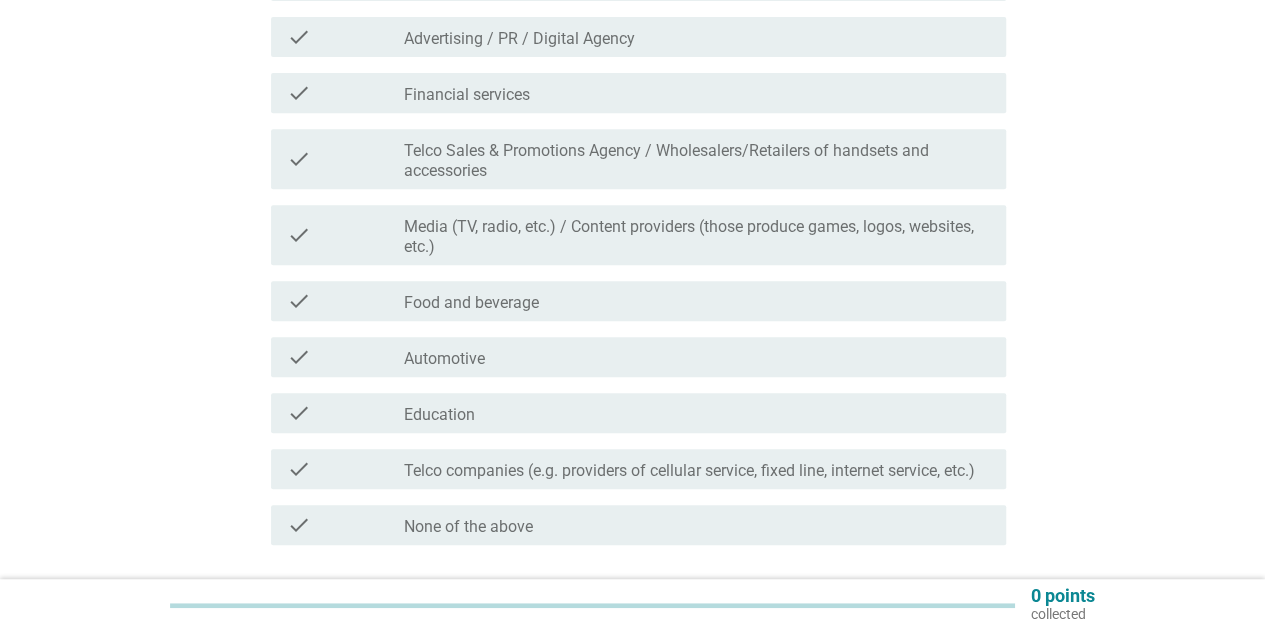 scroll, scrollTop: 500, scrollLeft: 0, axis: vertical 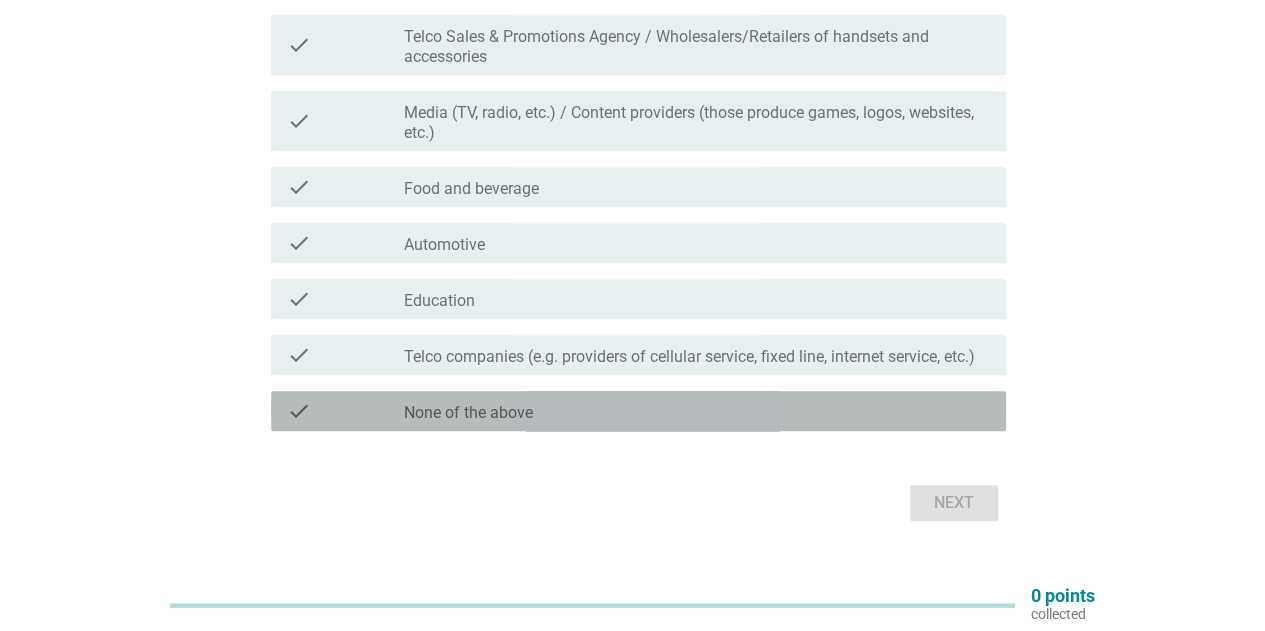 click on "None of the above" at bounding box center [468, 413] 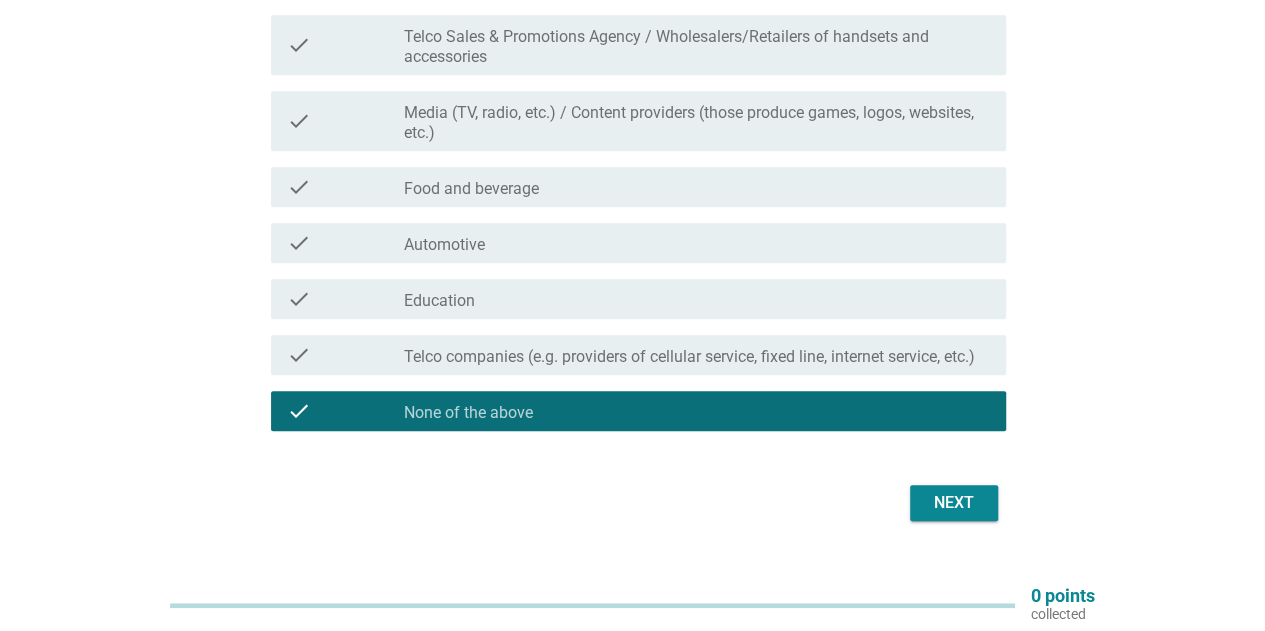 click on "Next" at bounding box center [954, 503] 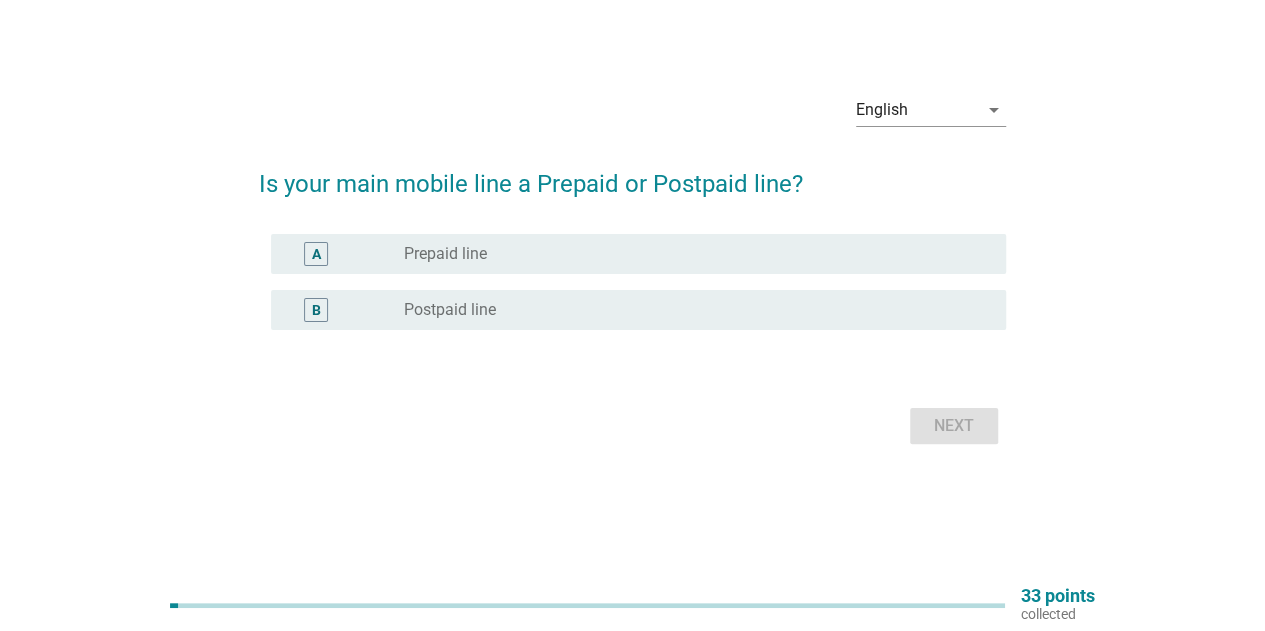 scroll, scrollTop: 0, scrollLeft: 0, axis: both 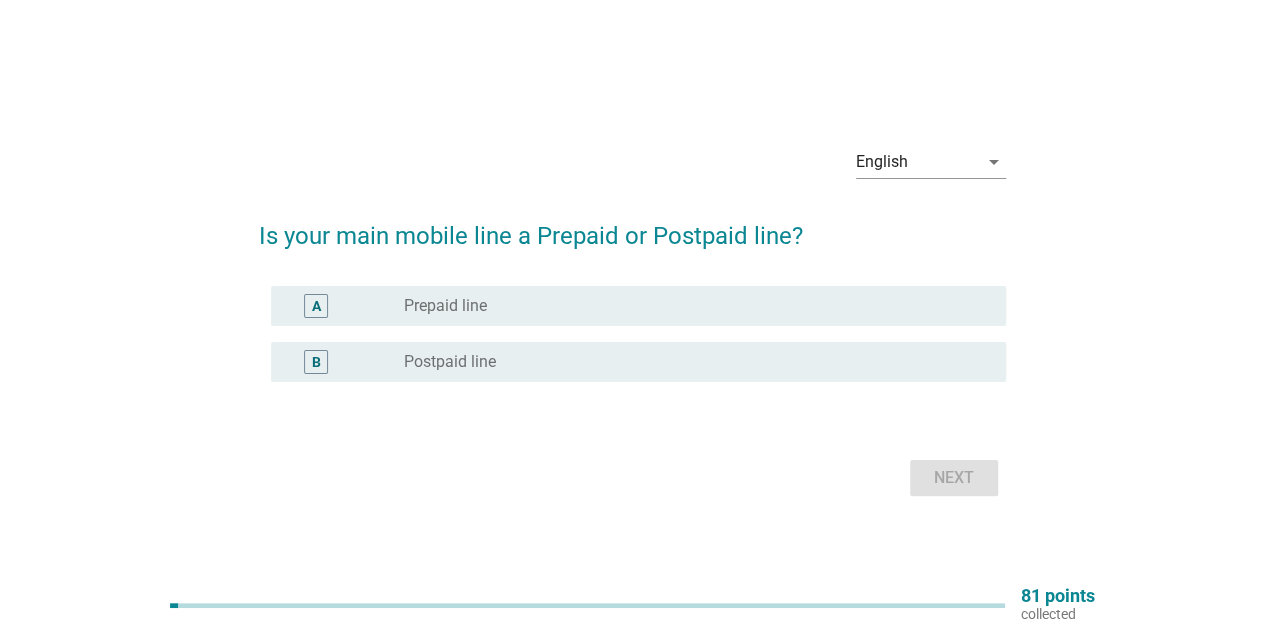 click on "radio_button_unchecked Postpaid line" at bounding box center [689, 362] 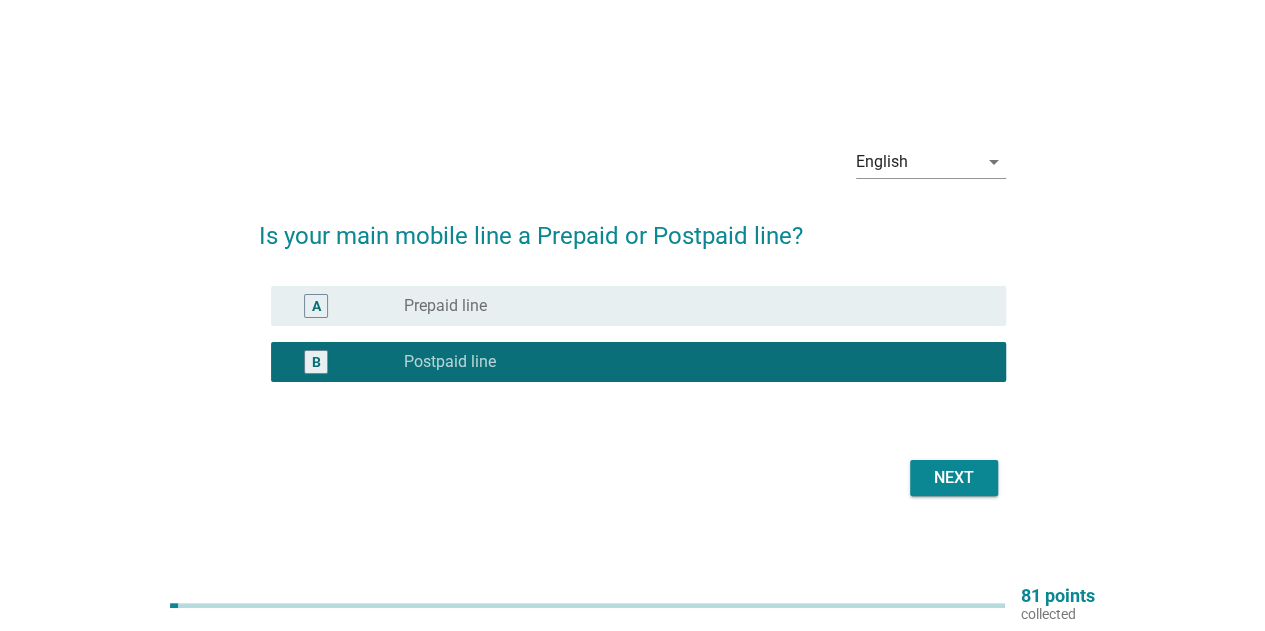 click on "Next" at bounding box center [954, 478] 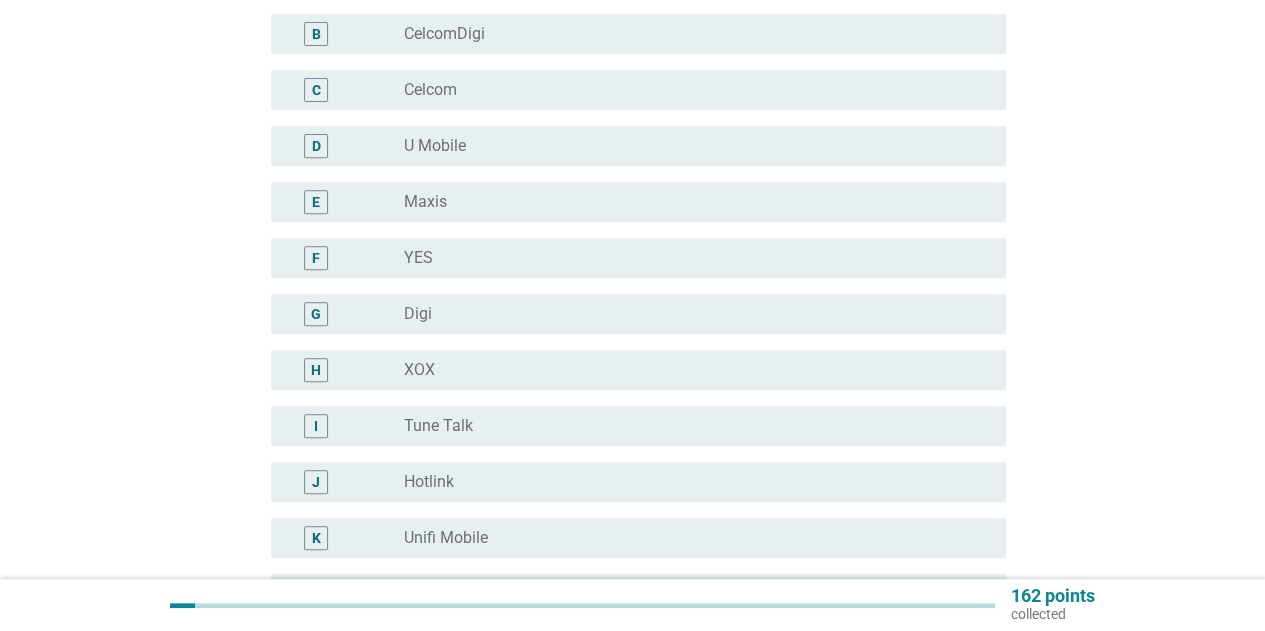 scroll, scrollTop: 200, scrollLeft: 0, axis: vertical 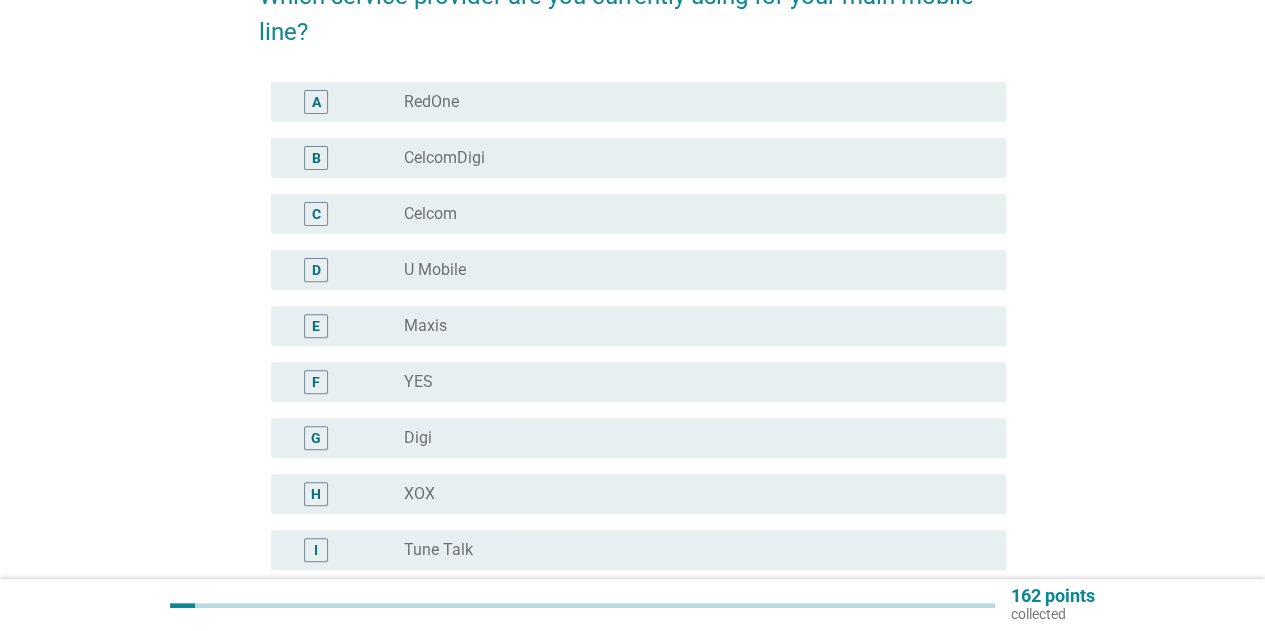 drag, startPoint x: 530, startPoint y: 215, endPoint x: 576, endPoint y: 251, distance: 58.412327 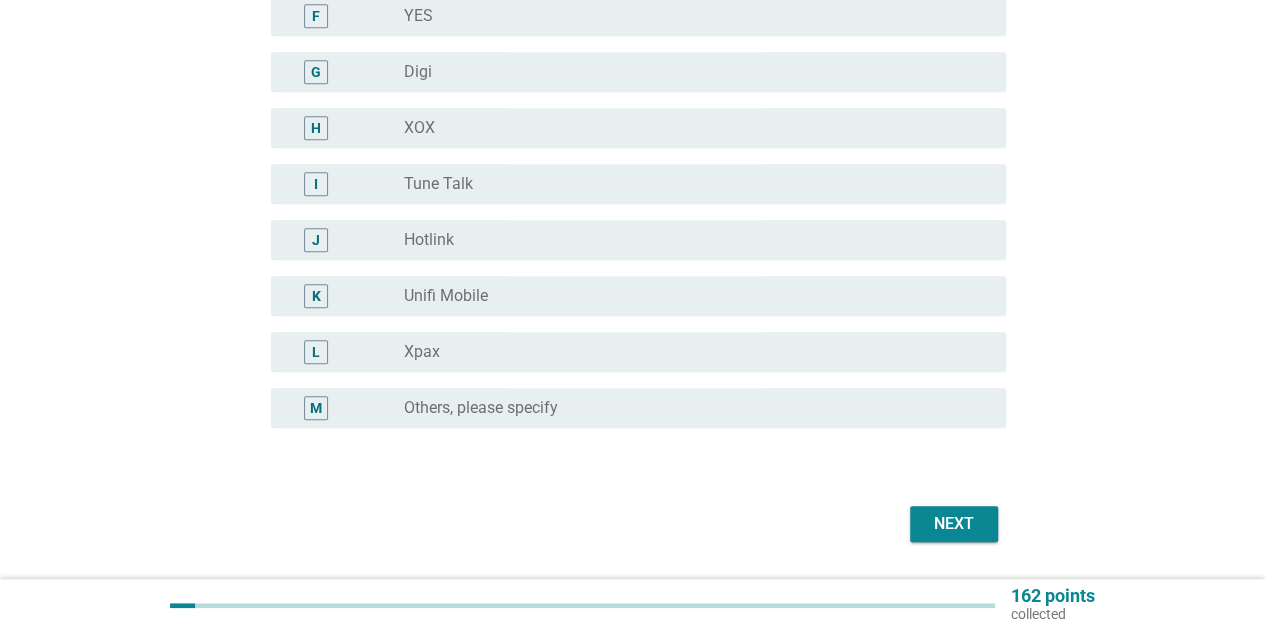 scroll, scrollTop: 624, scrollLeft: 0, axis: vertical 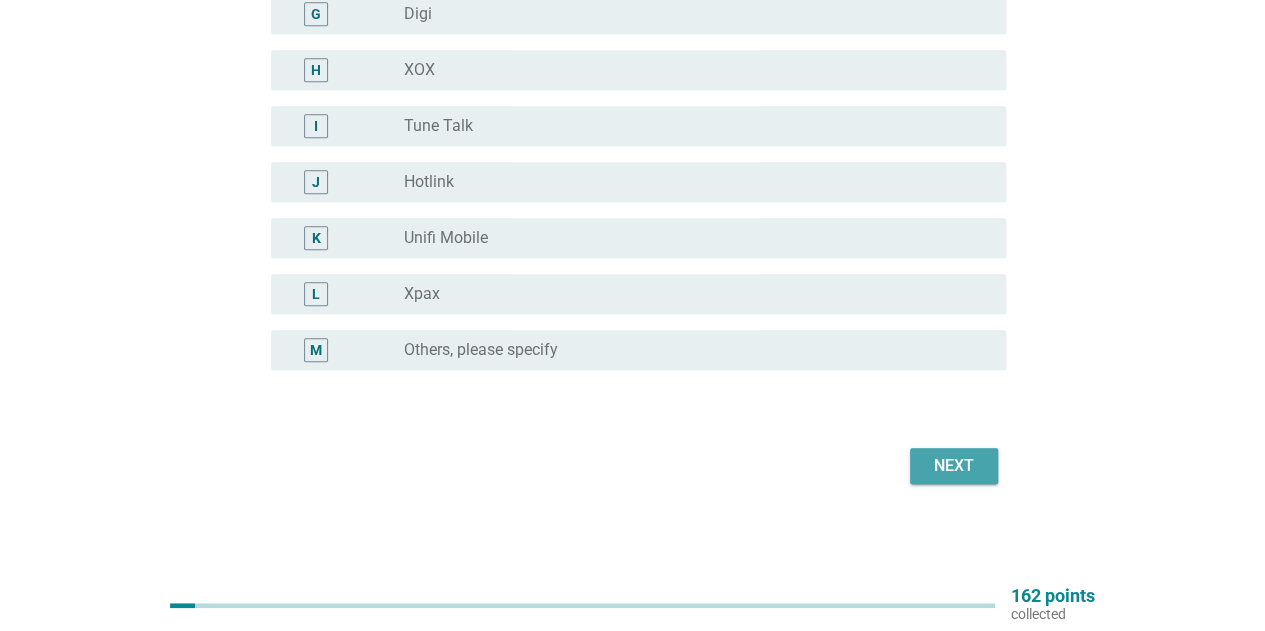 click on "Next" at bounding box center (954, 466) 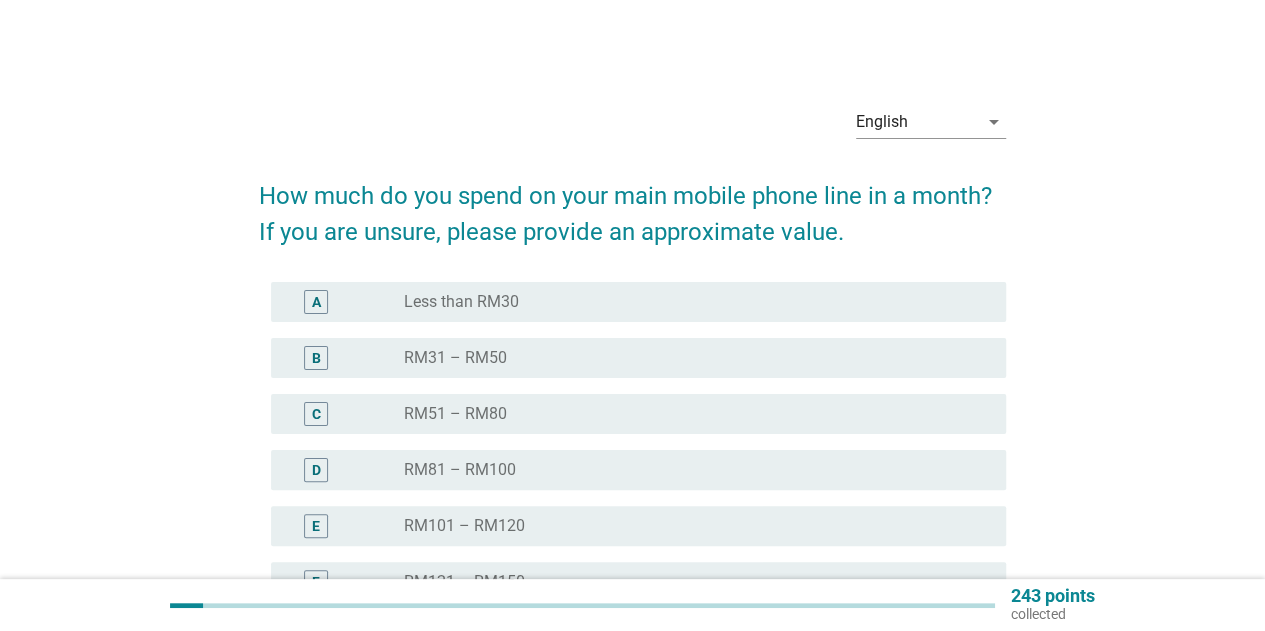 scroll, scrollTop: 100, scrollLeft: 0, axis: vertical 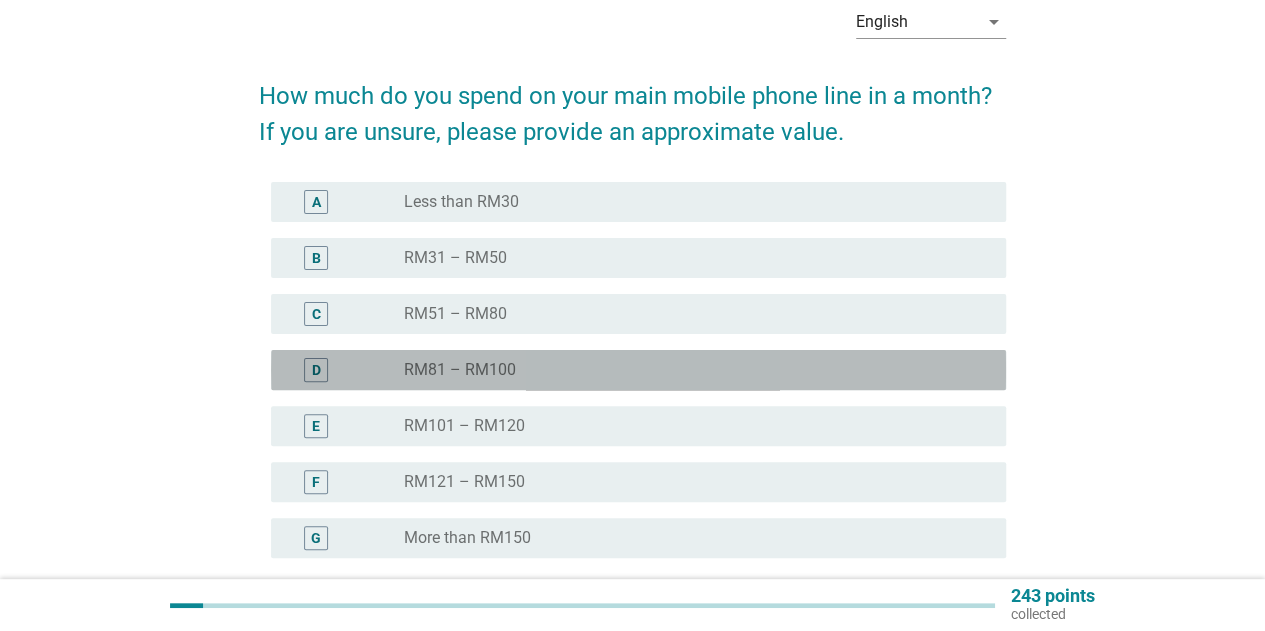 click on "radio_button_unchecked RM81 – RM100" at bounding box center [689, 370] 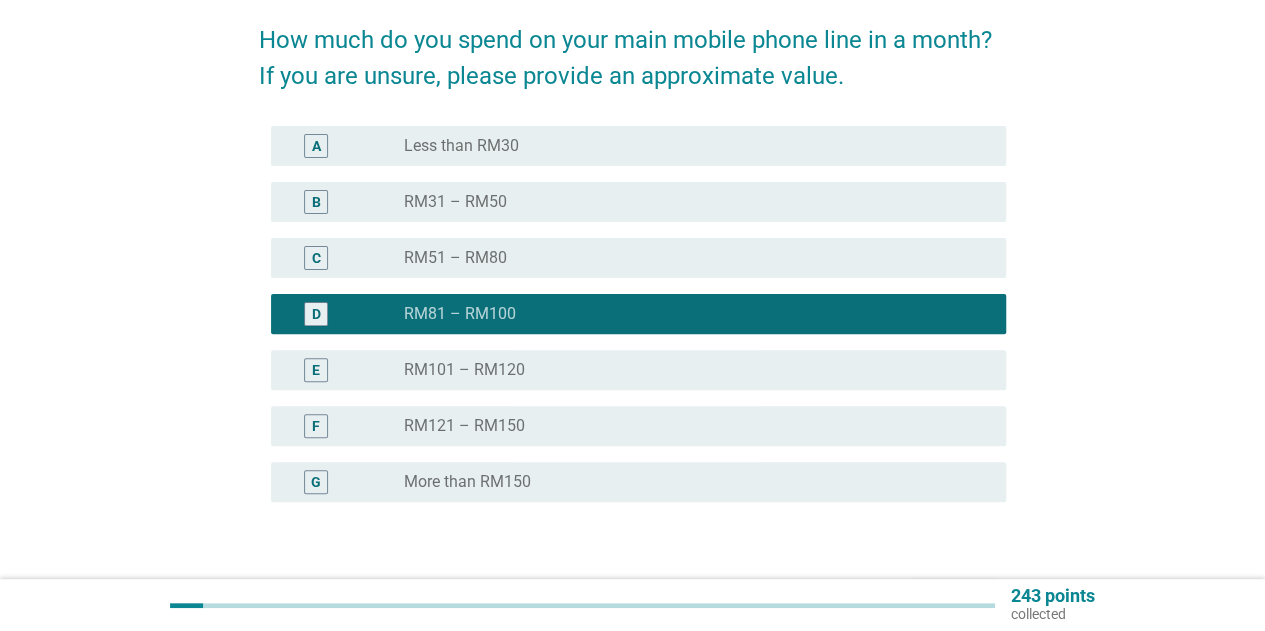 scroll, scrollTop: 288, scrollLeft: 0, axis: vertical 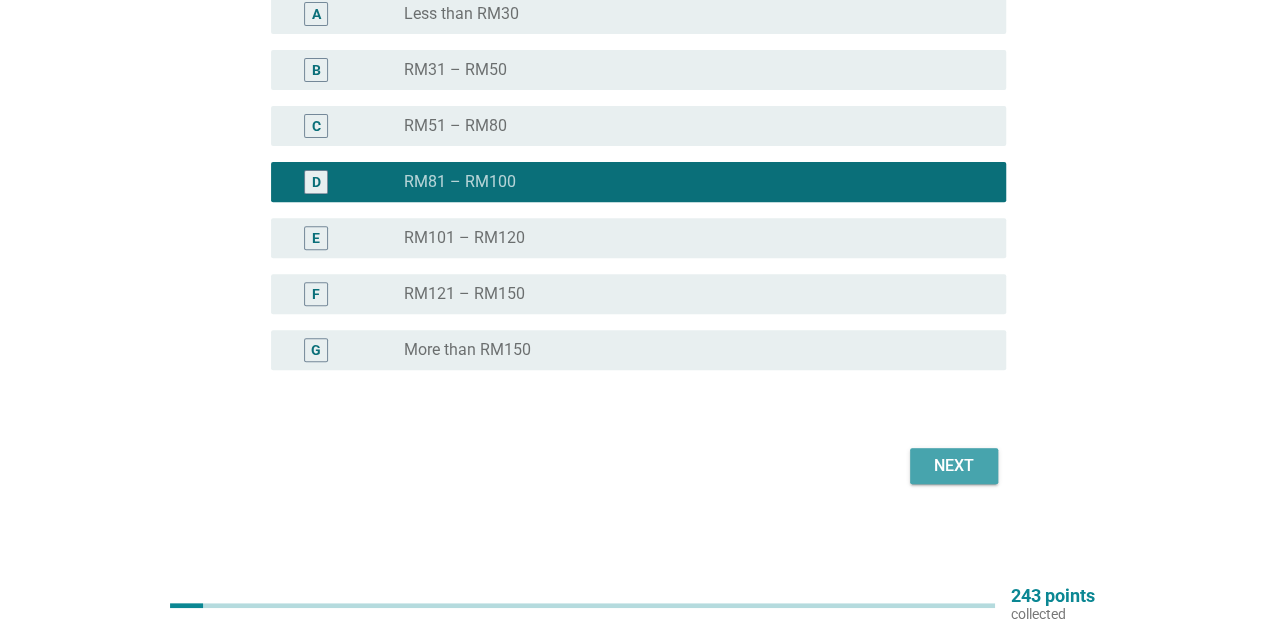 click on "Next" at bounding box center [954, 466] 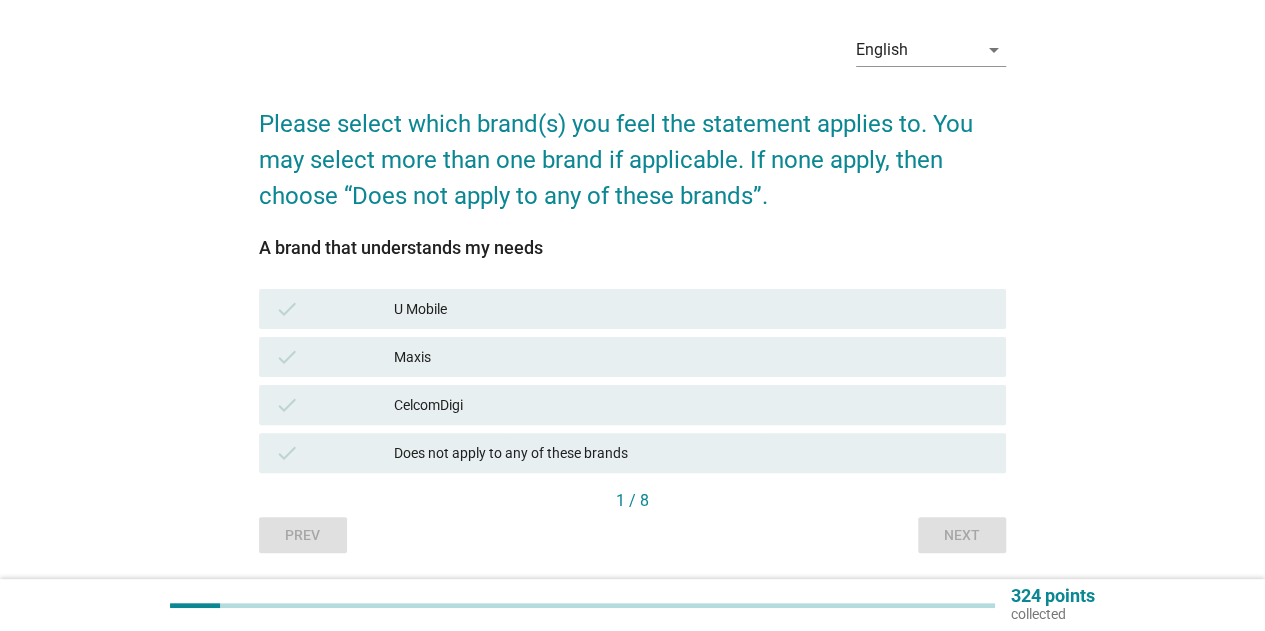 scroll, scrollTop: 100, scrollLeft: 0, axis: vertical 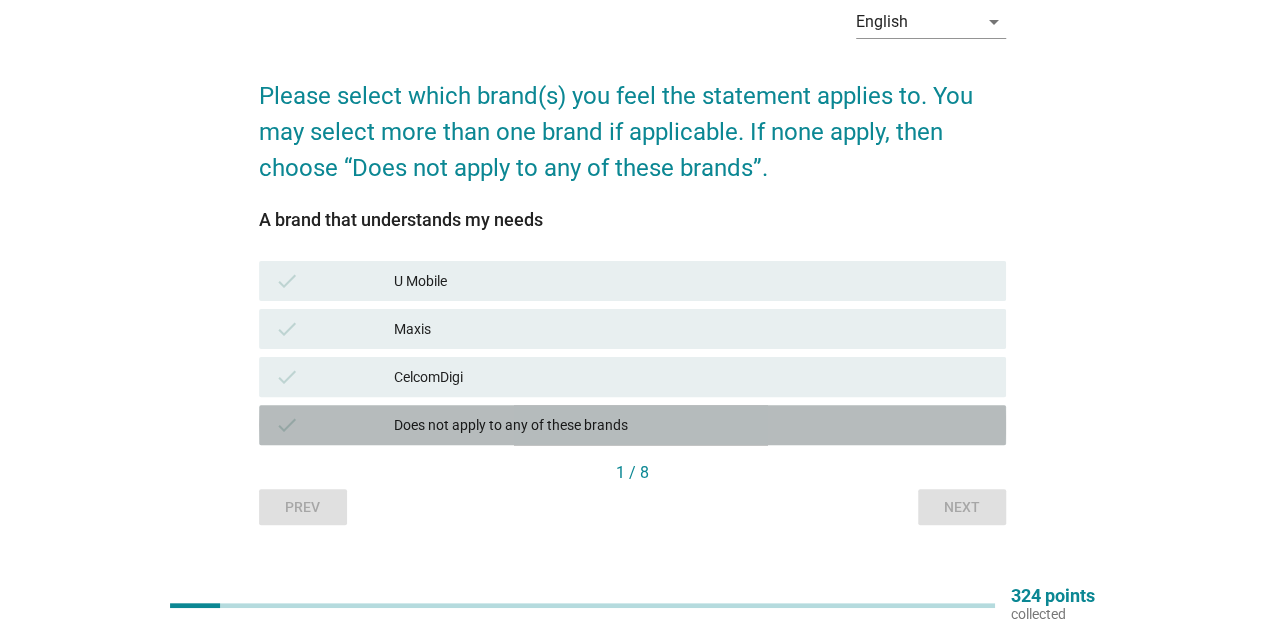 click on "Does not apply to any of these brands" at bounding box center [692, 425] 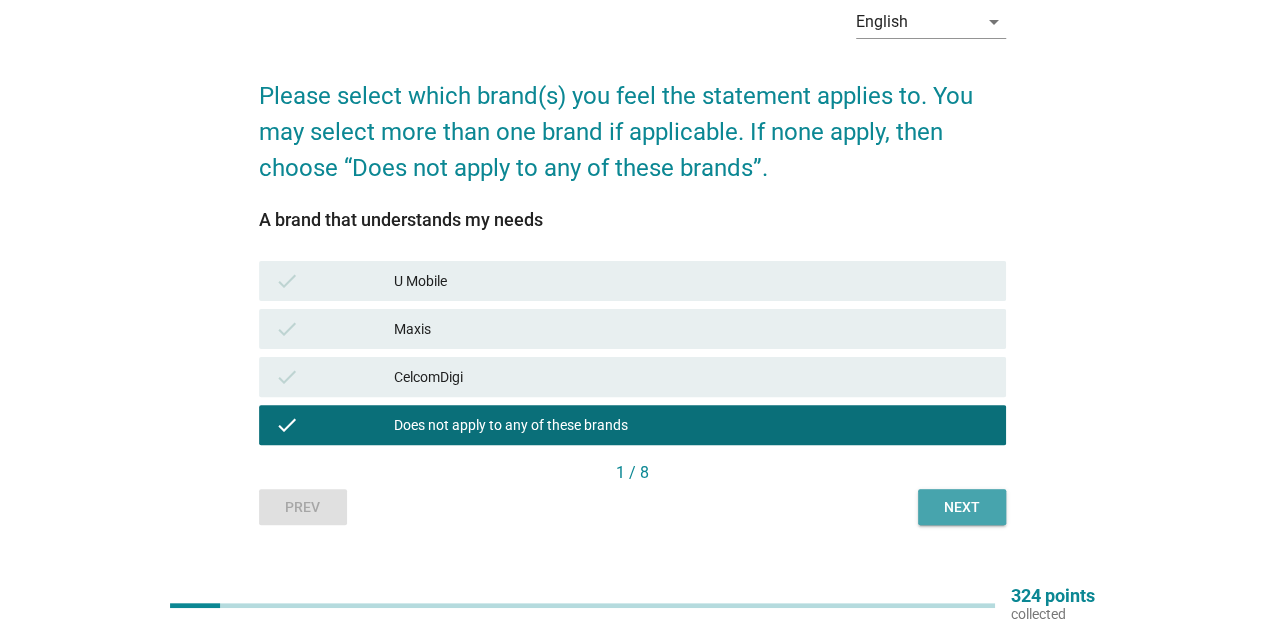 click on "Next" at bounding box center [962, 507] 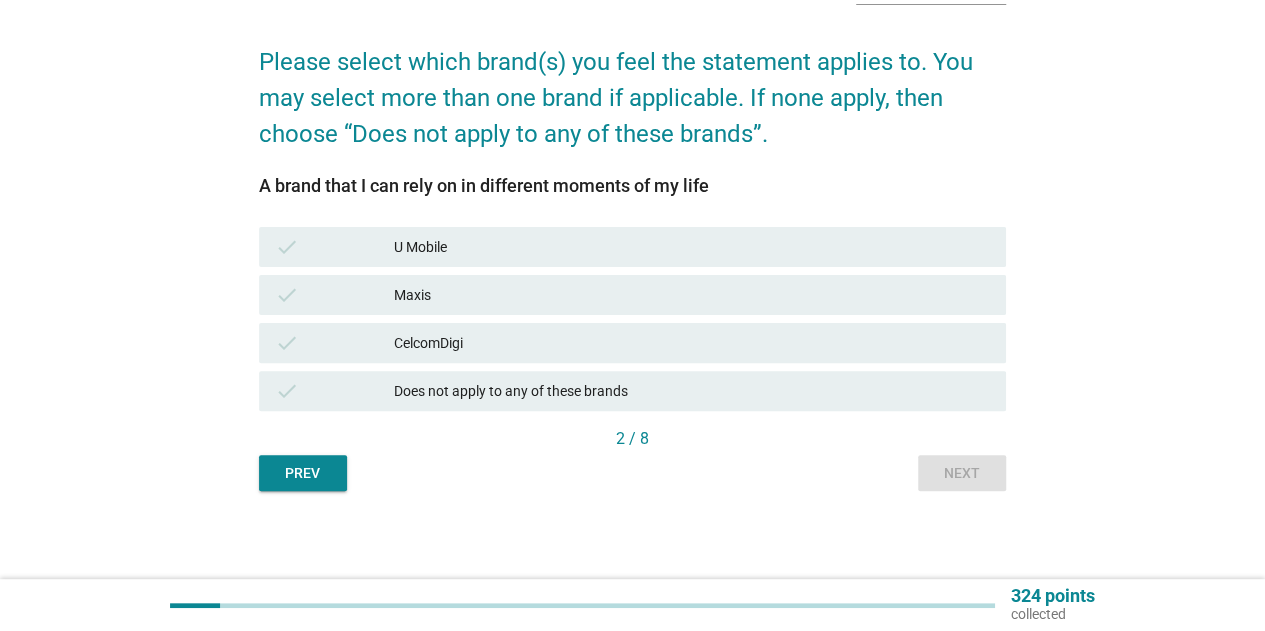scroll, scrollTop: 136, scrollLeft: 0, axis: vertical 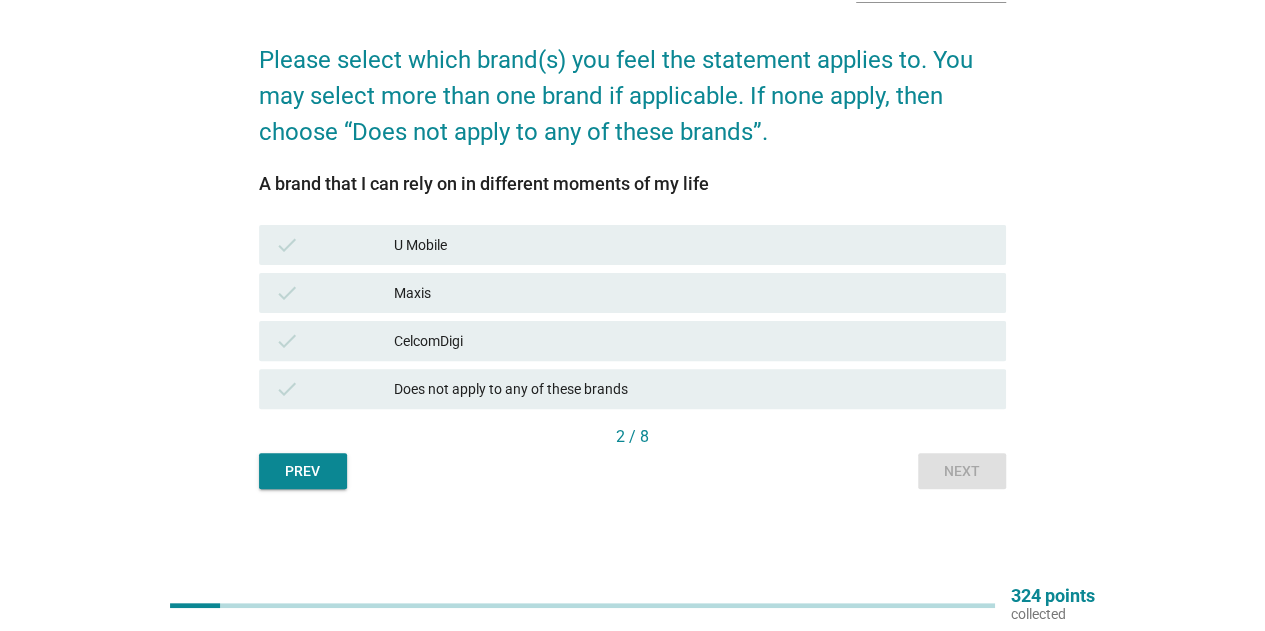 click on "Does not apply to any of these brands" at bounding box center (692, 389) 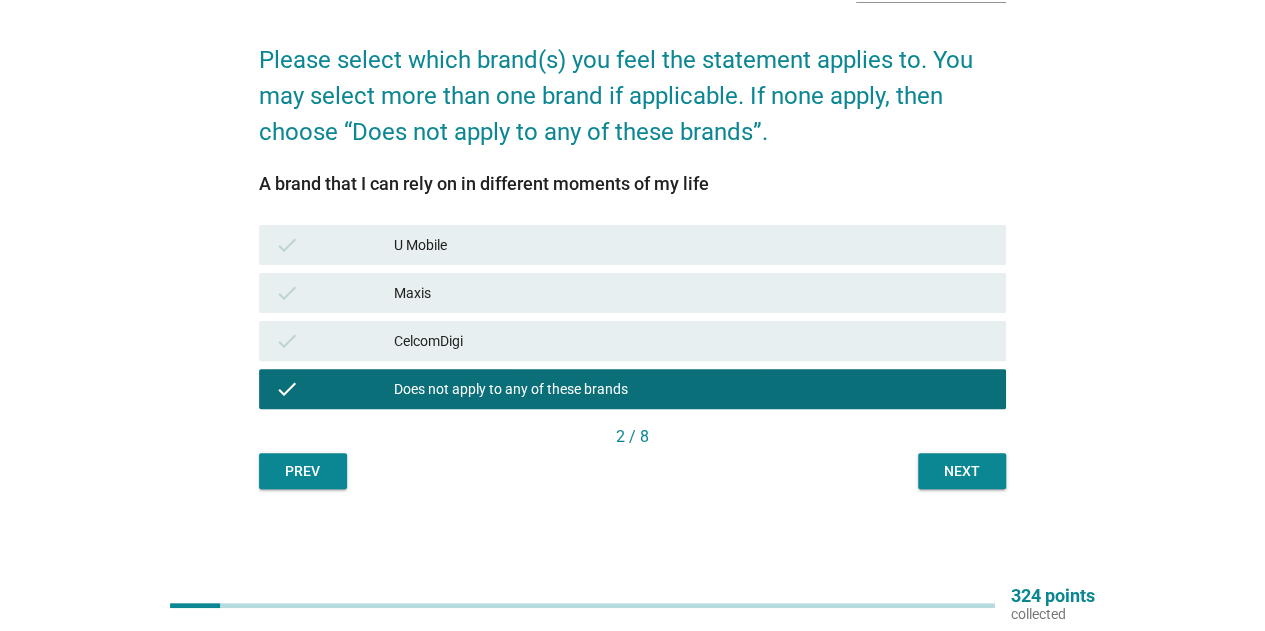 click on "Next" at bounding box center [962, 471] 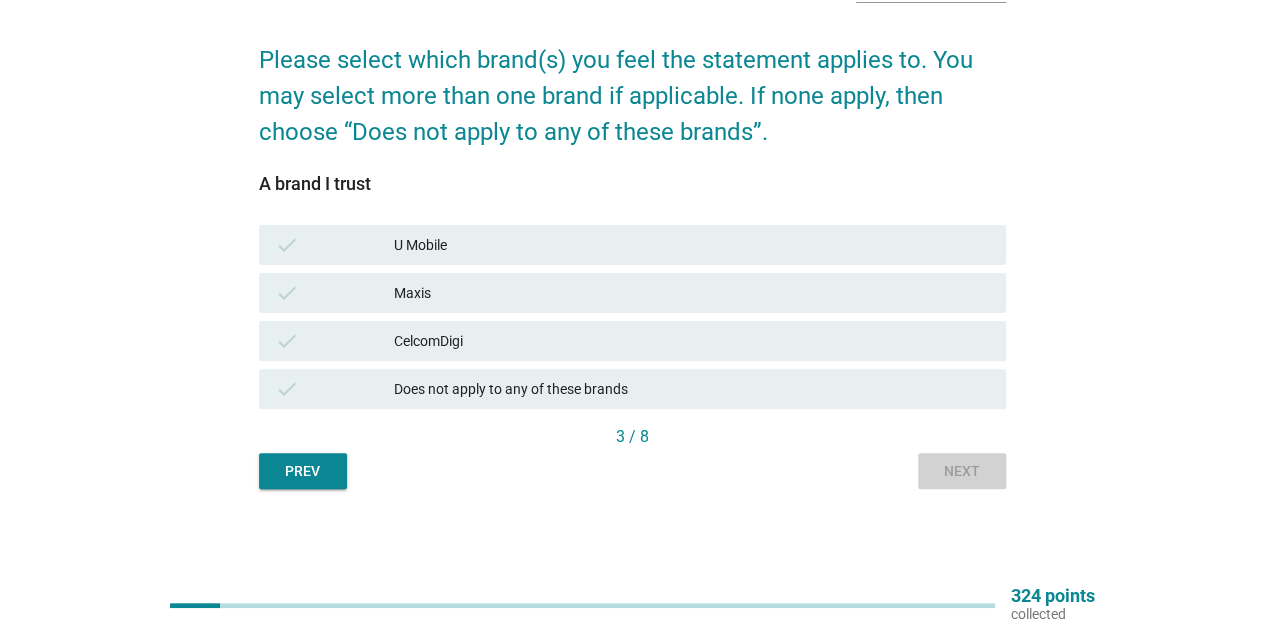 scroll, scrollTop: 0, scrollLeft: 0, axis: both 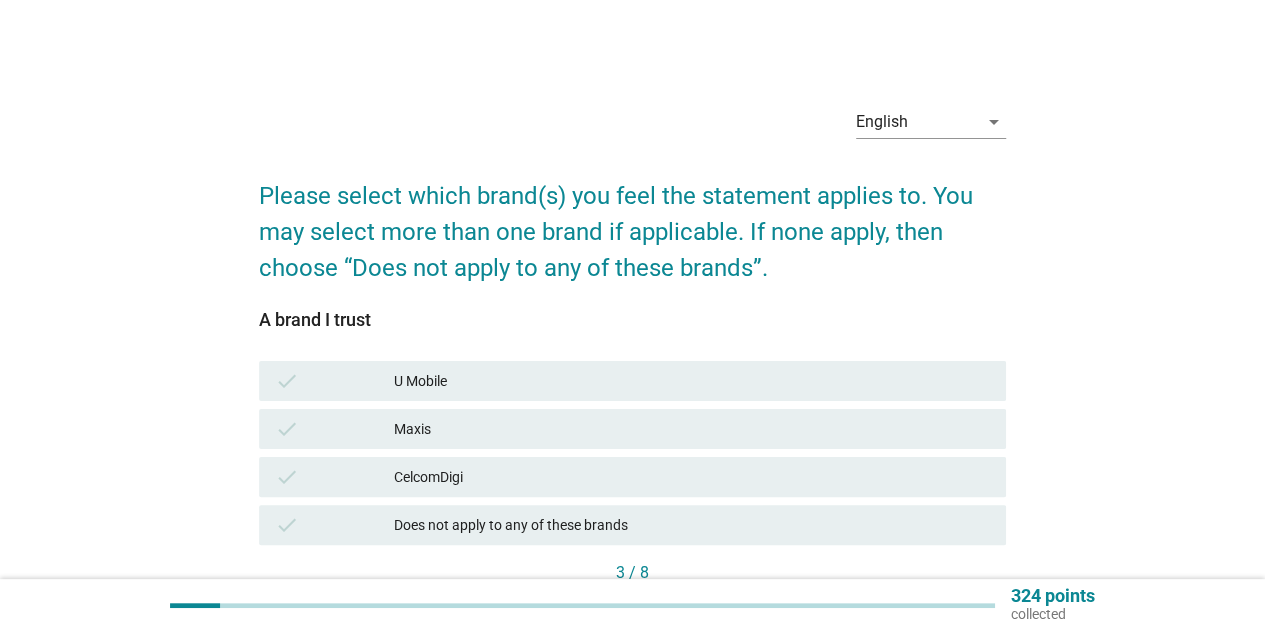 click on "Maxis" at bounding box center (692, 429) 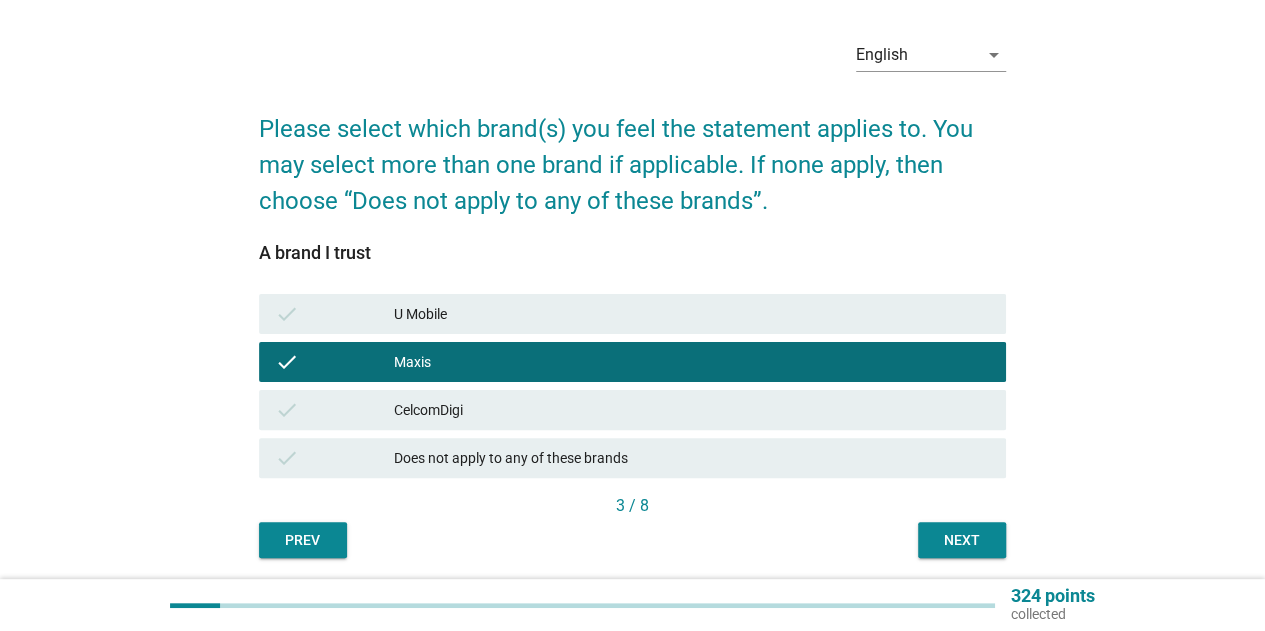 scroll, scrollTop: 136, scrollLeft: 0, axis: vertical 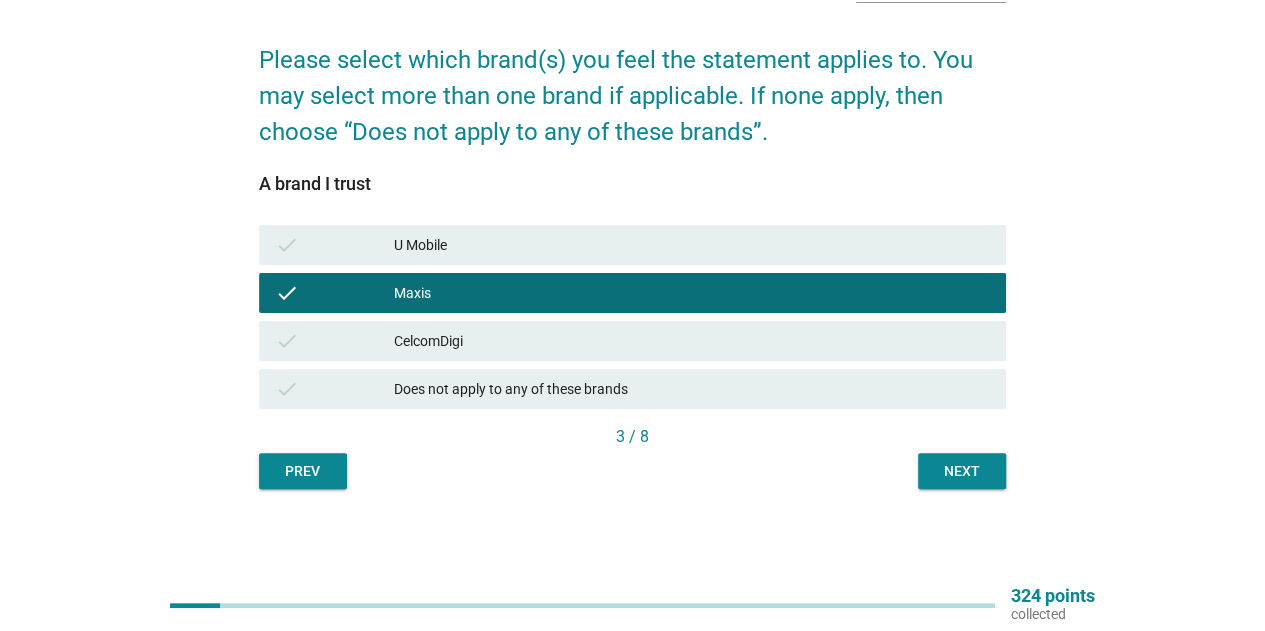 click on "CelcomDigi" at bounding box center [692, 341] 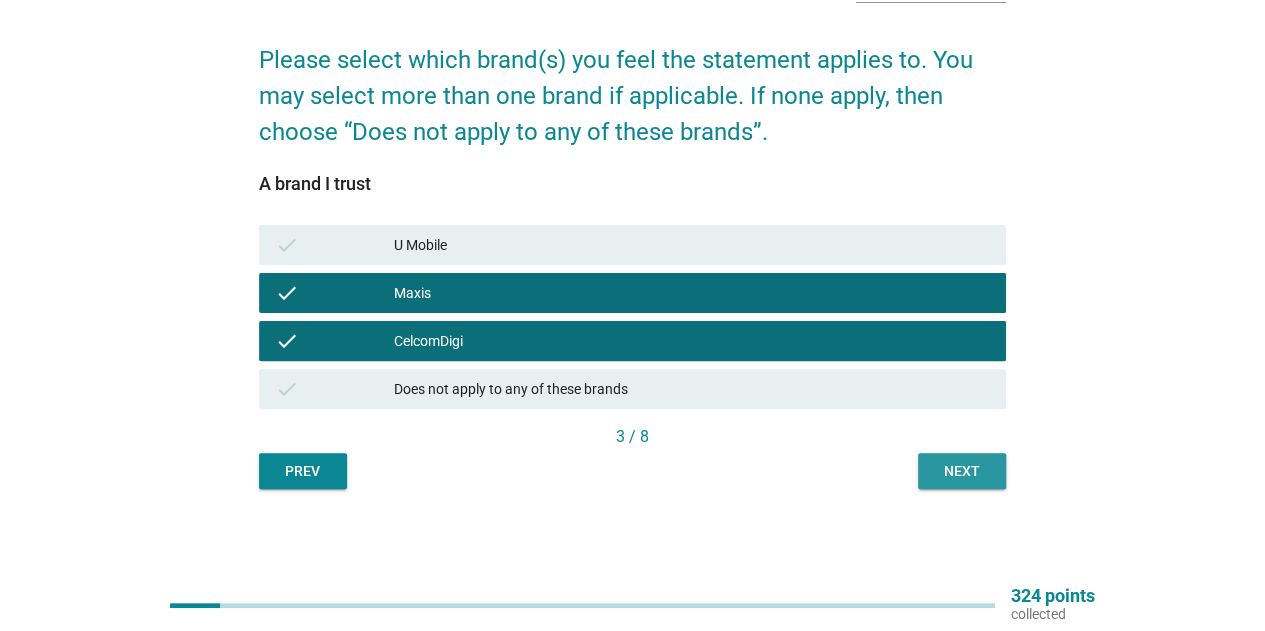 click on "Next" at bounding box center [962, 471] 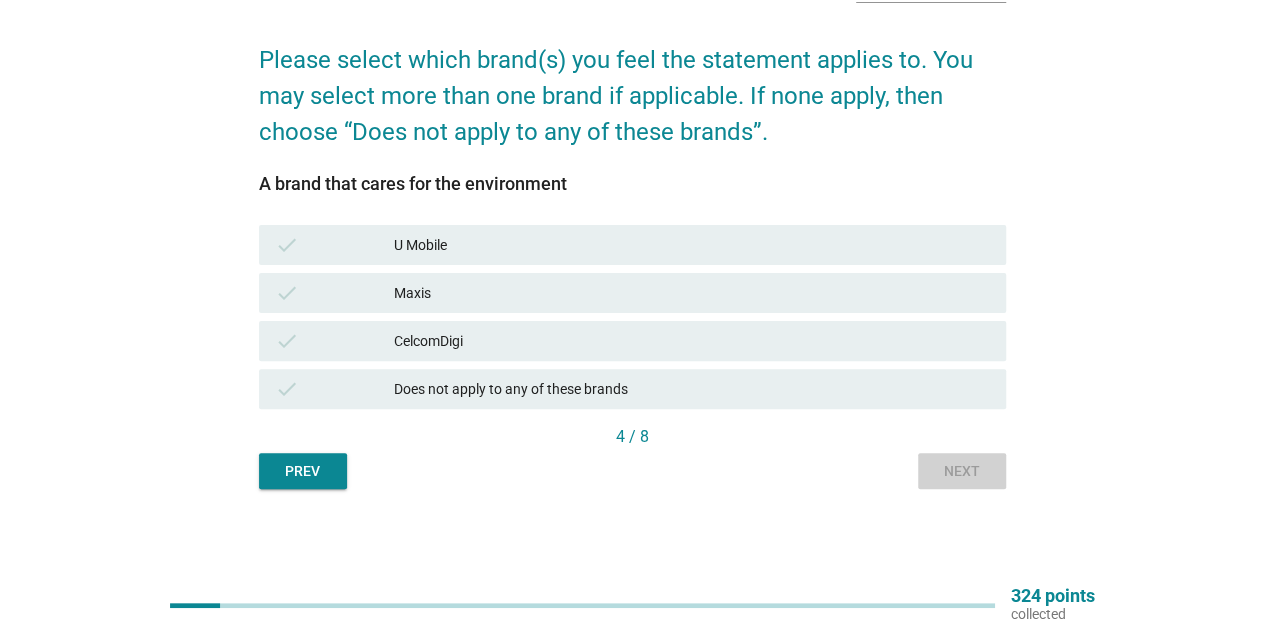 scroll, scrollTop: 0, scrollLeft: 0, axis: both 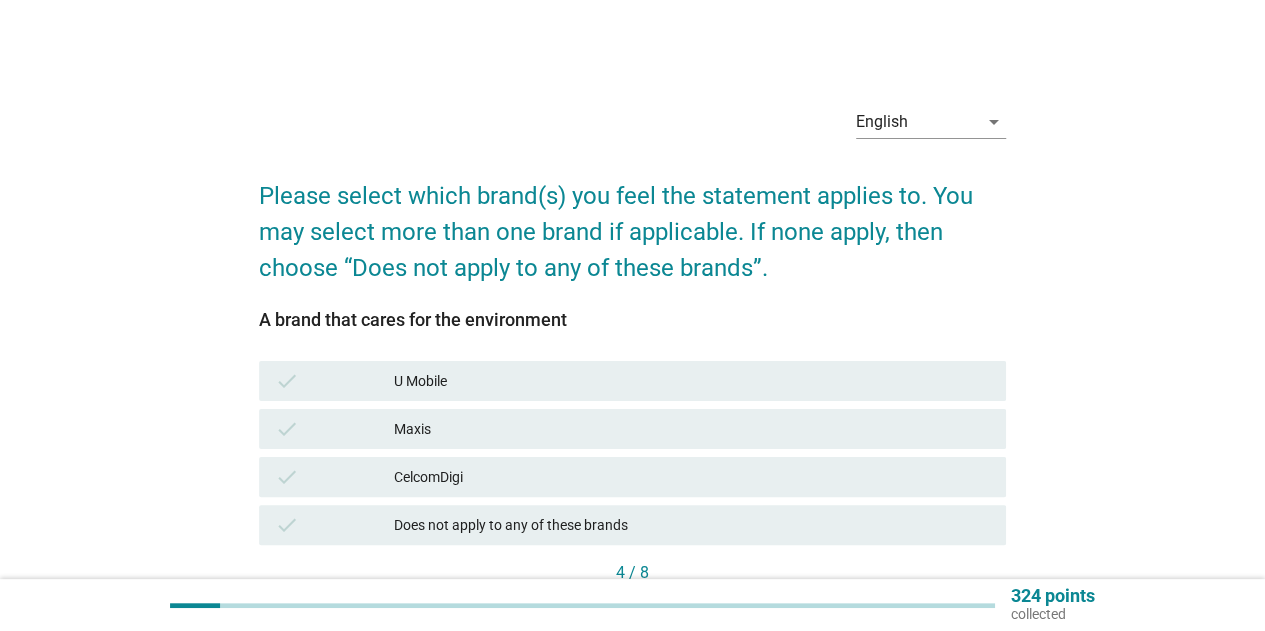 click on "Does not apply to any of these brands" at bounding box center (692, 525) 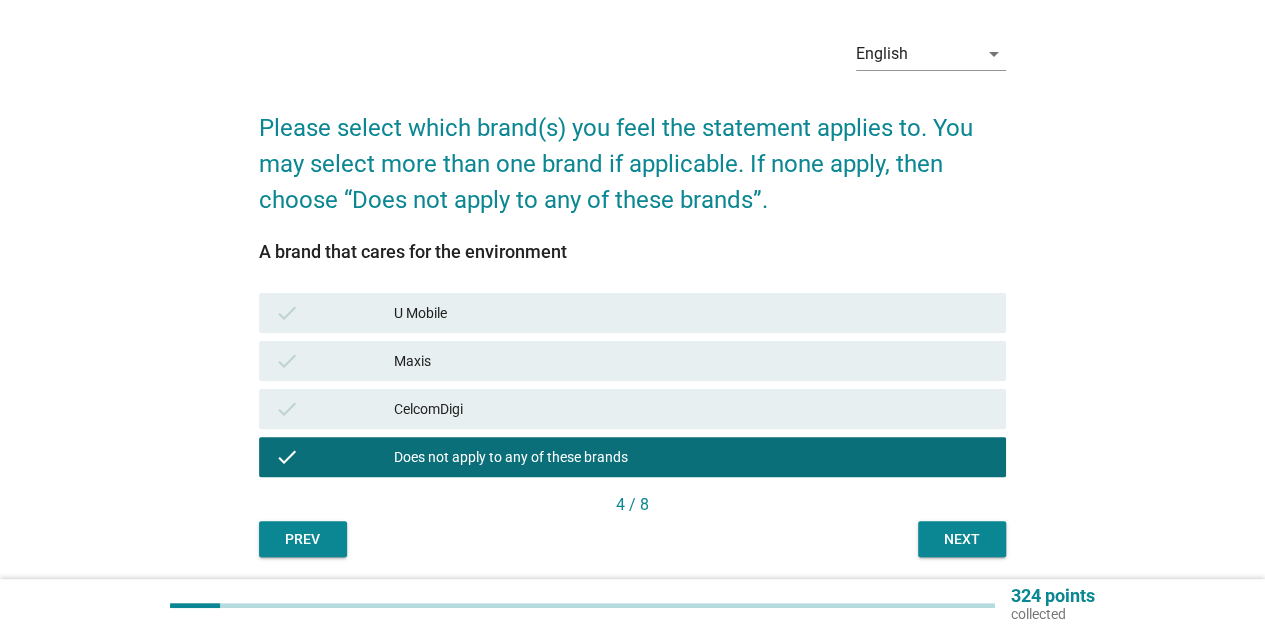 scroll, scrollTop: 100, scrollLeft: 0, axis: vertical 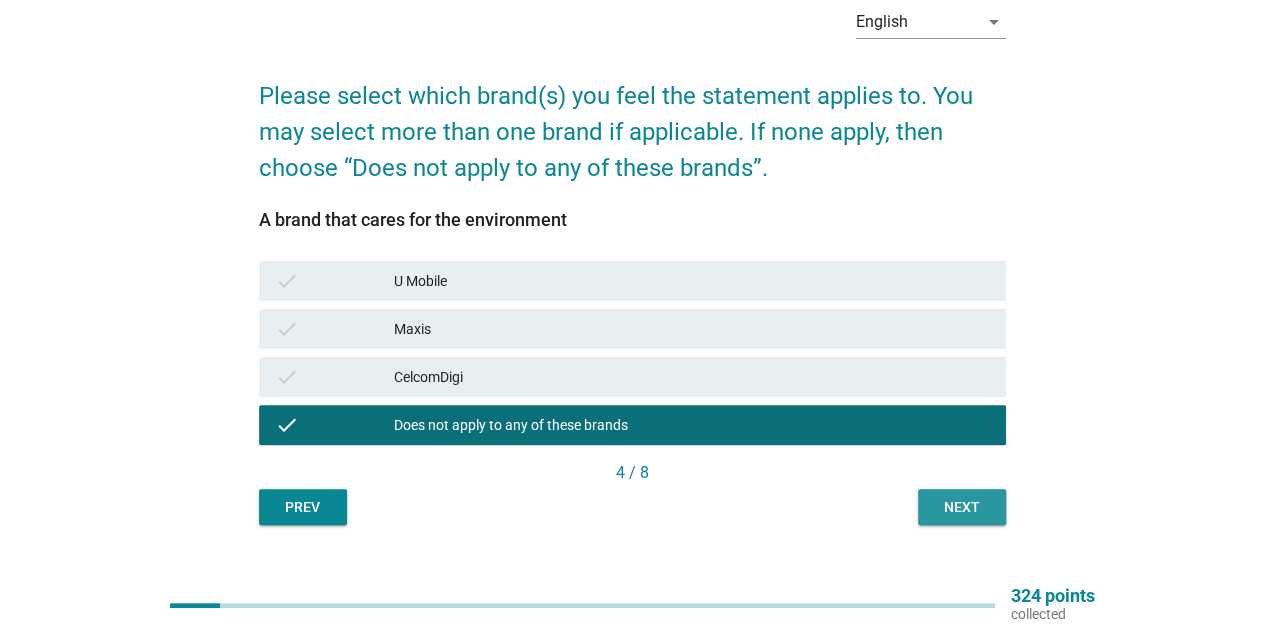 click on "Next" at bounding box center [962, 507] 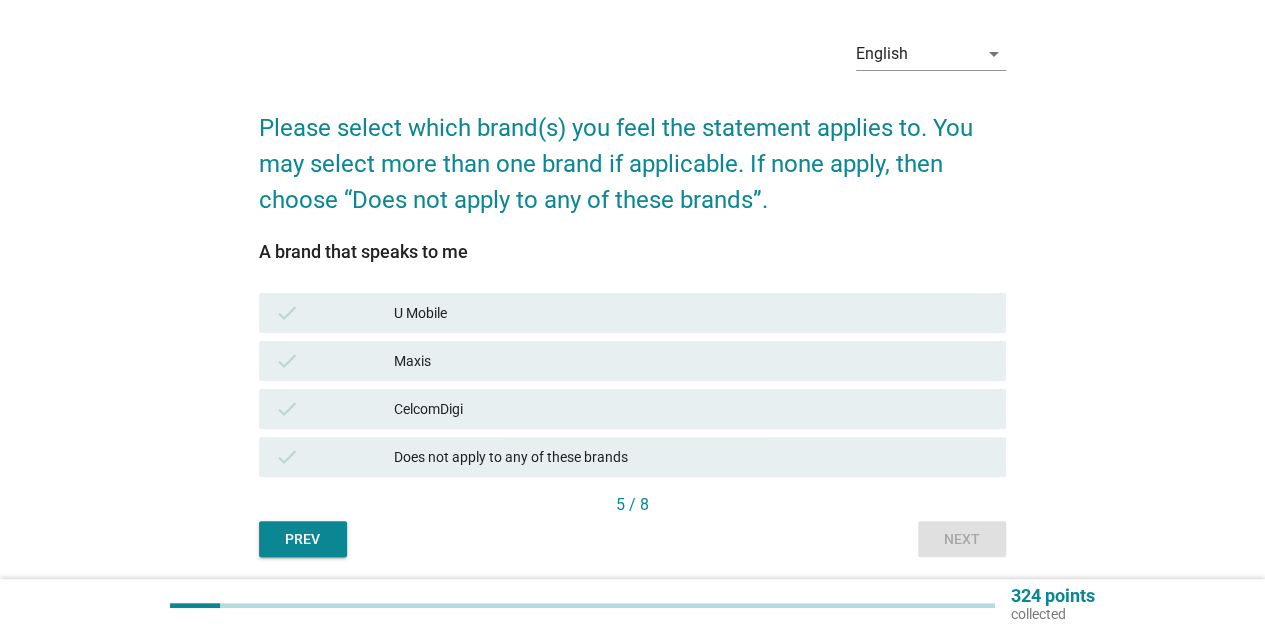 scroll, scrollTop: 100, scrollLeft: 0, axis: vertical 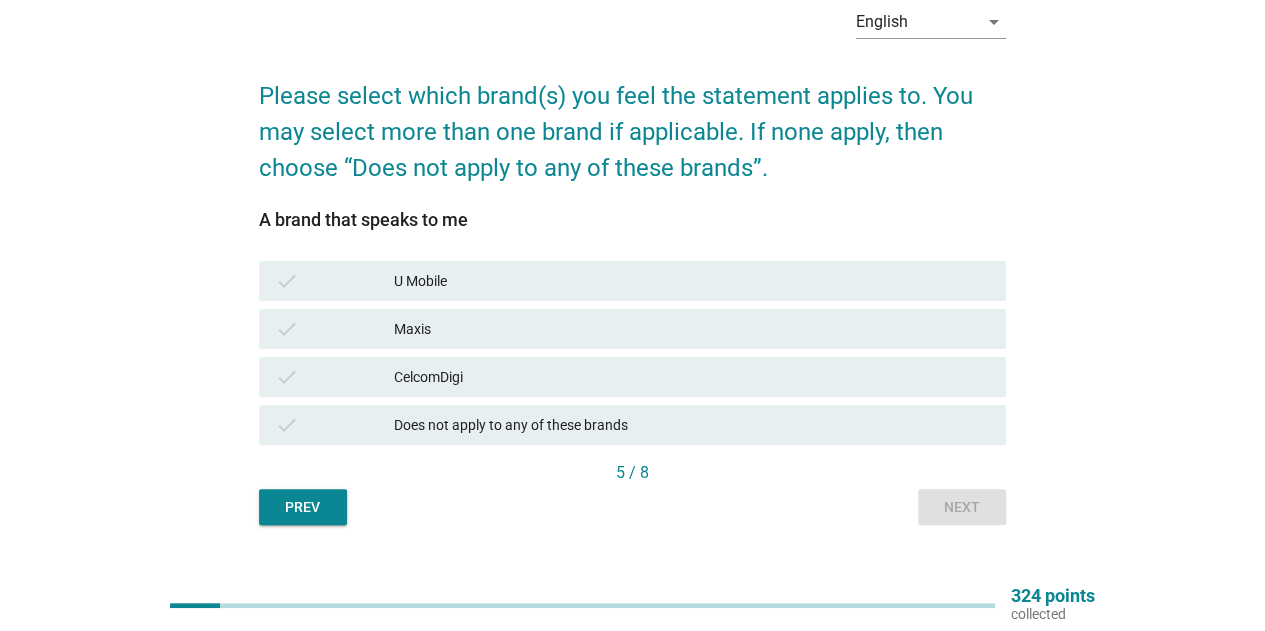 click on "Does not apply to any of these brands" at bounding box center [692, 425] 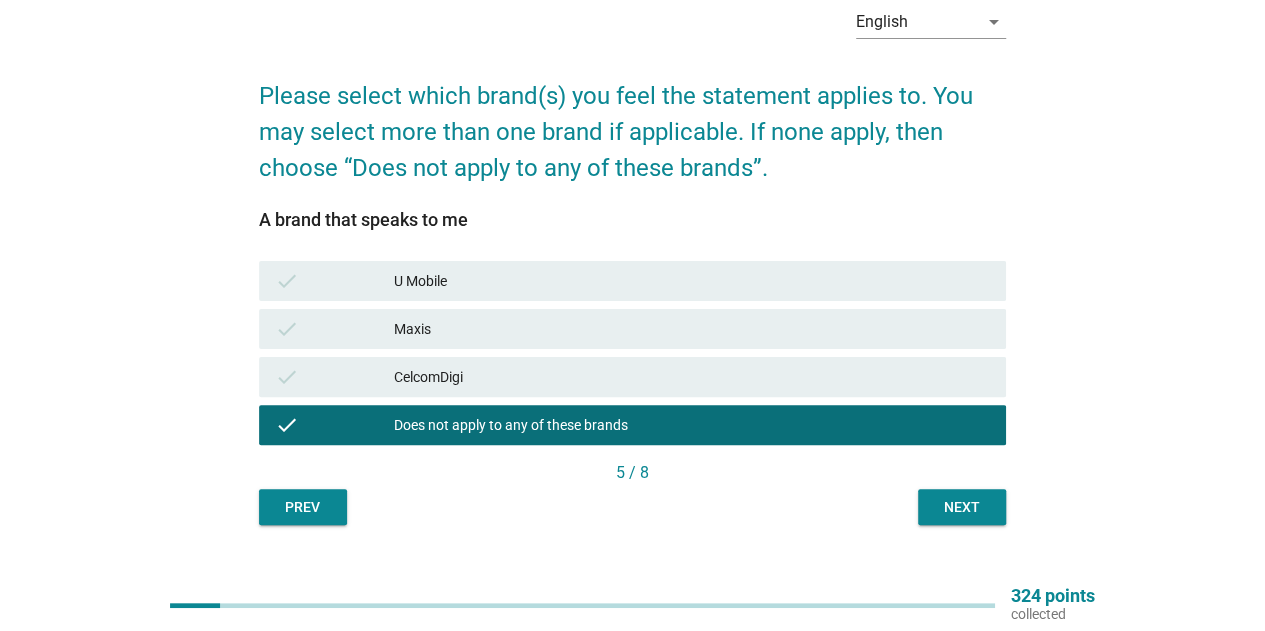 click on "Next" at bounding box center [962, 507] 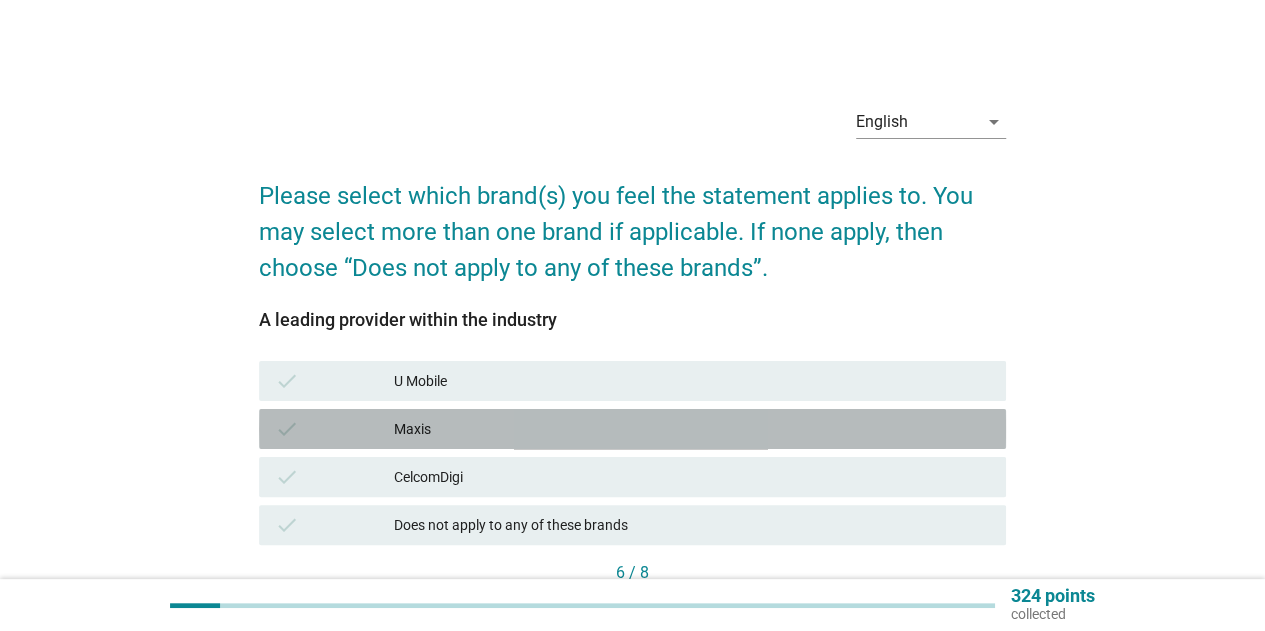 click on "Maxis" at bounding box center (692, 429) 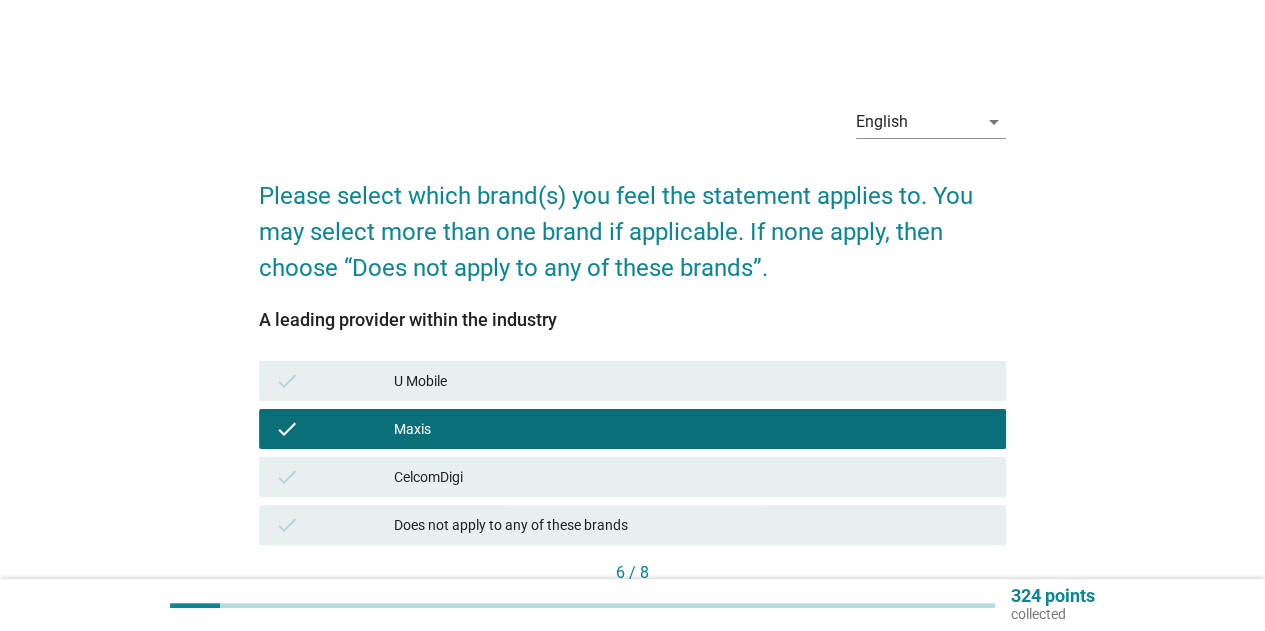click on "CelcomDigi" at bounding box center [692, 477] 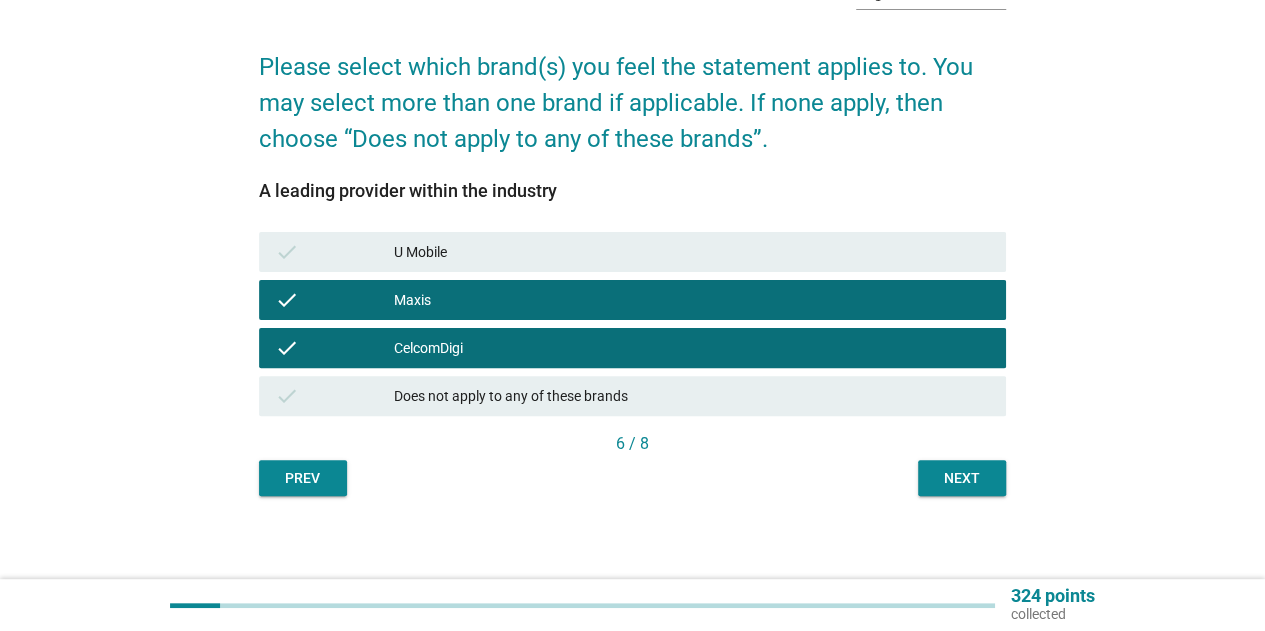 scroll, scrollTop: 136, scrollLeft: 0, axis: vertical 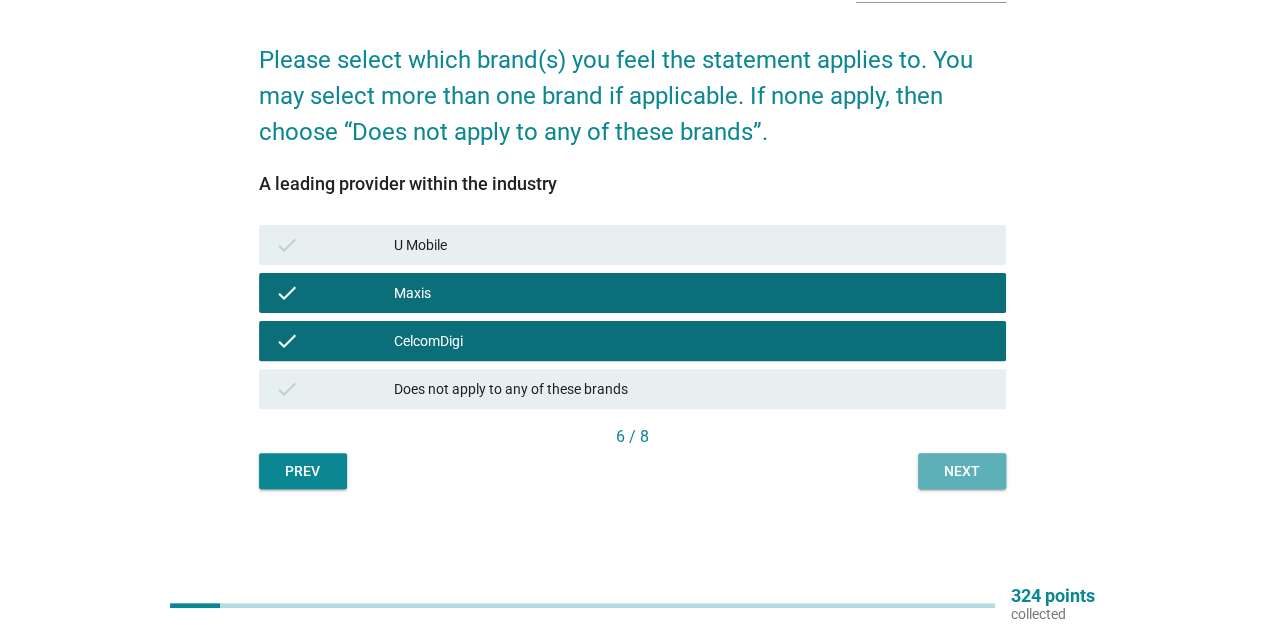 click on "Next" at bounding box center [962, 471] 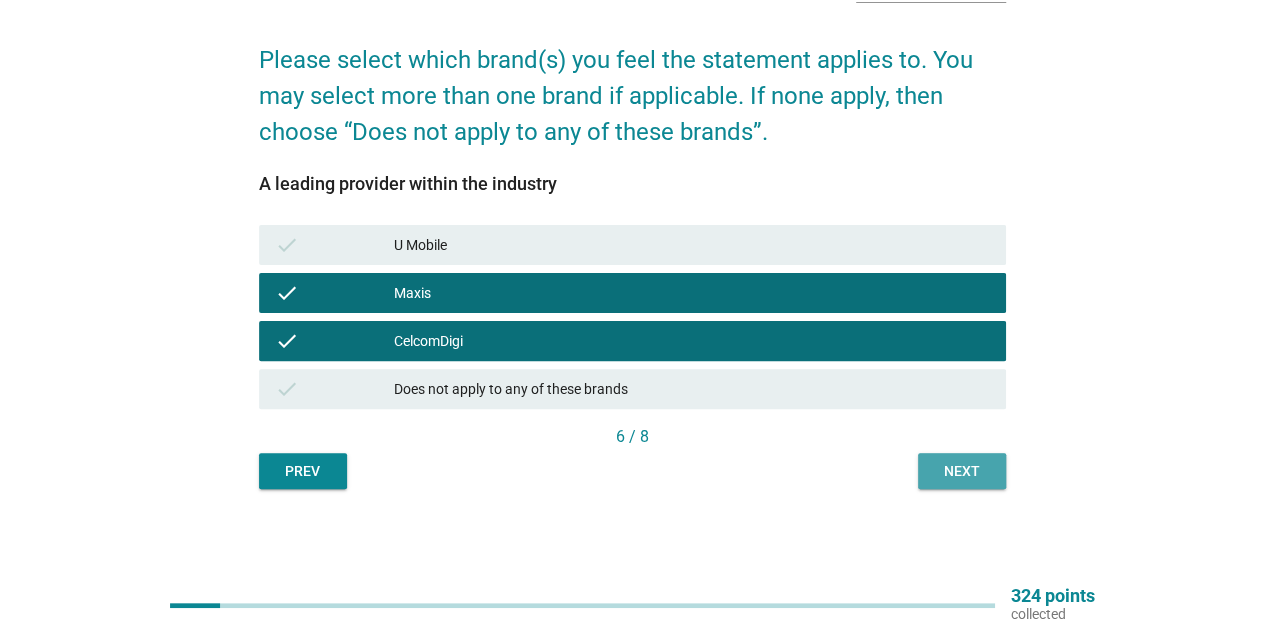 scroll, scrollTop: 0, scrollLeft: 0, axis: both 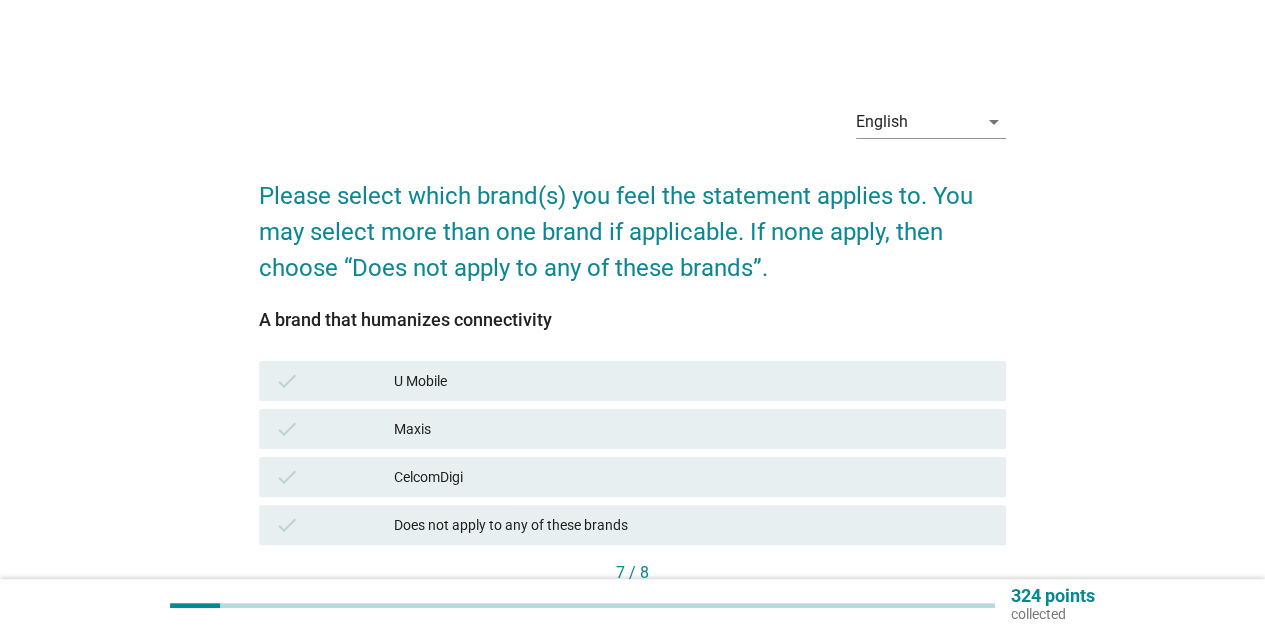click on "CelcomDigi" at bounding box center (692, 477) 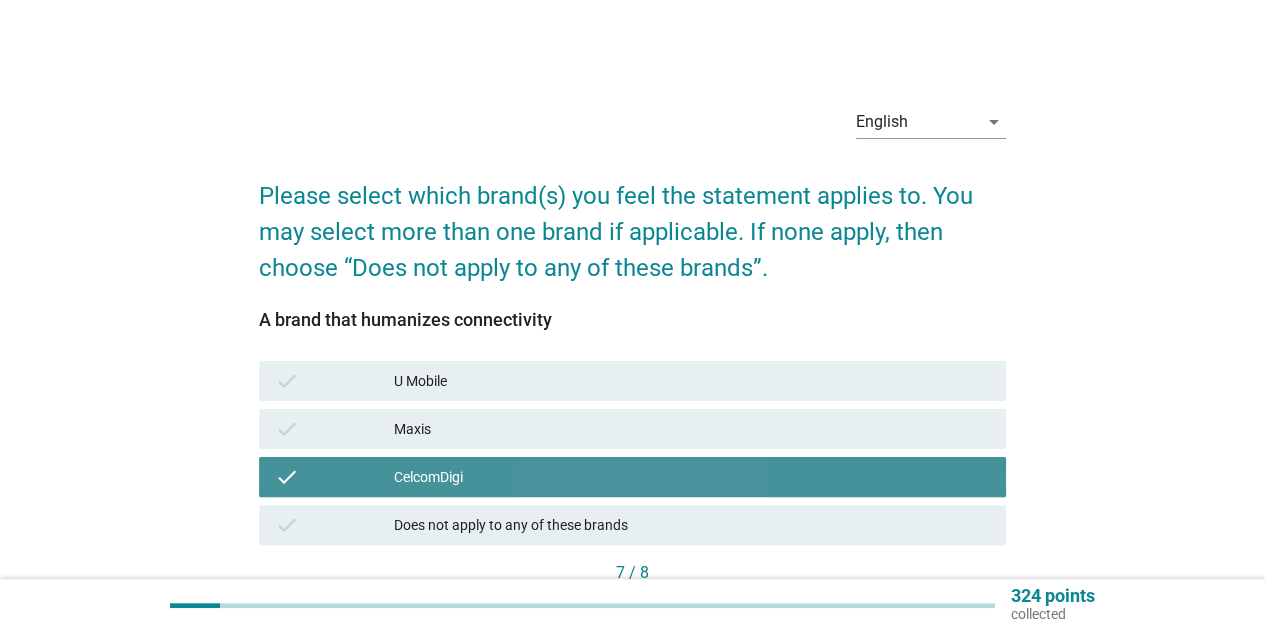 click on "Maxis" at bounding box center [692, 429] 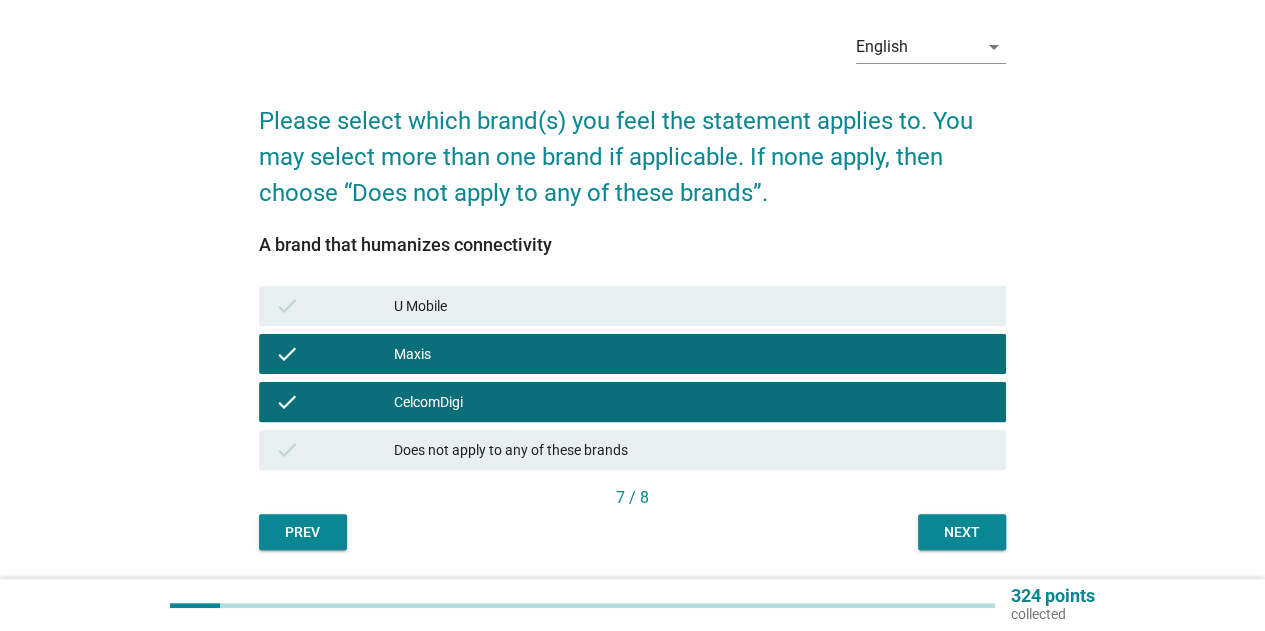 scroll, scrollTop: 136, scrollLeft: 0, axis: vertical 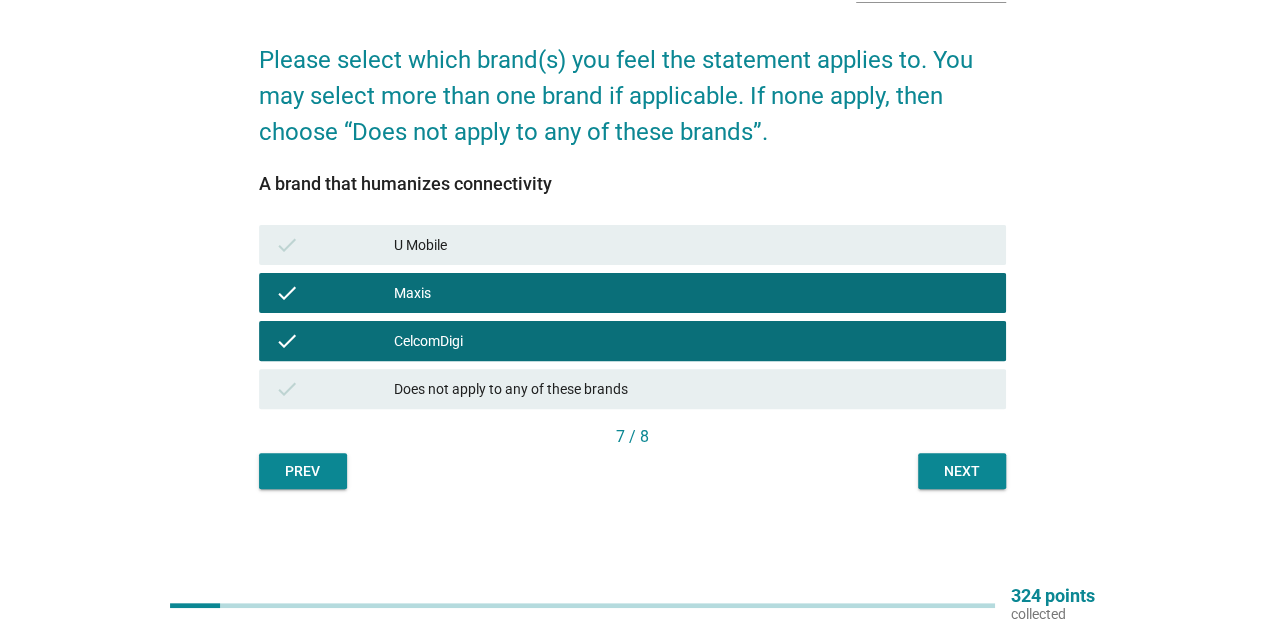 click on "Next" at bounding box center (962, 471) 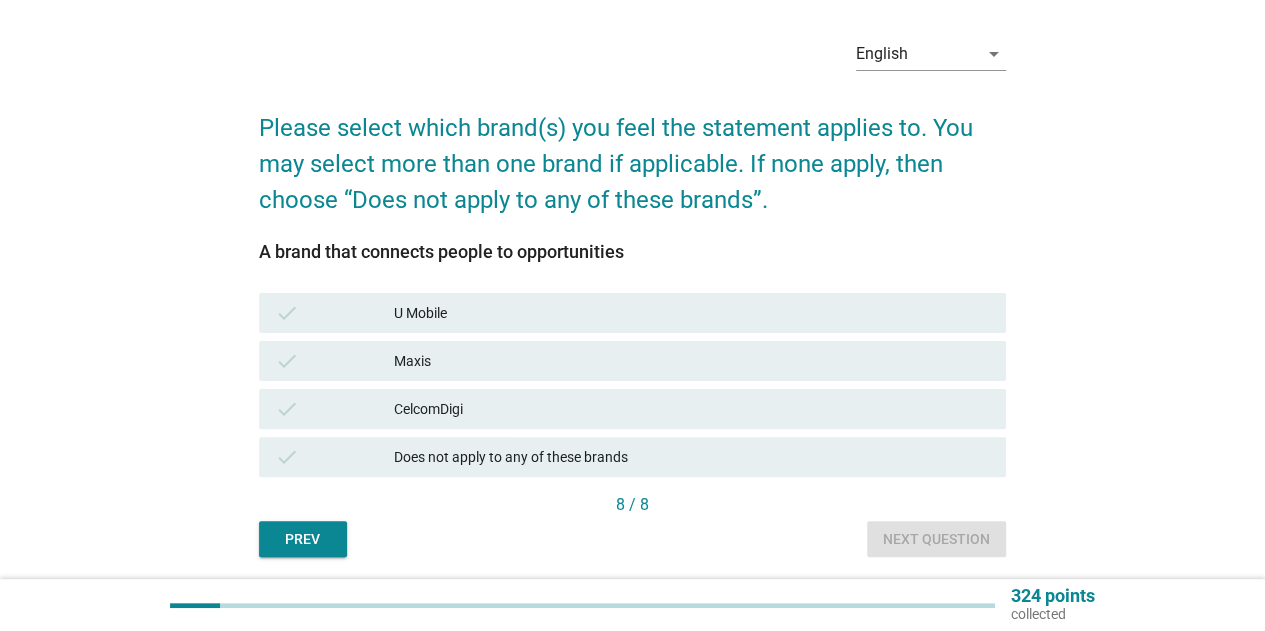 scroll, scrollTop: 100, scrollLeft: 0, axis: vertical 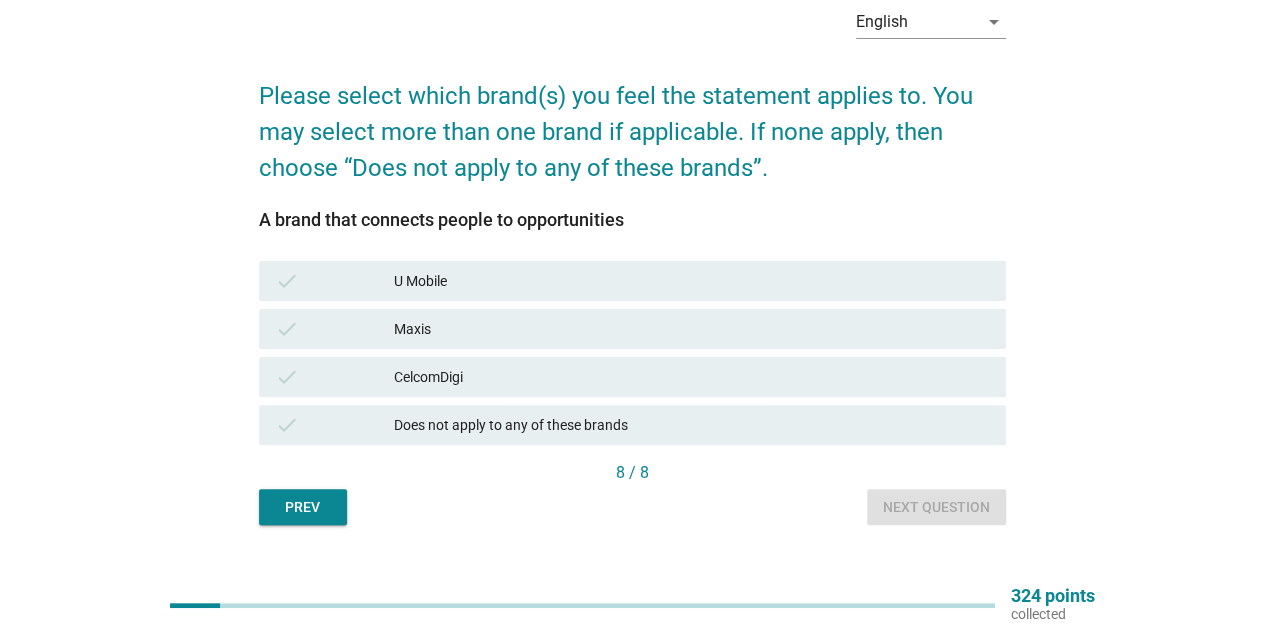 click on "check   Does not apply to any of these brands" at bounding box center (632, 425) 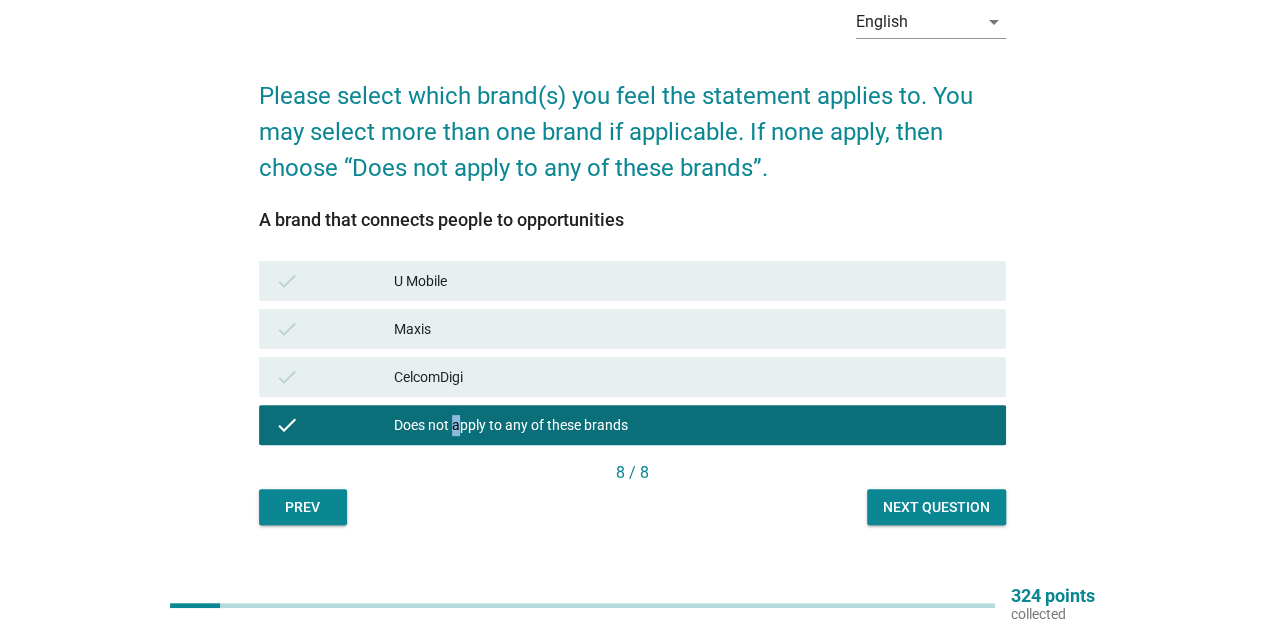 click on "Next question" at bounding box center (936, 507) 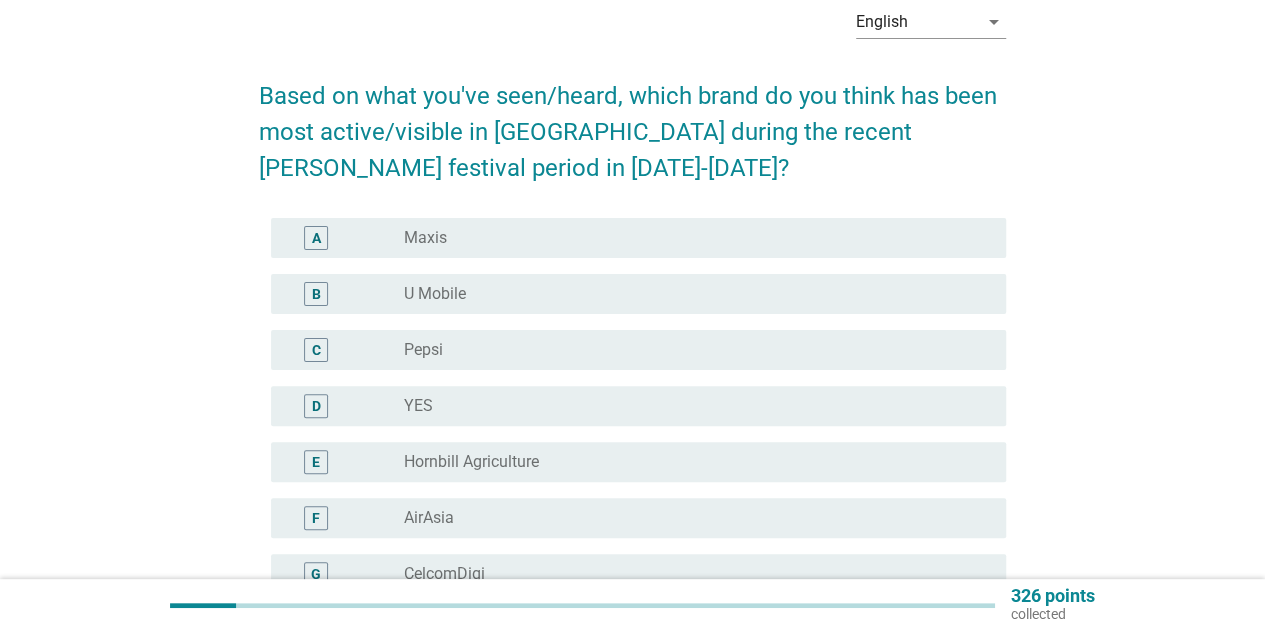scroll, scrollTop: 0, scrollLeft: 0, axis: both 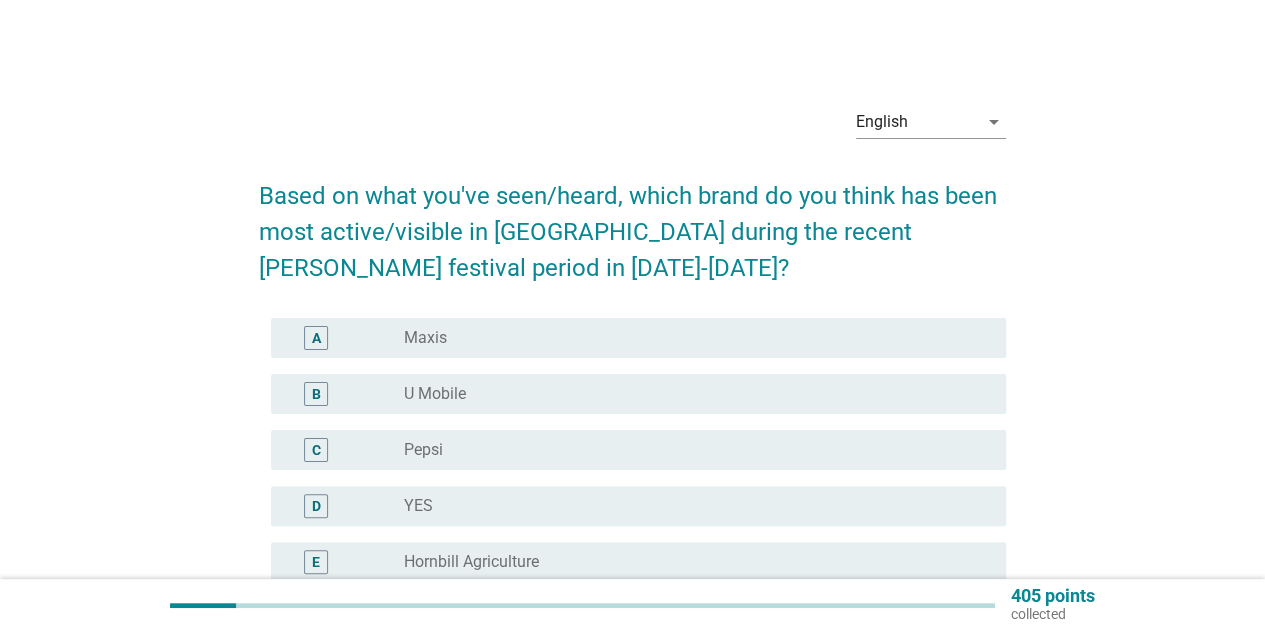 click on "B     radio_button_unchecked U Mobile" at bounding box center (638, 394) 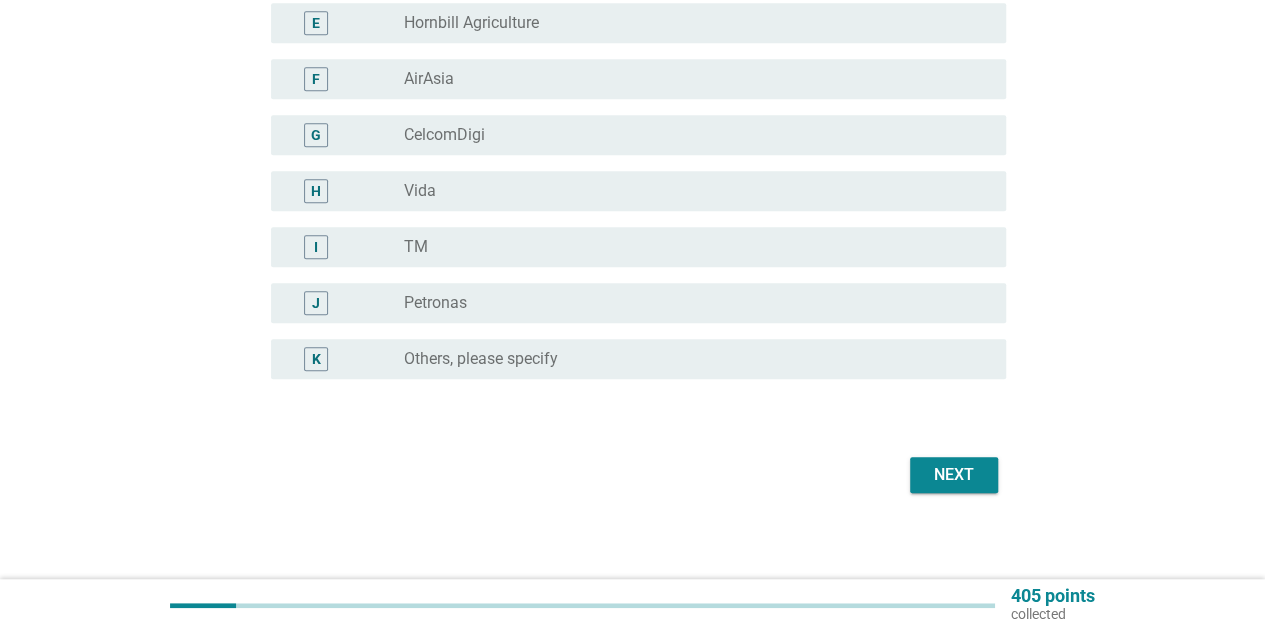scroll, scrollTop: 548, scrollLeft: 0, axis: vertical 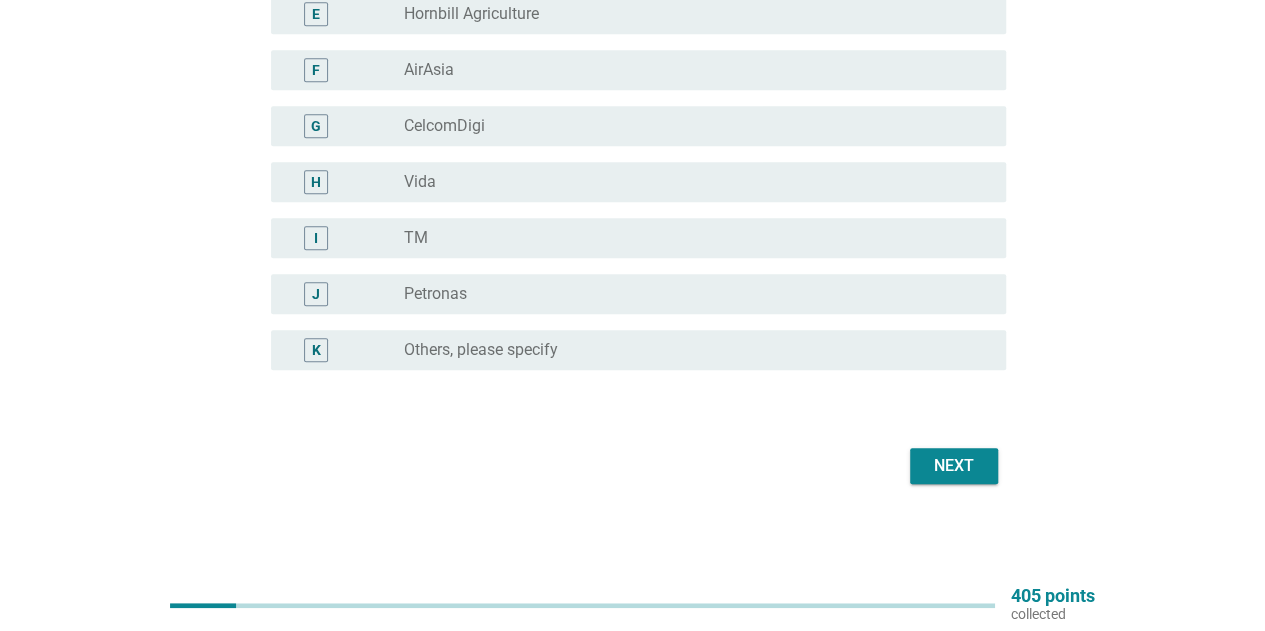 click on "Next" at bounding box center (954, 466) 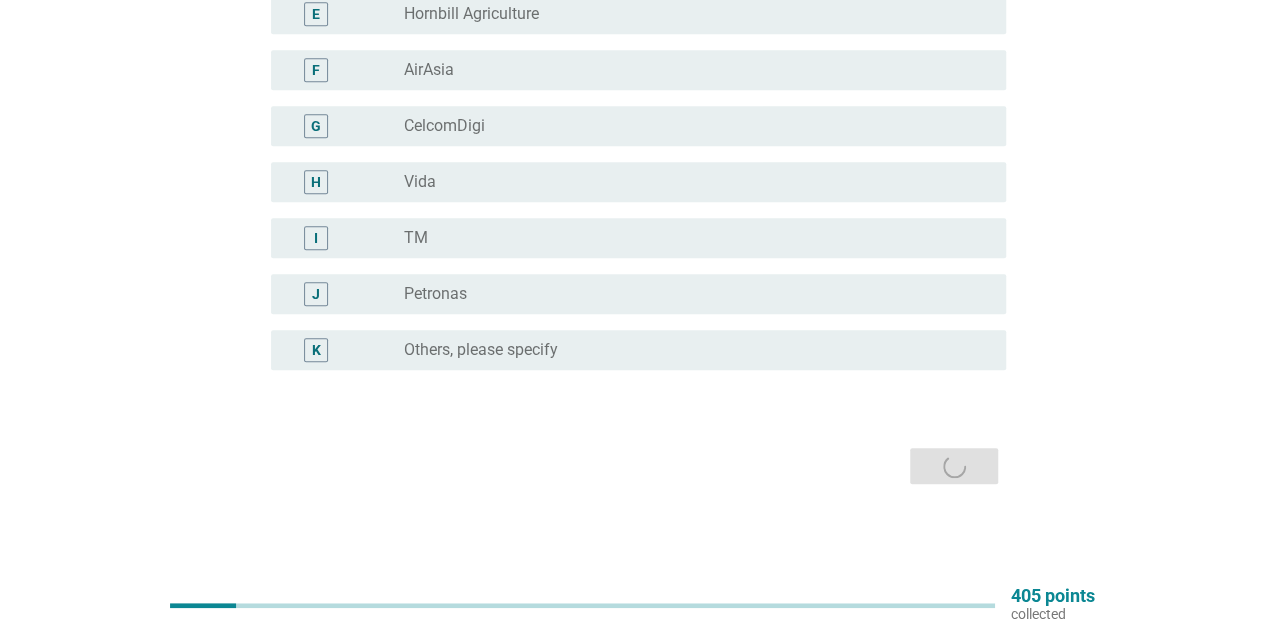 scroll, scrollTop: 0, scrollLeft: 0, axis: both 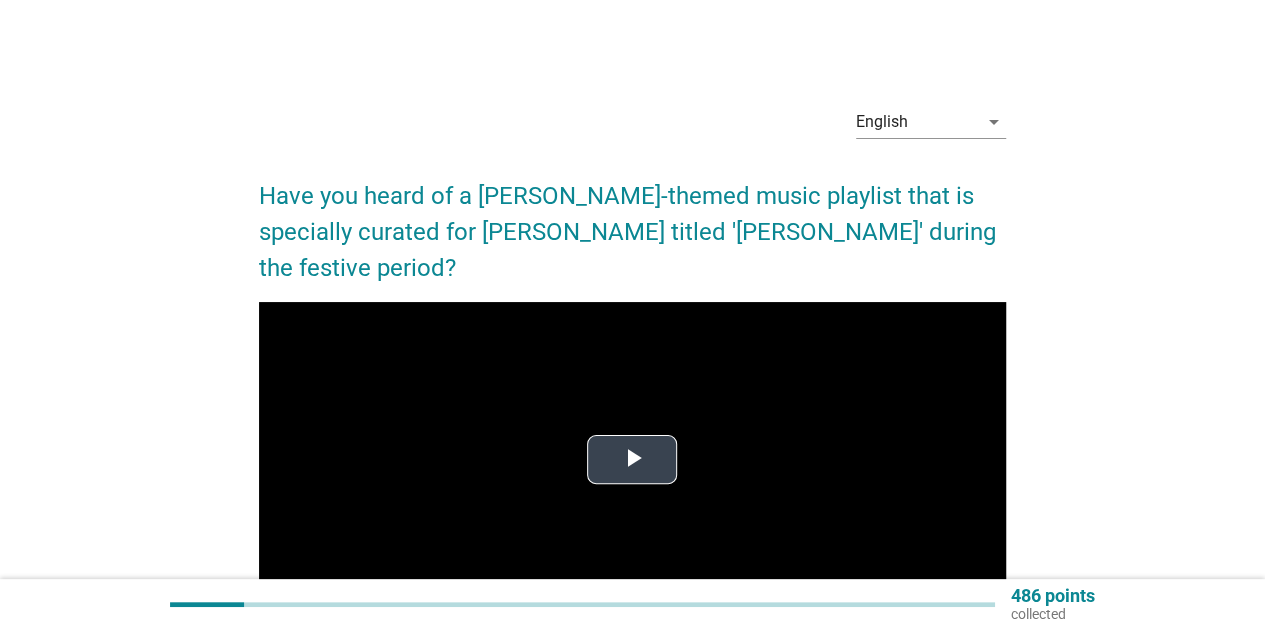 click at bounding box center (632, 460) 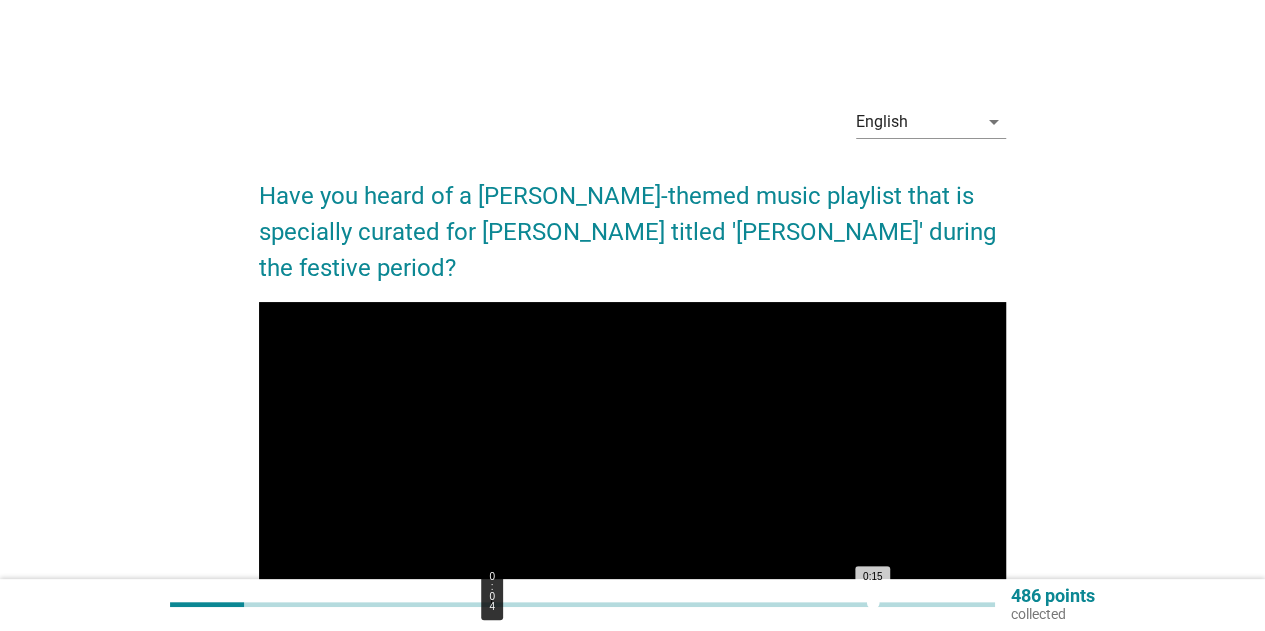 click on "Loaded :  100.00% 0:04 0:15" at bounding box center [611, 603] 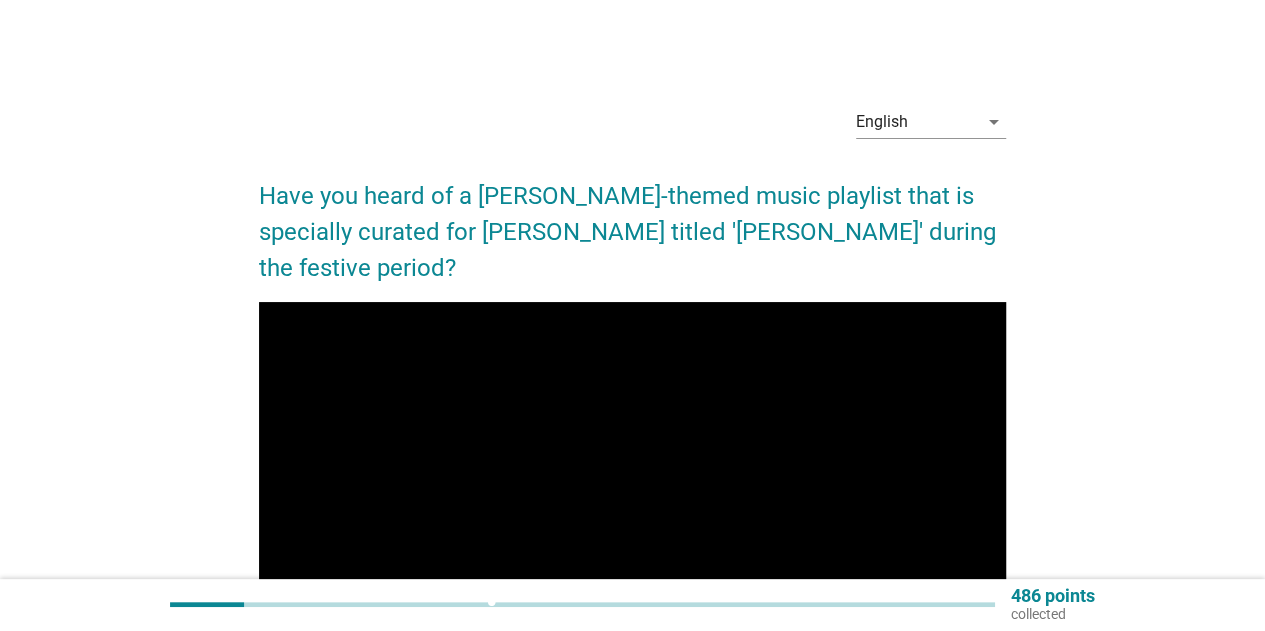click at bounding box center (279, 603) 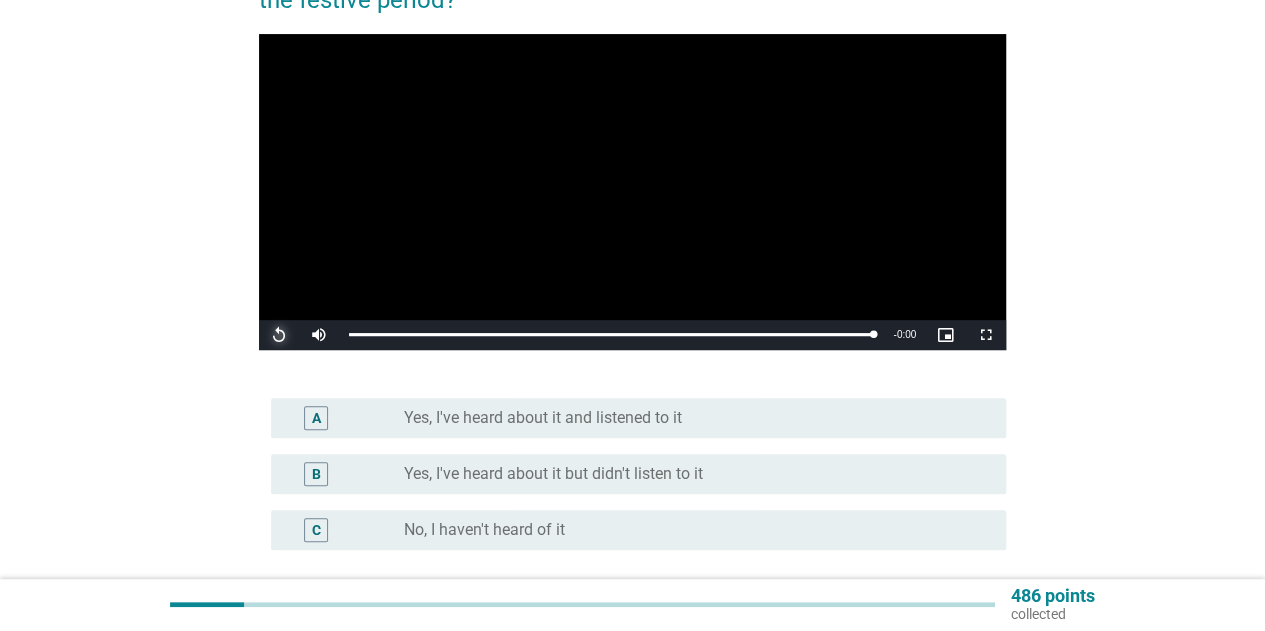 scroll, scrollTop: 300, scrollLeft: 0, axis: vertical 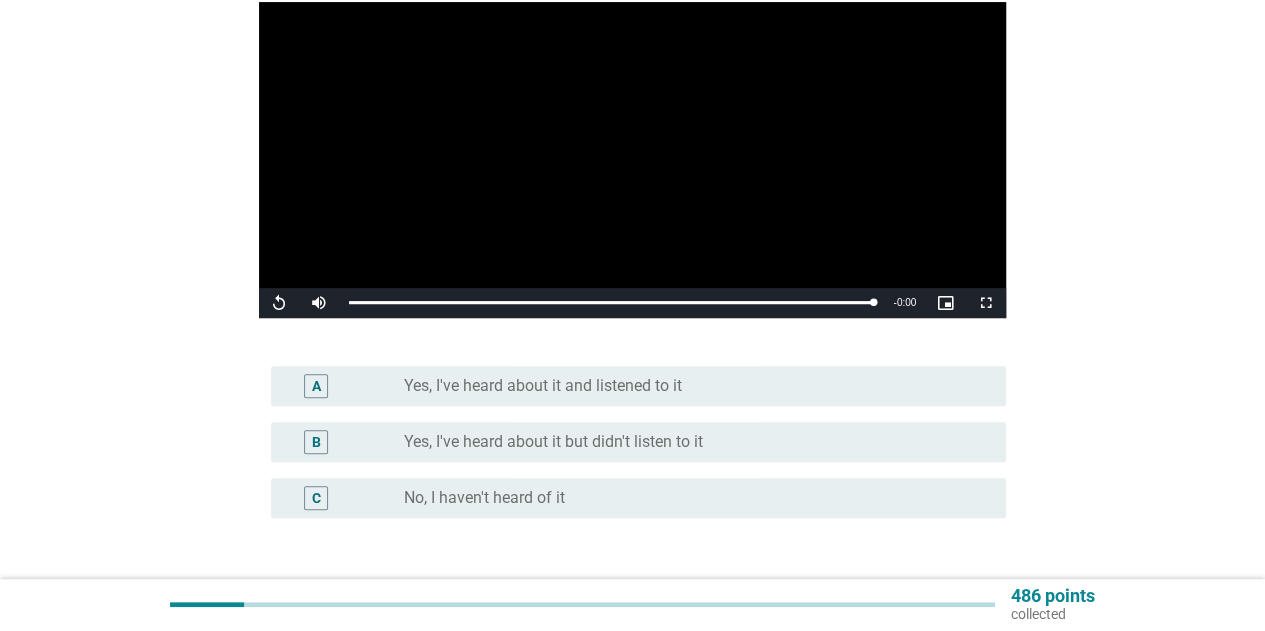 click on "radio_button_unchecked No, I haven't heard of it" at bounding box center (689, 498) 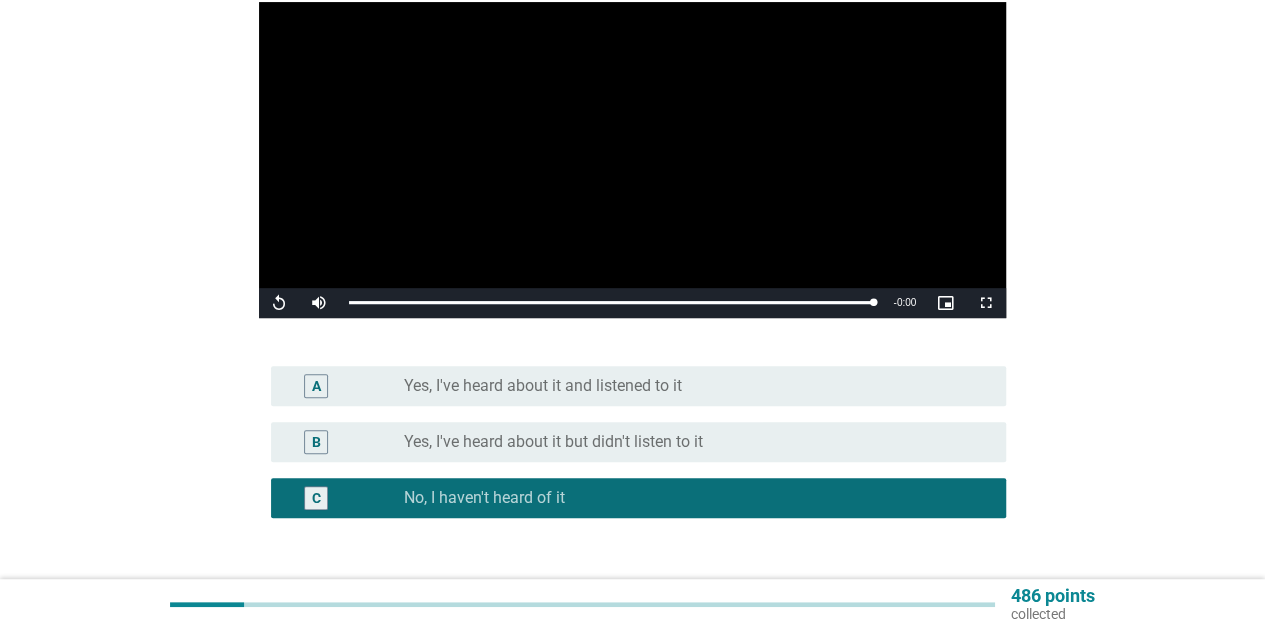 click on "Next" at bounding box center (954, 614) 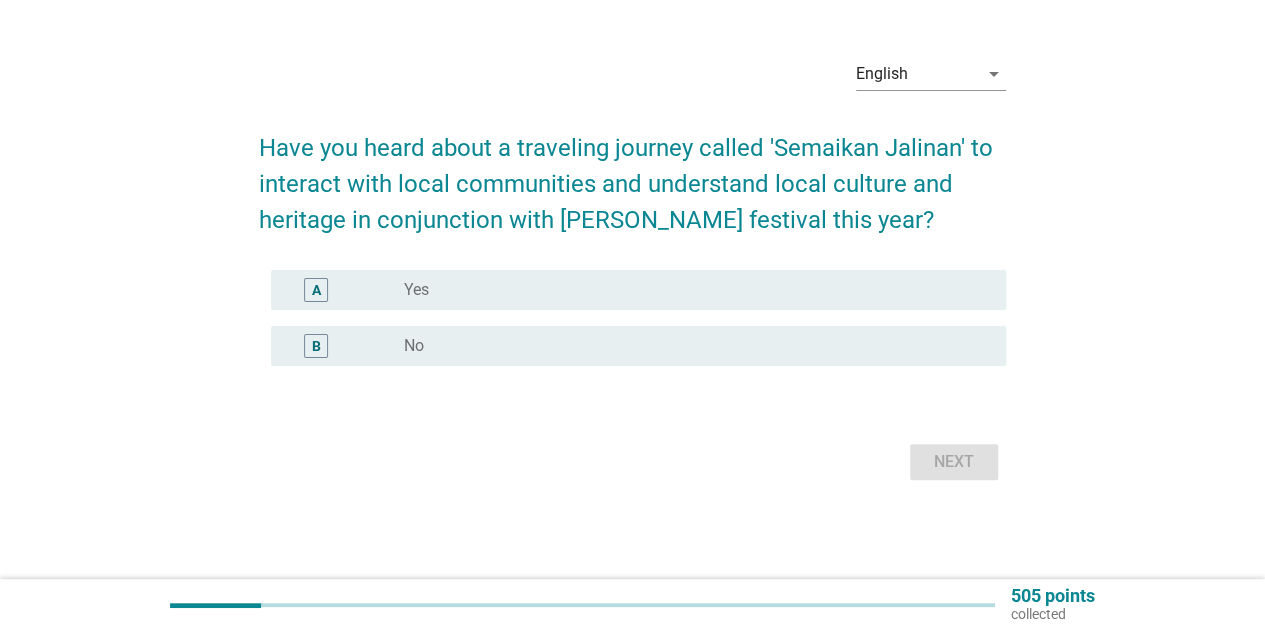 scroll, scrollTop: 0, scrollLeft: 0, axis: both 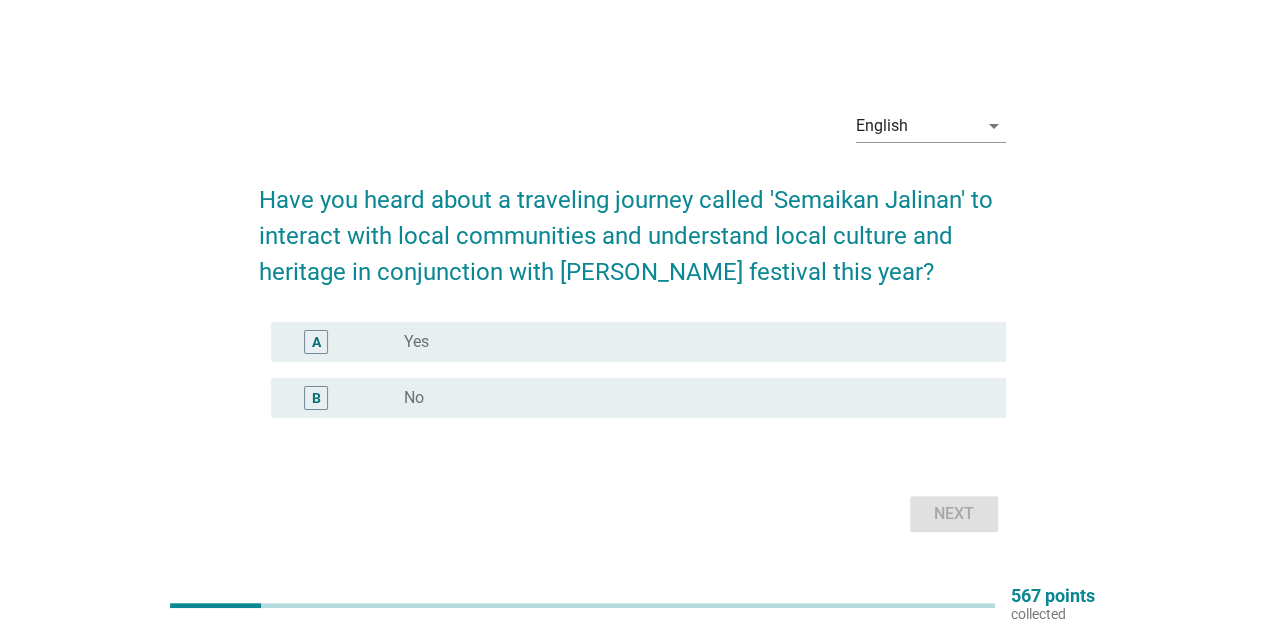 click on "radio_button_unchecked No" at bounding box center [689, 398] 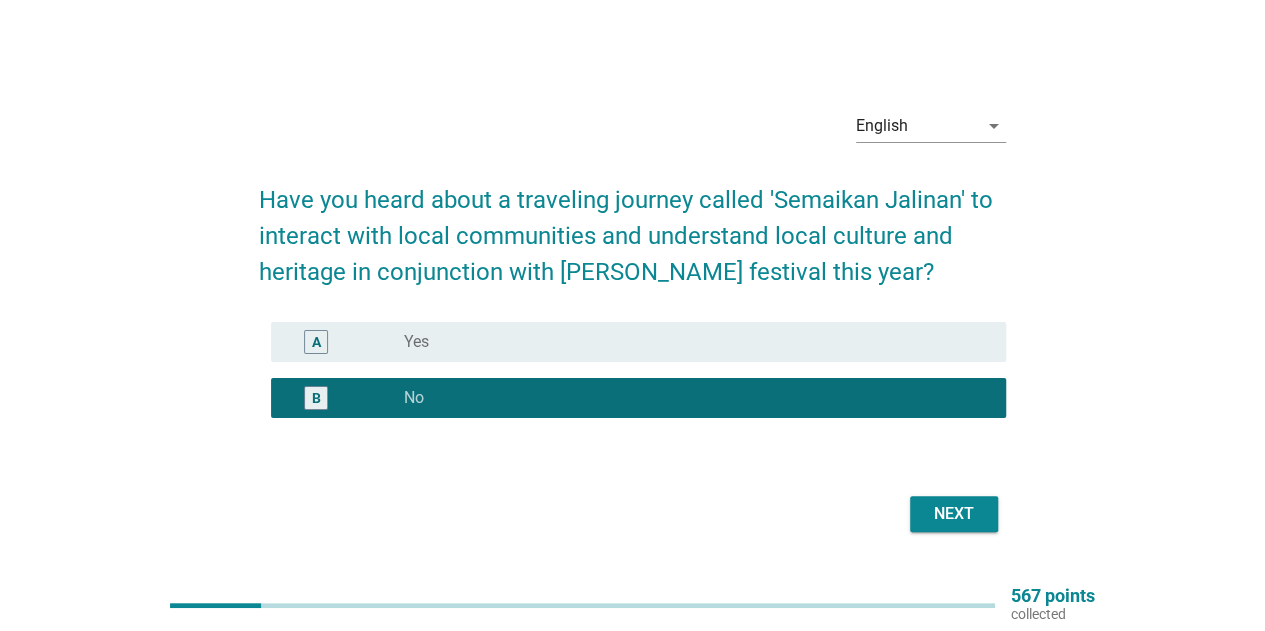 click on "Next" at bounding box center [954, 514] 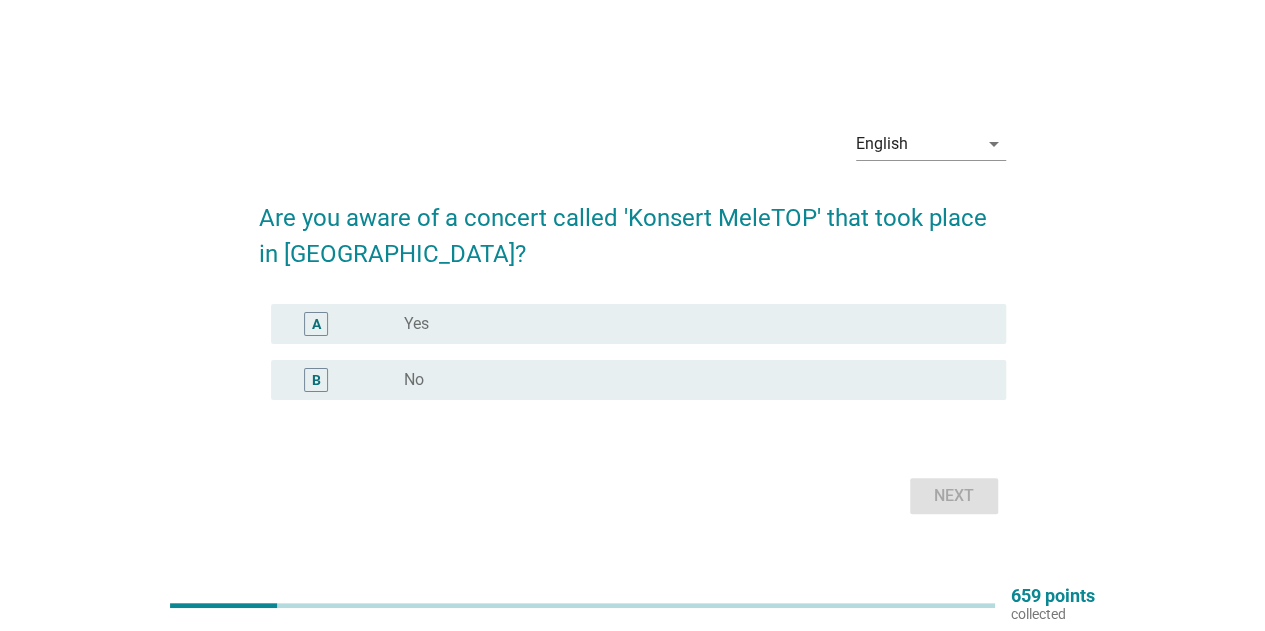 click on "radio_button_unchecked No" at bounding box center [689, 380] 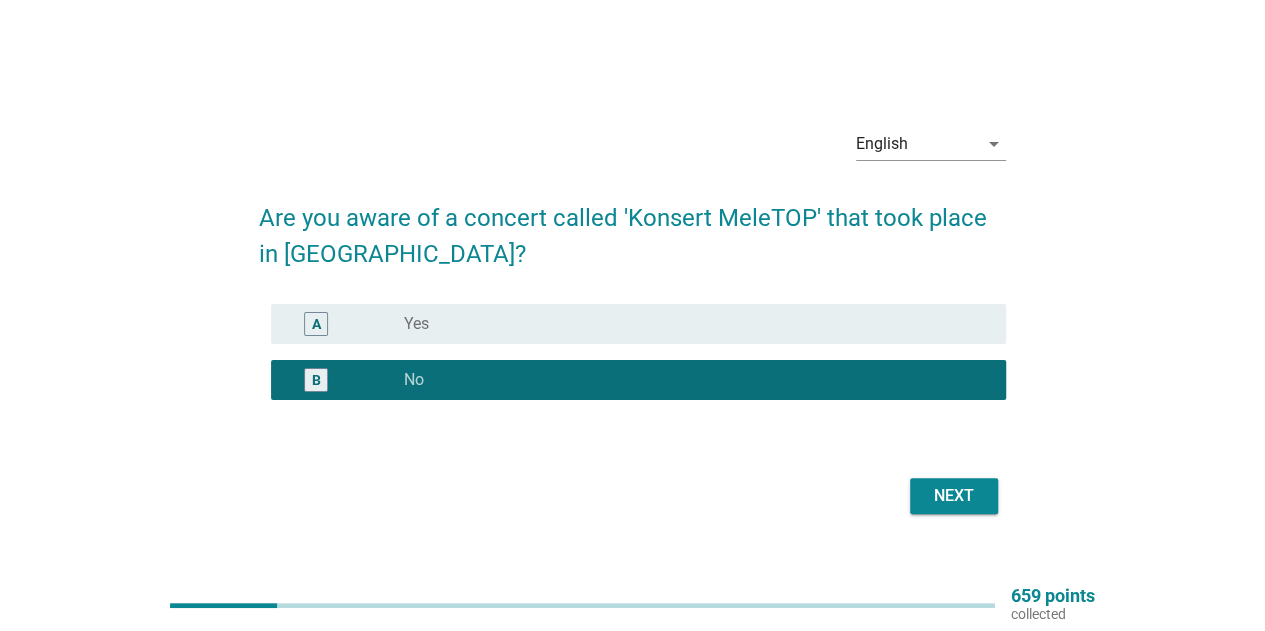 click on "Next" at bounding box center [954, 496] 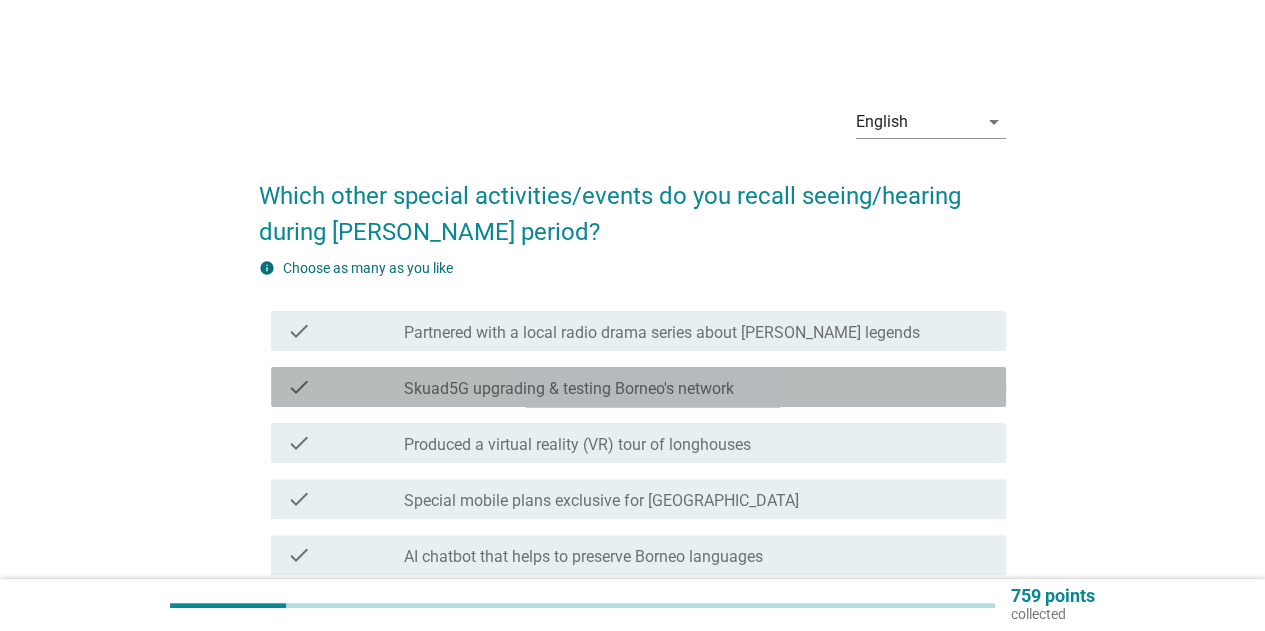 click on "Skuad5G upgrading & testing Borneo's network" at bounding box center [569, 389] 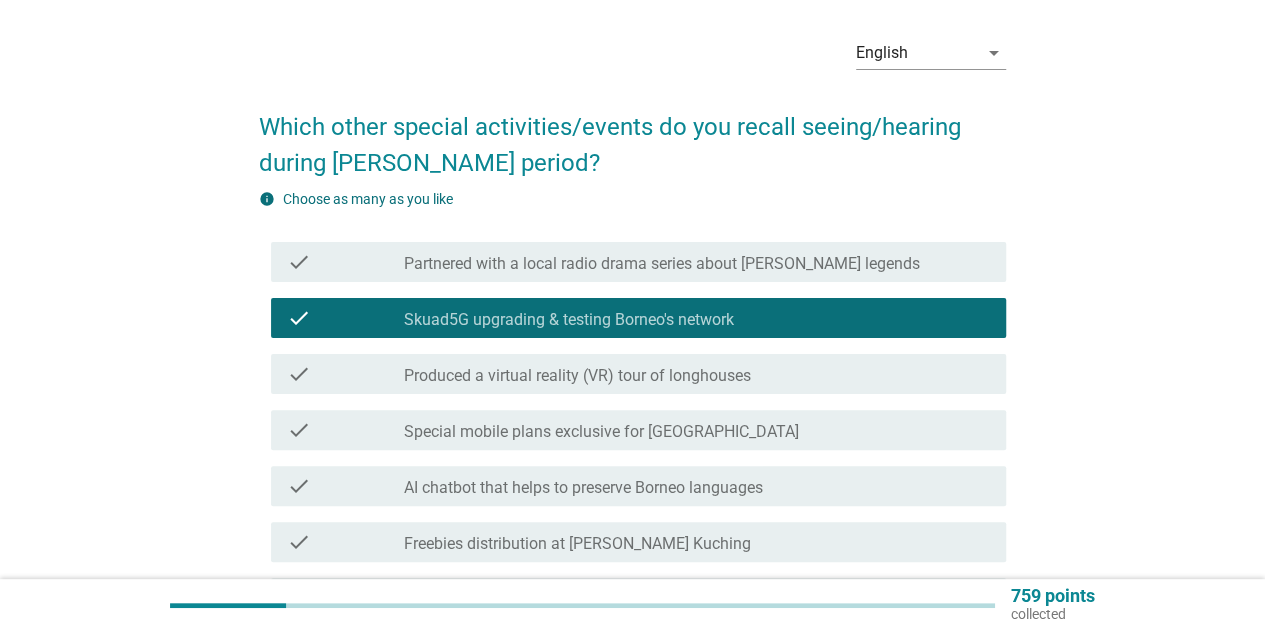scroll, scrollTop: 100, scrollLeft: 0, axis: vertical 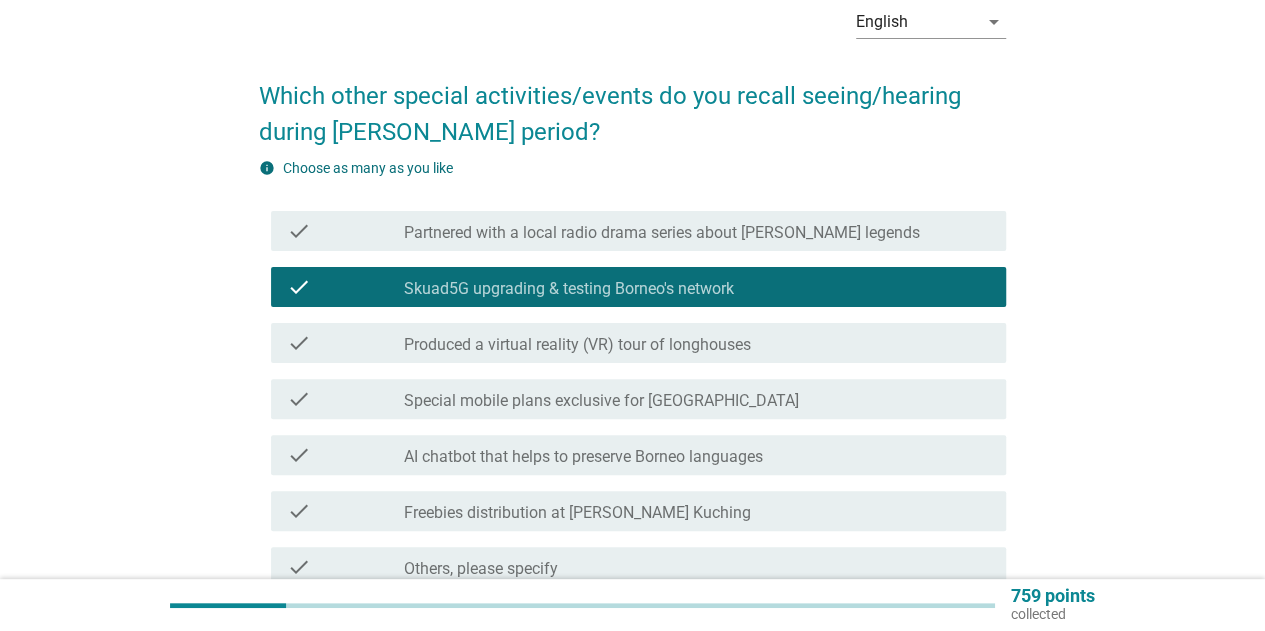 click on "Special mobile plans exclusive for [GEOGRAPHIC_DATA]" at bounding box center [601, 401] 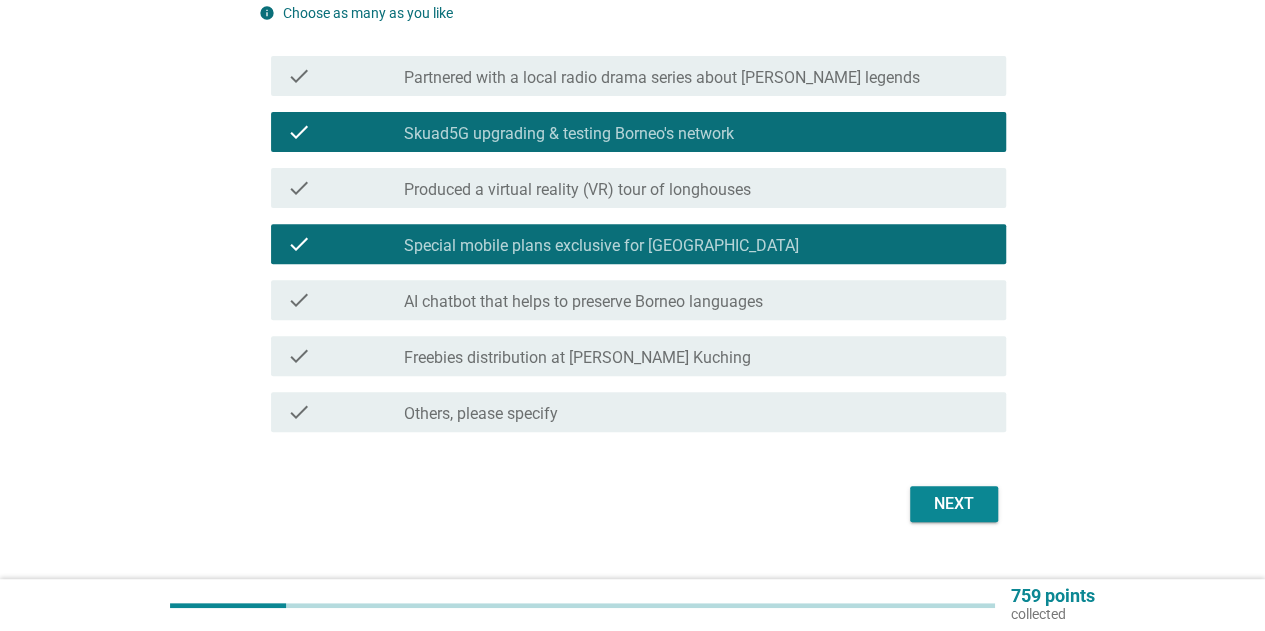 scroll, scrollTop: 294, scrollLeft: 0, axis: vertical 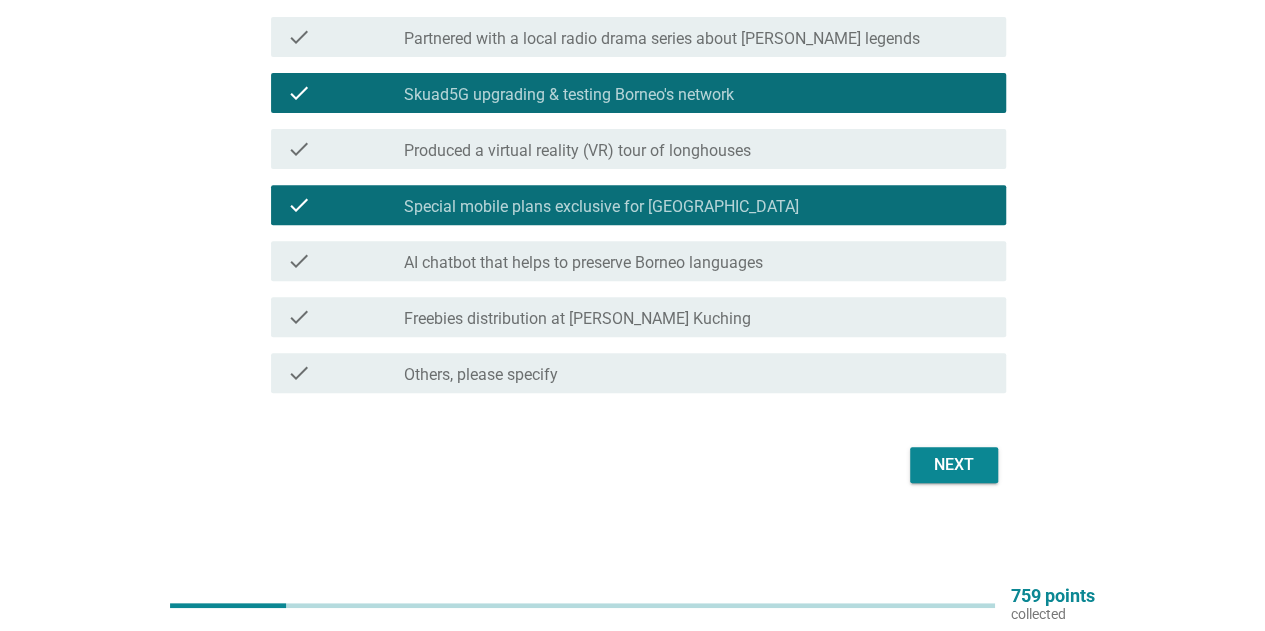 click on "Next" at bounding box center (954, 465) 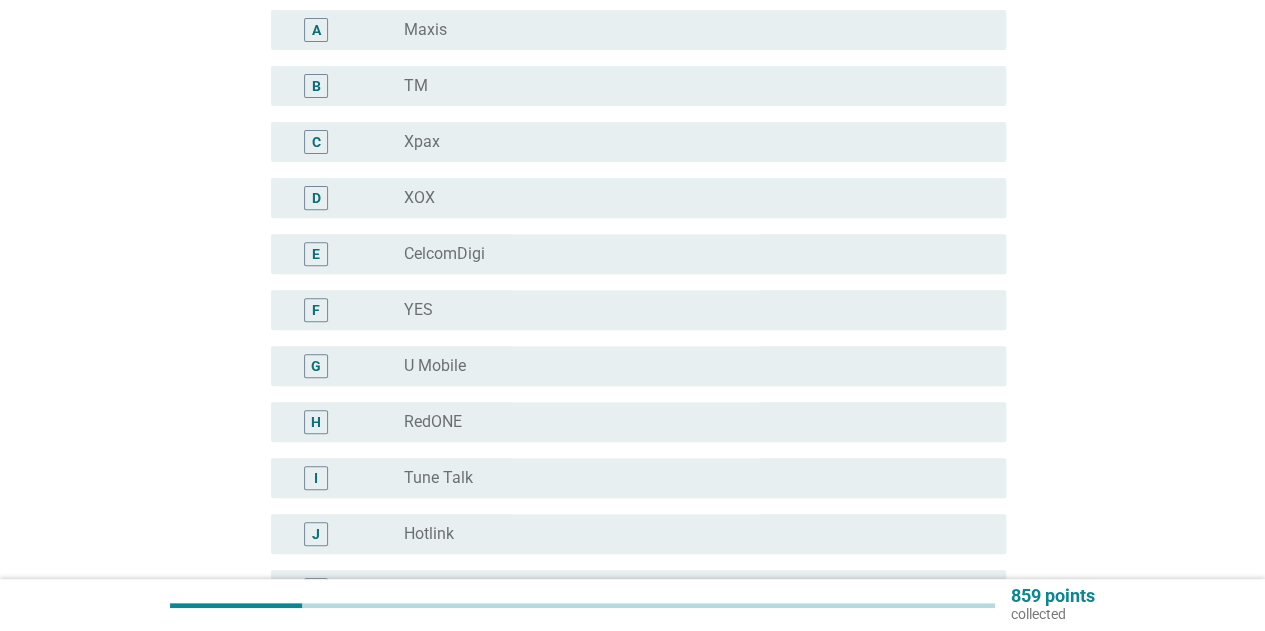 scroll, scrollTop: 300, scrollLeft: 0, axis: vertical 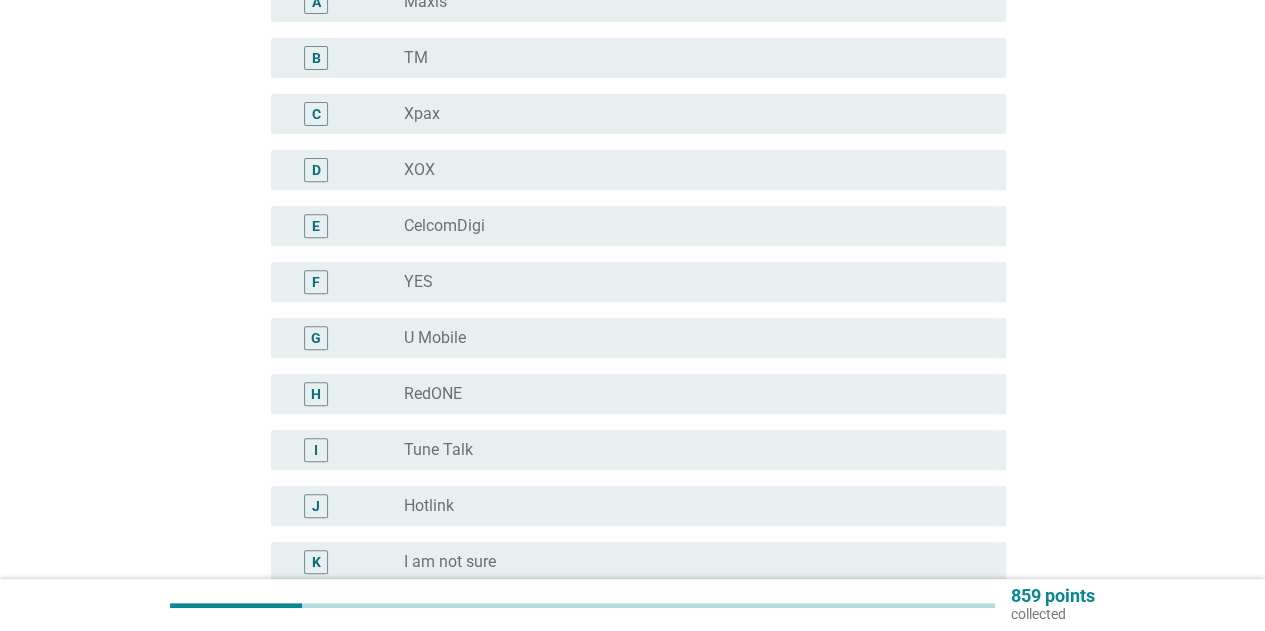 click on "radio_button_unchecked Hotlink" at bounding box center [689, 506] 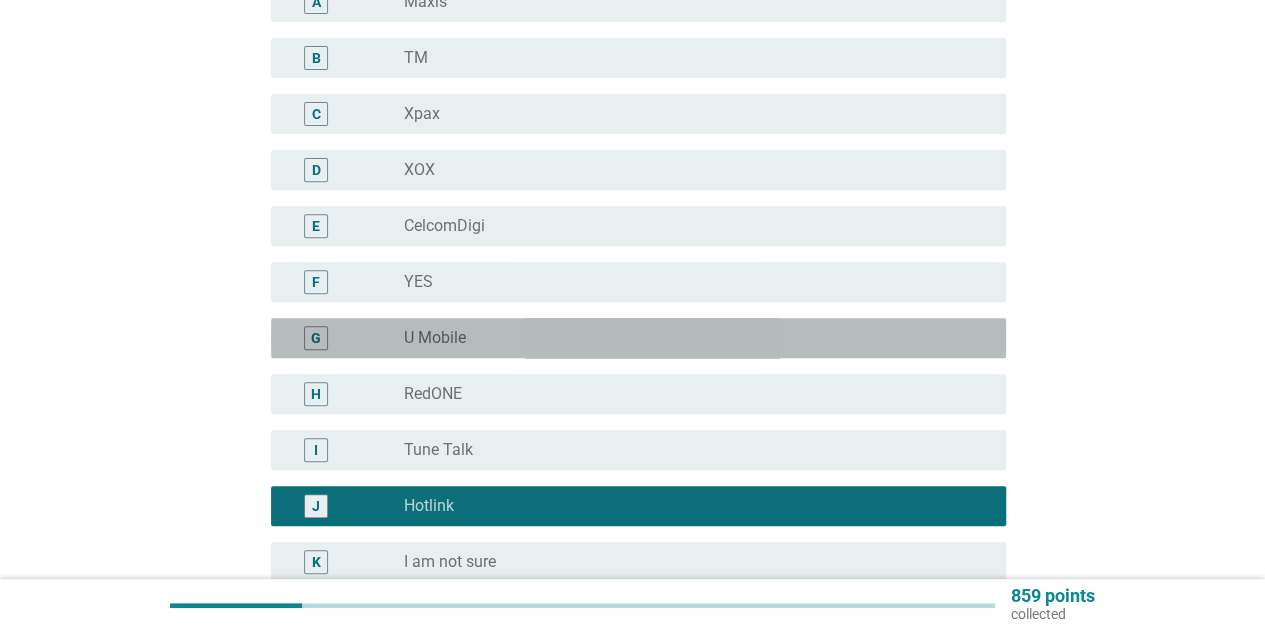click on "radio_button_unchecked U Mobile" at bounding box center [689, 338] 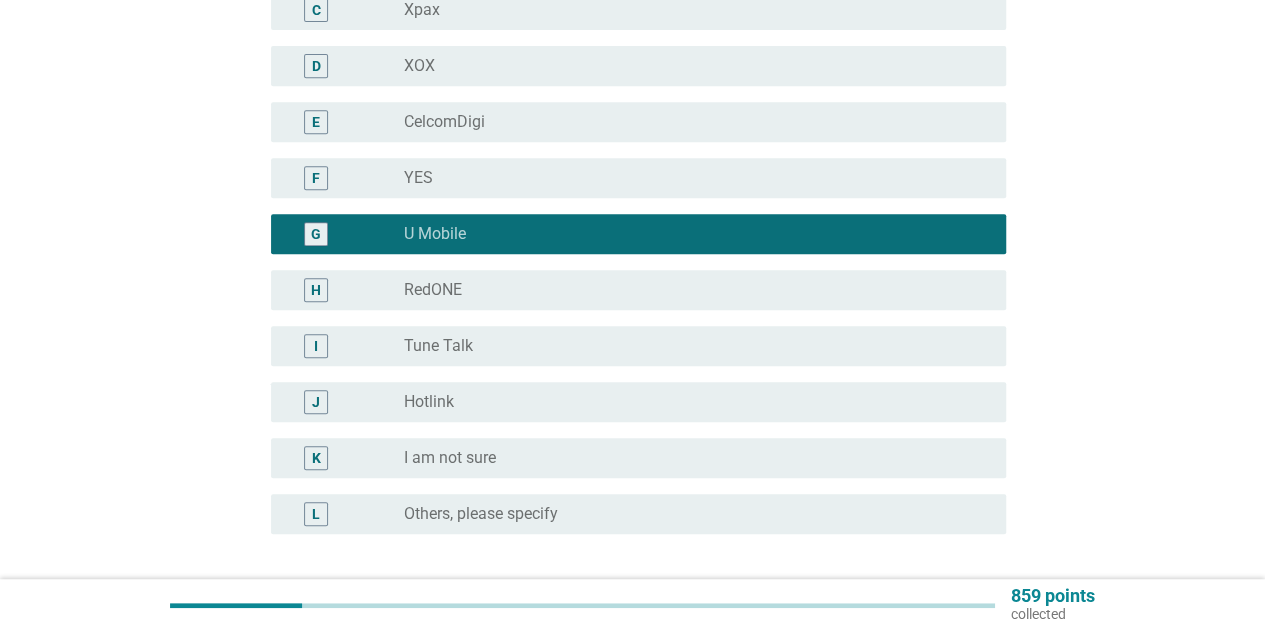 scroll, scrollTop: 568, scrollLeft: 0, axis: vertical 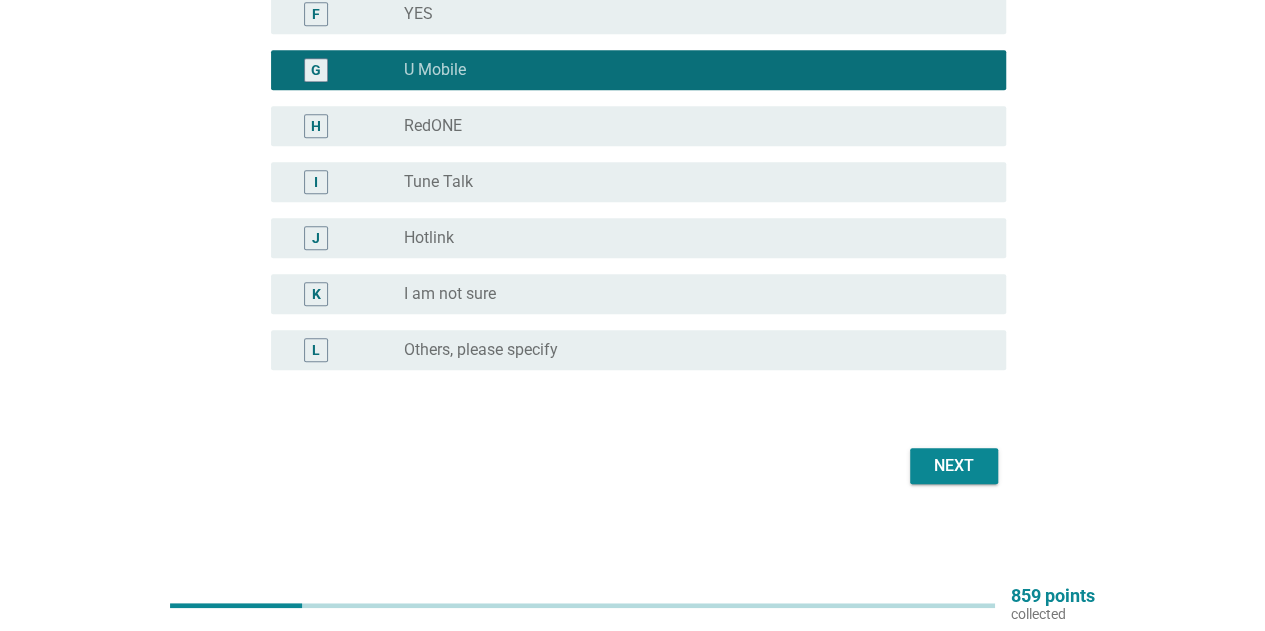 click on "radio_button_unchecked Hotlink" at bounding box center [689, 238] 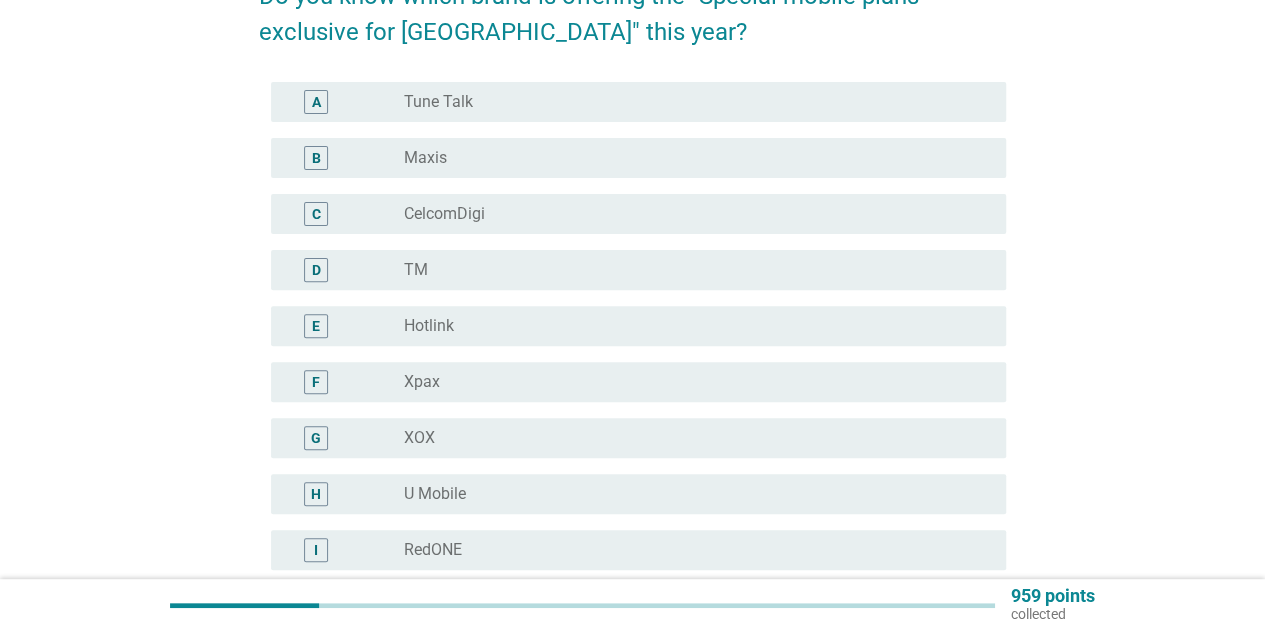 click on "radio_button_unchecked U Mobile" at bounding box center (689, 494) 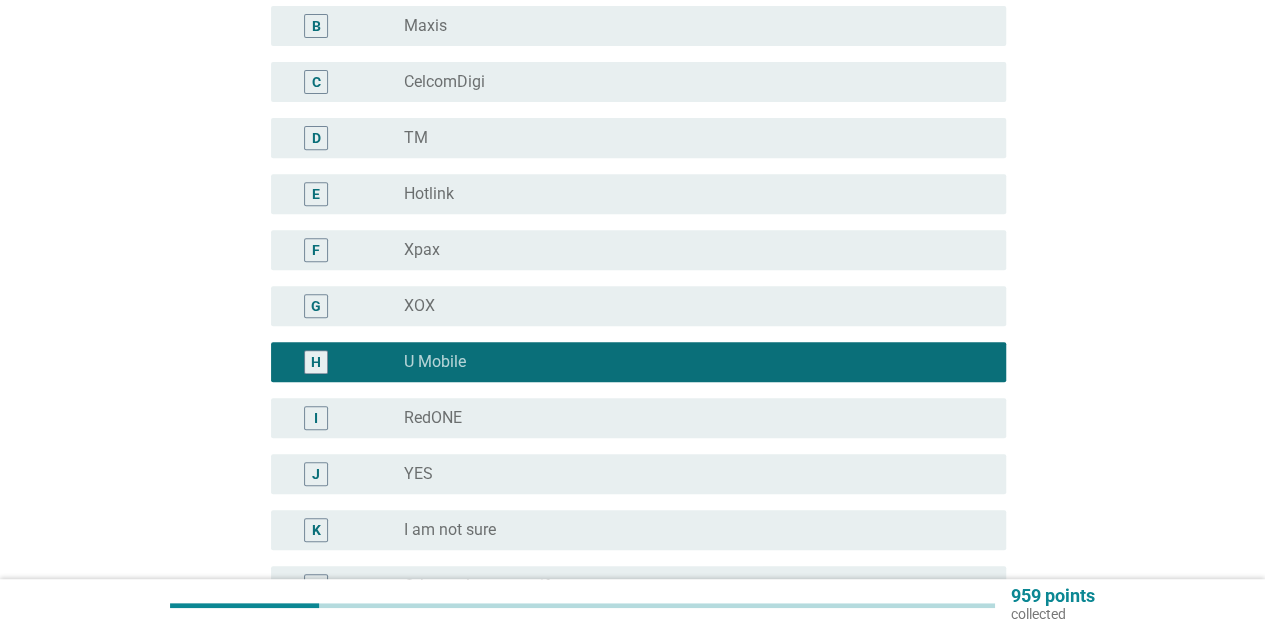 scroll, scrollTop: 500, scrollLeft: 0, axis: vertical 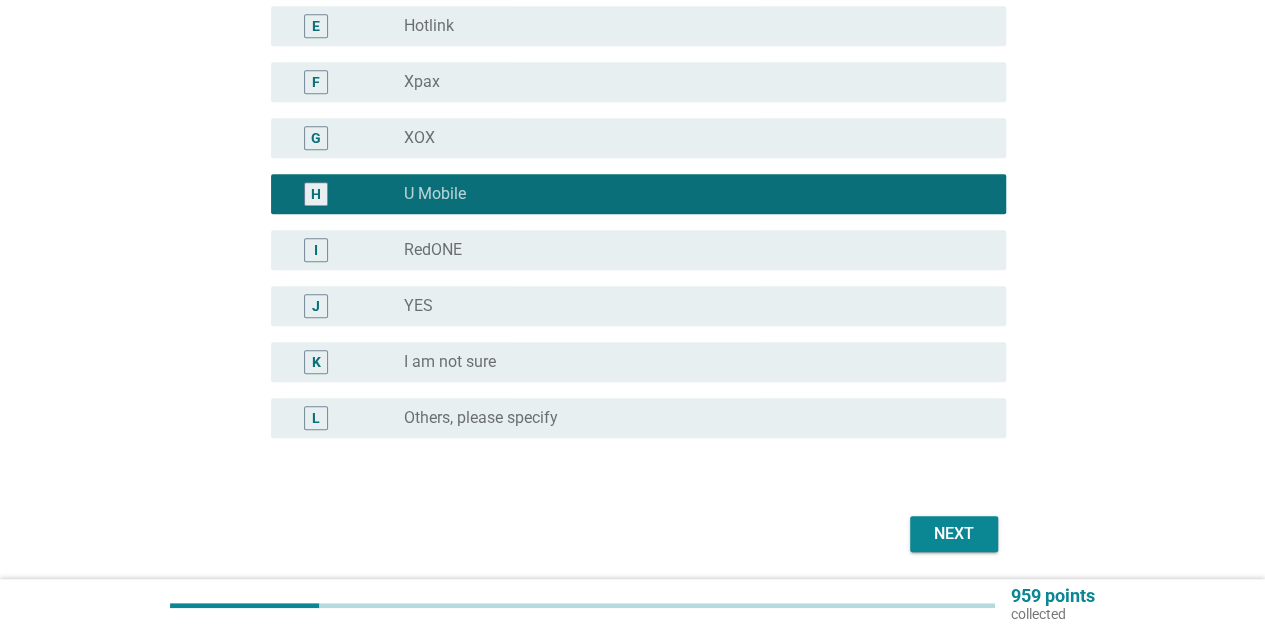 click on "Next" at bounding box center (954, 534) 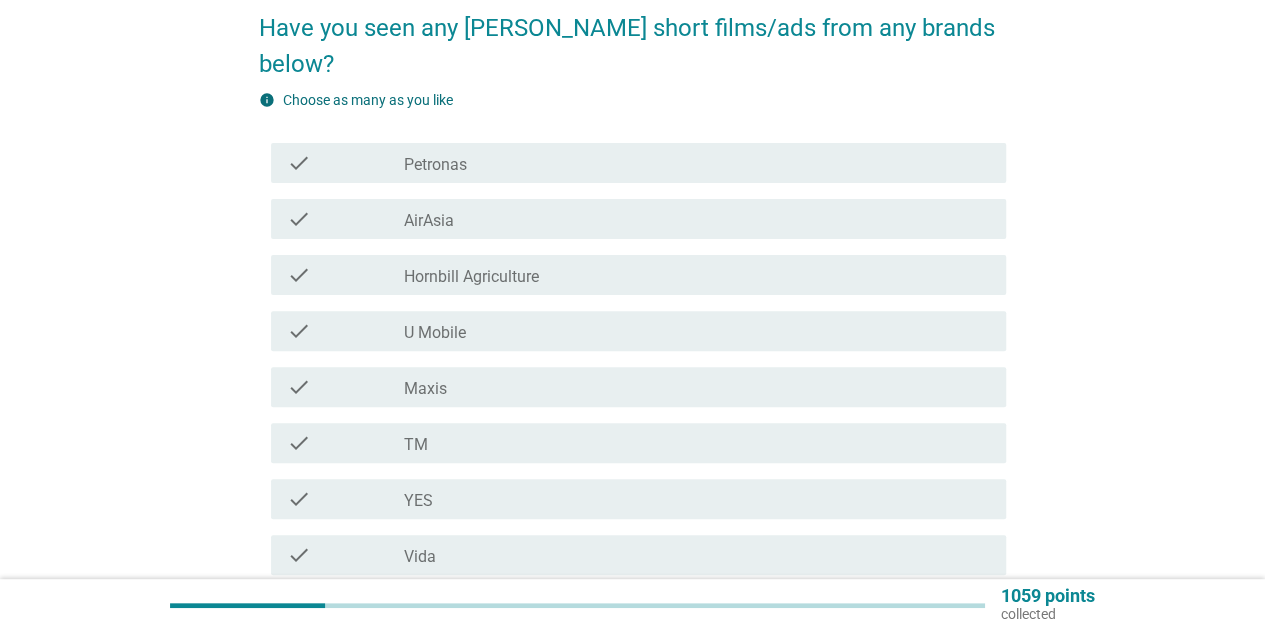 scroll, scrollTop: 200, scrollLeft: 0, axis: vertical 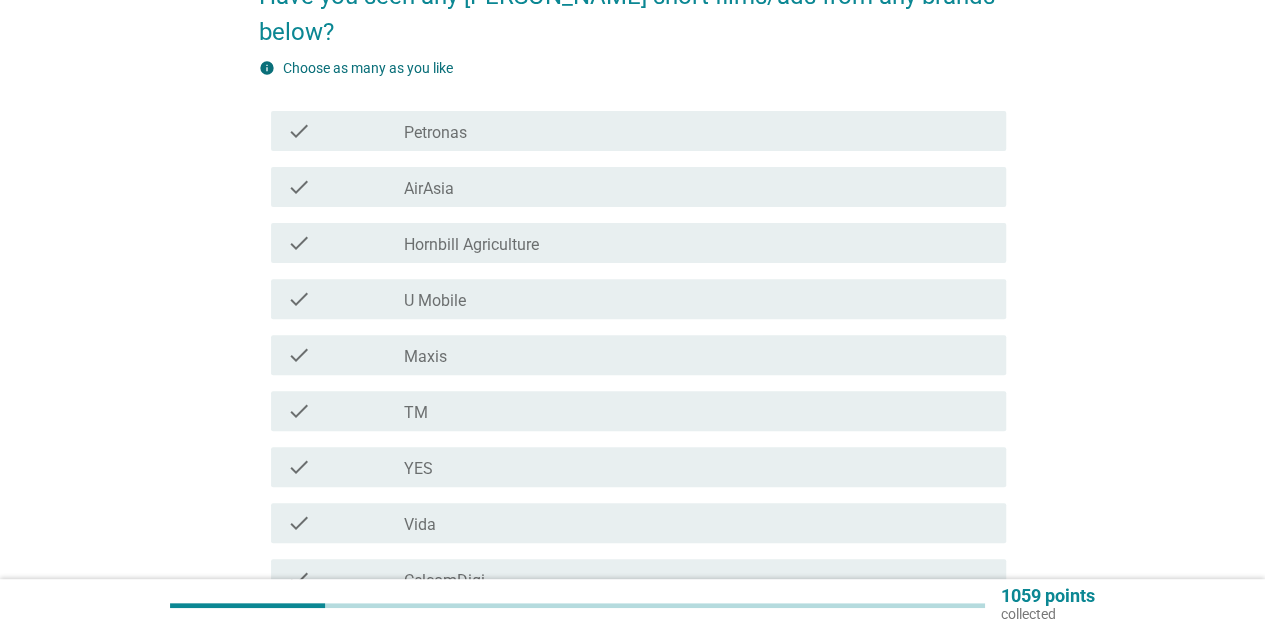 click on "check_box_outline_blank U Mobile" at bounding box center [697, 299] 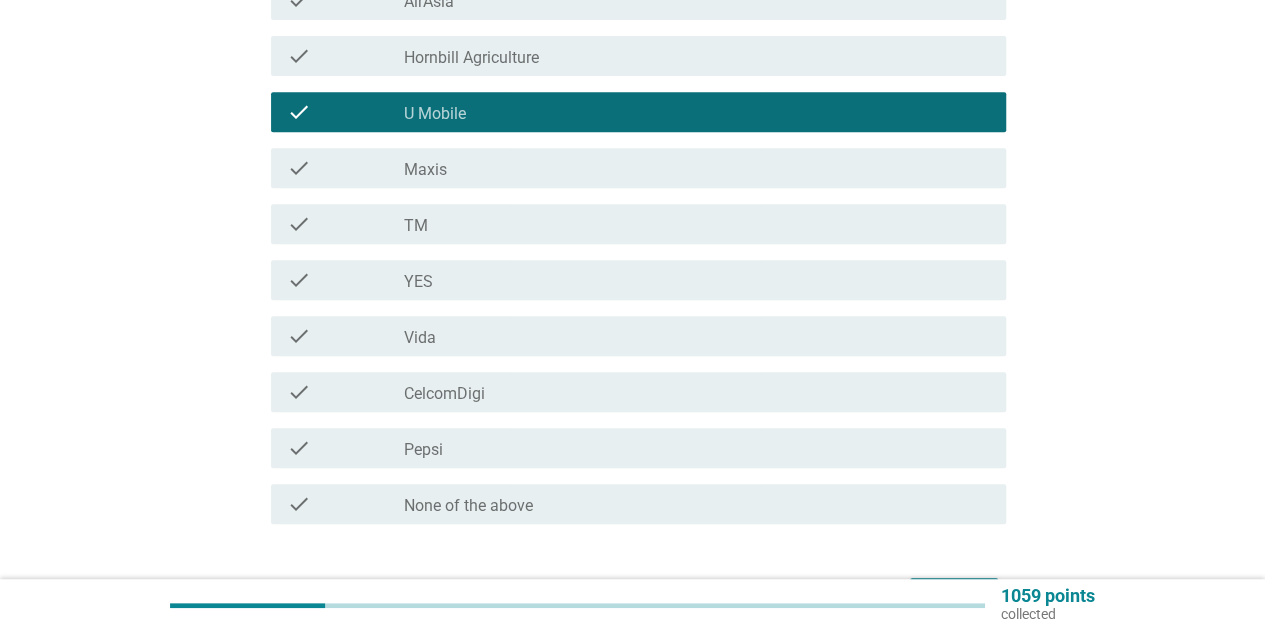 scroll, scrollTop: 482, scrollLeft: 0, axis: vertical 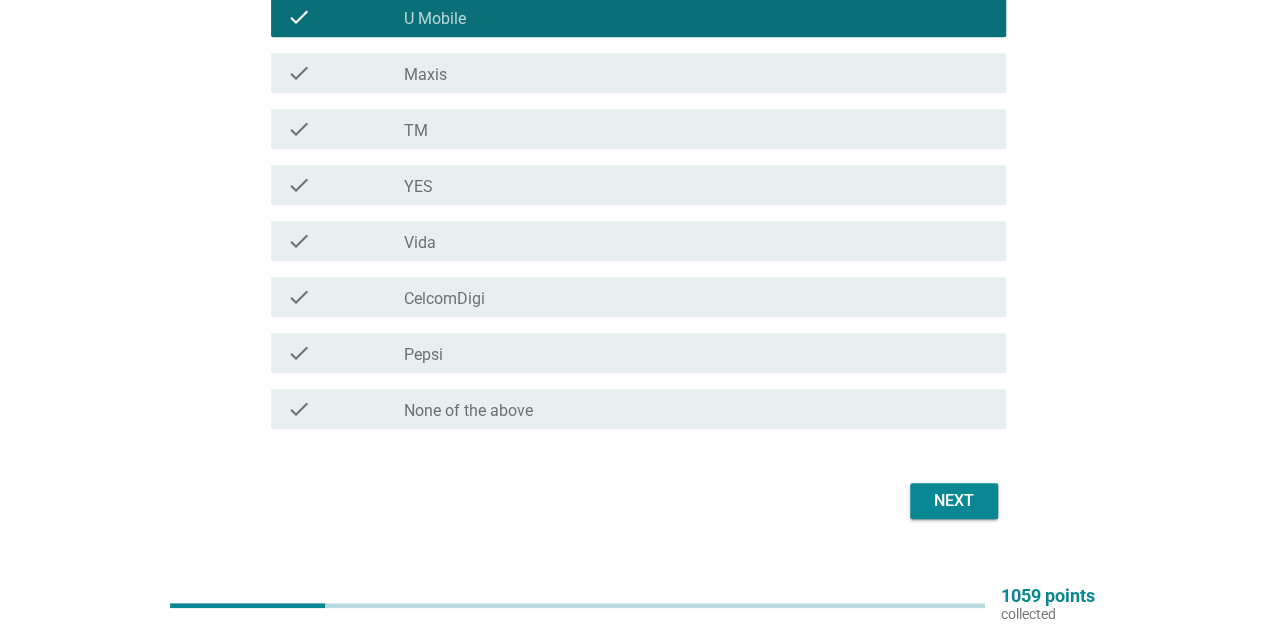 click on "Next" at bounding box center (954, 501) 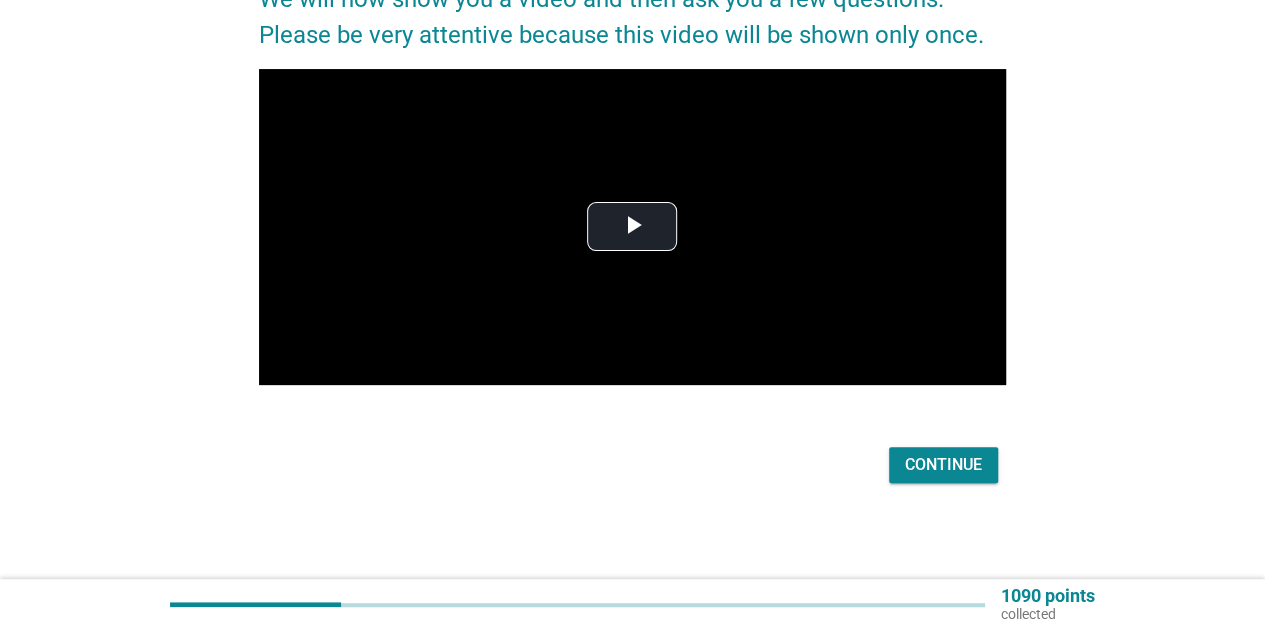 scroll, scrollTop: 0, scrollLeft: 0, axis: both 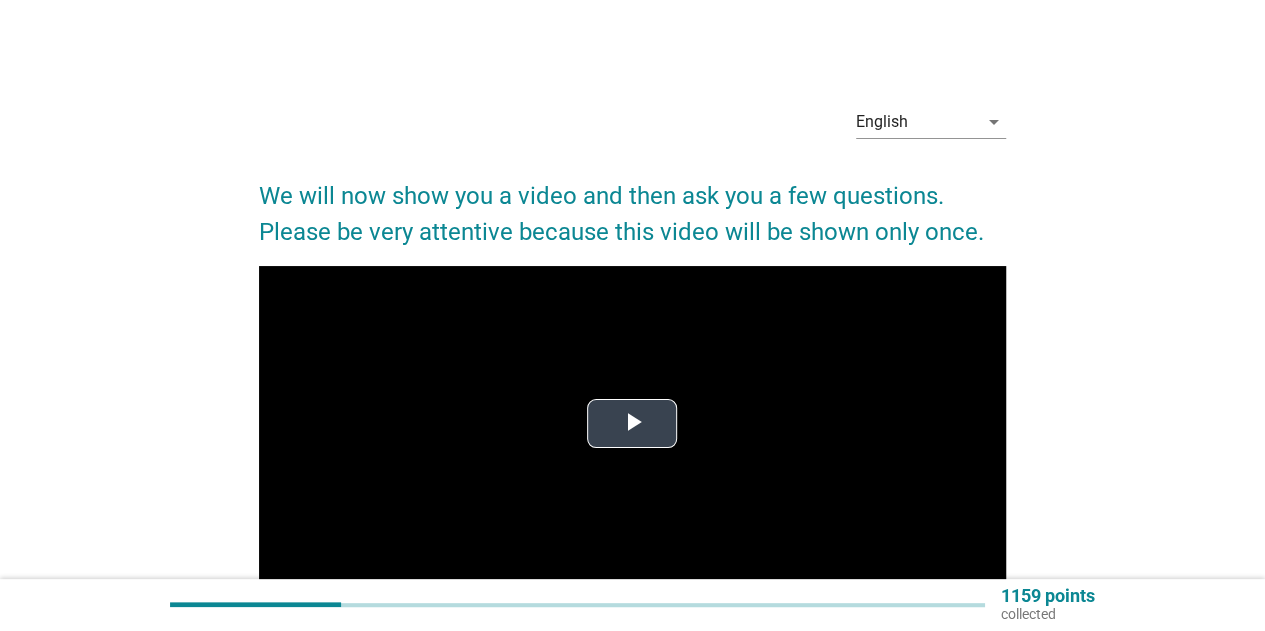 click at bounding box center [632, 424] 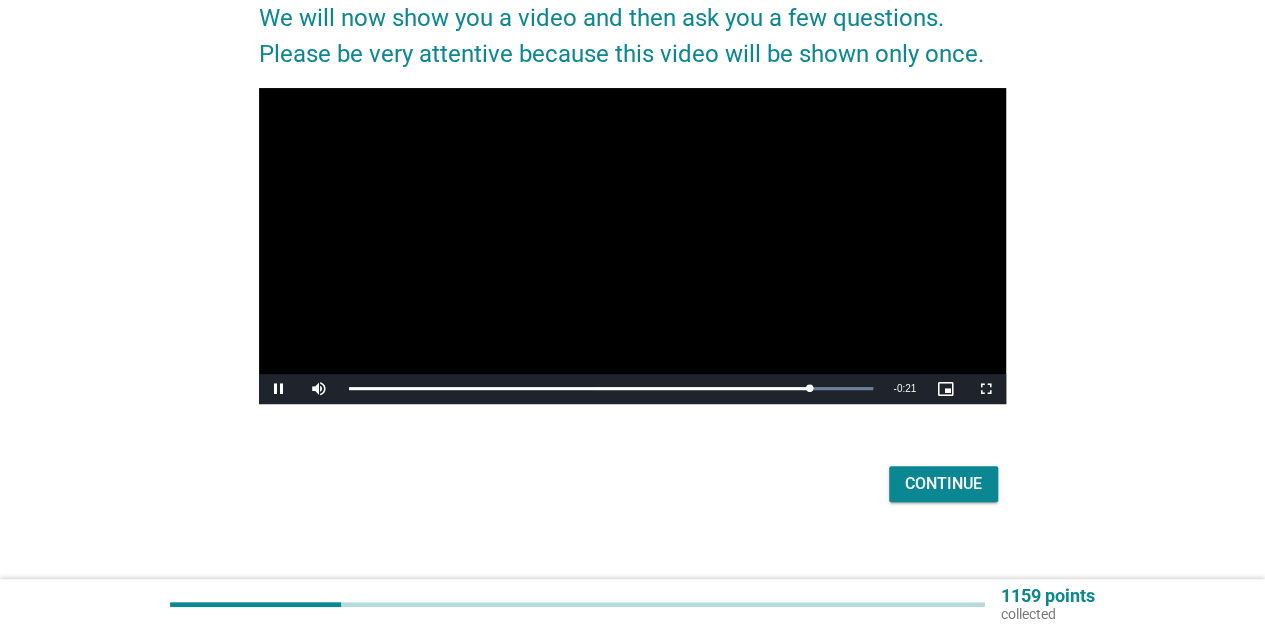 scroll, scrollTop: 196, scrollLeft: 0, axis: vertical 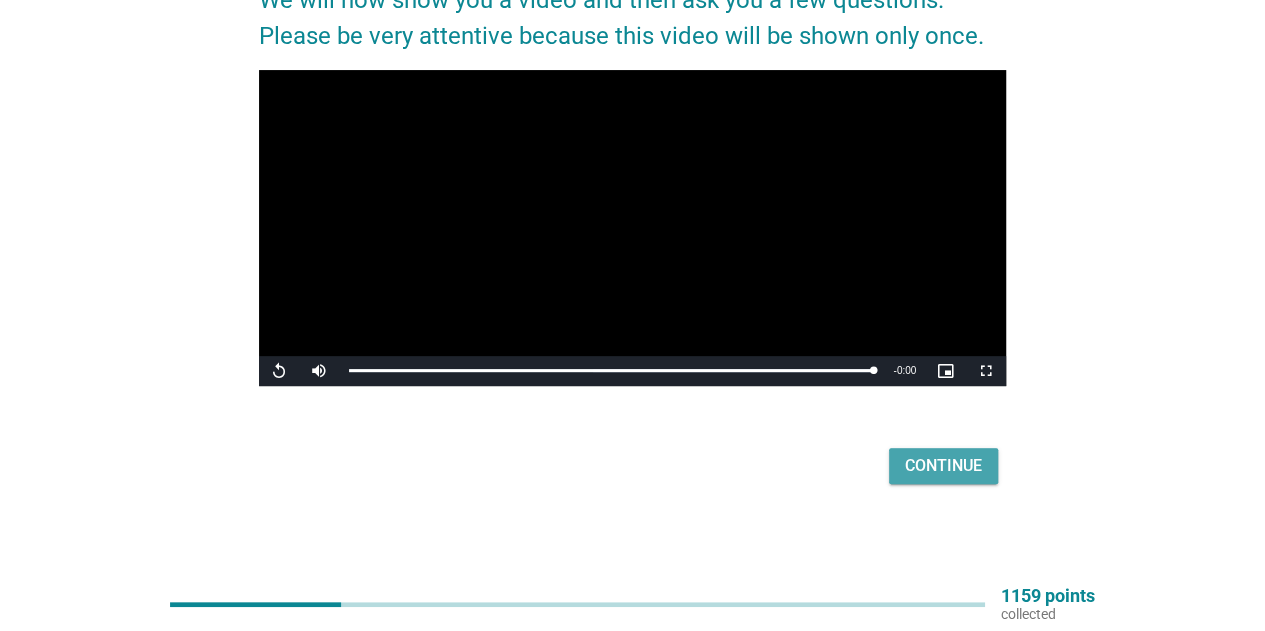 click on "Continue" at bounding box center (943, 466) 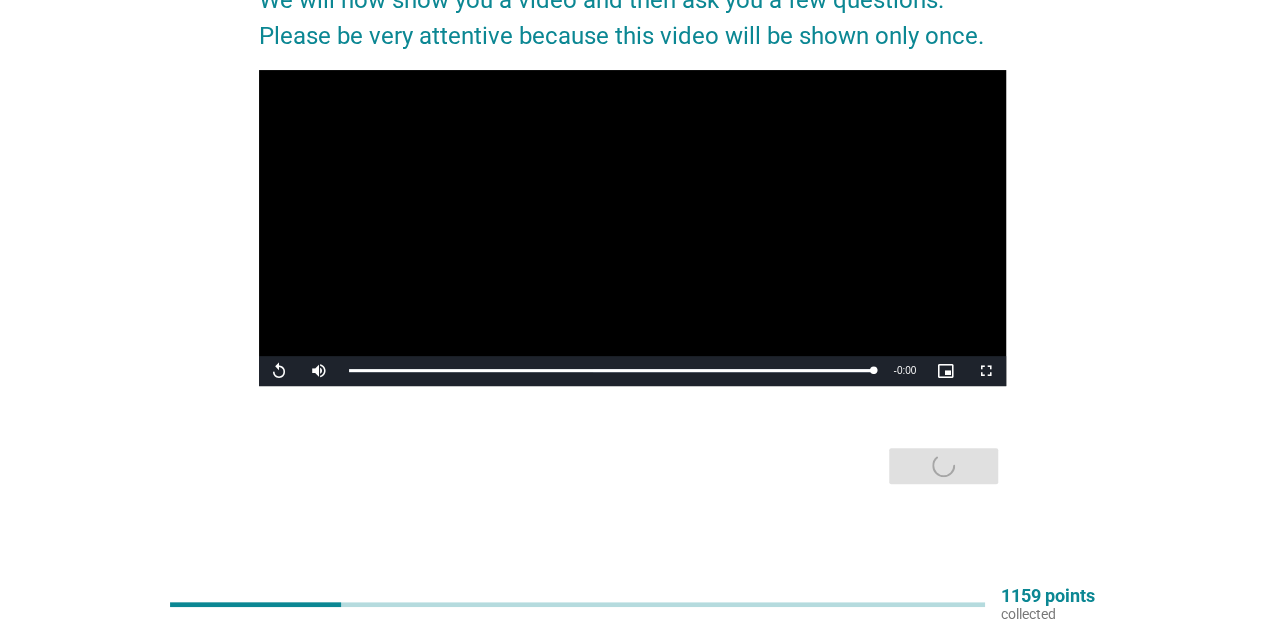 scroll, scrollTop: 0, scrollLeft: 0, axis: both 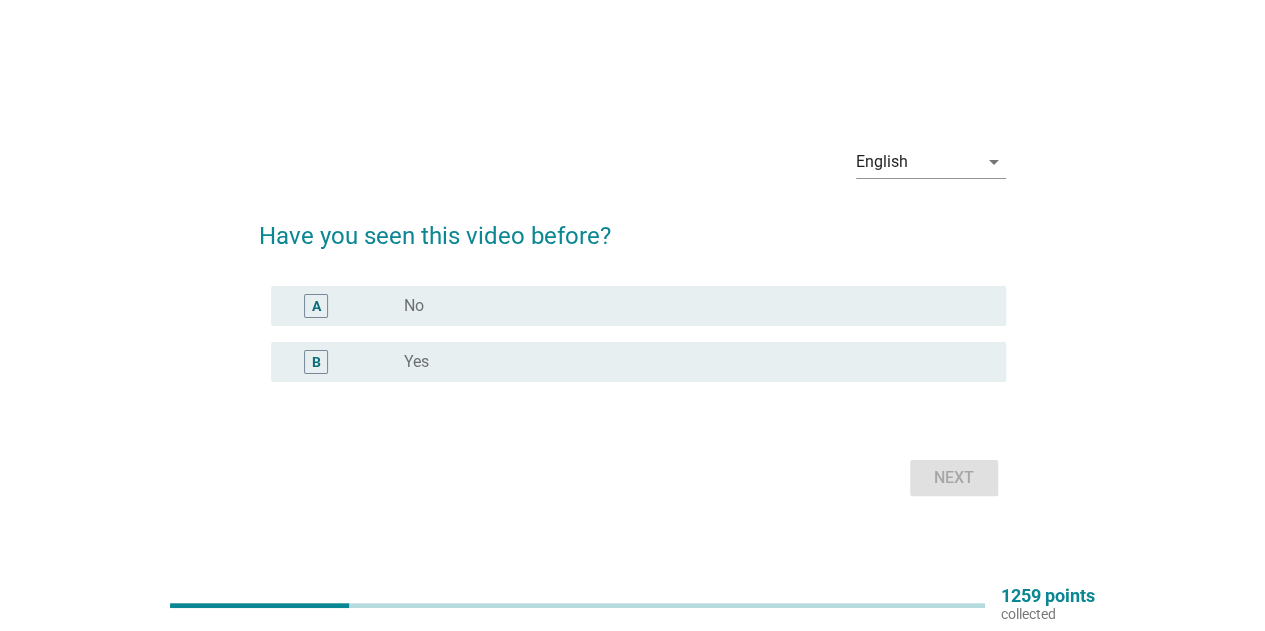 click on "radio_button_unchecked Yes" at bounding box center (689, 362) 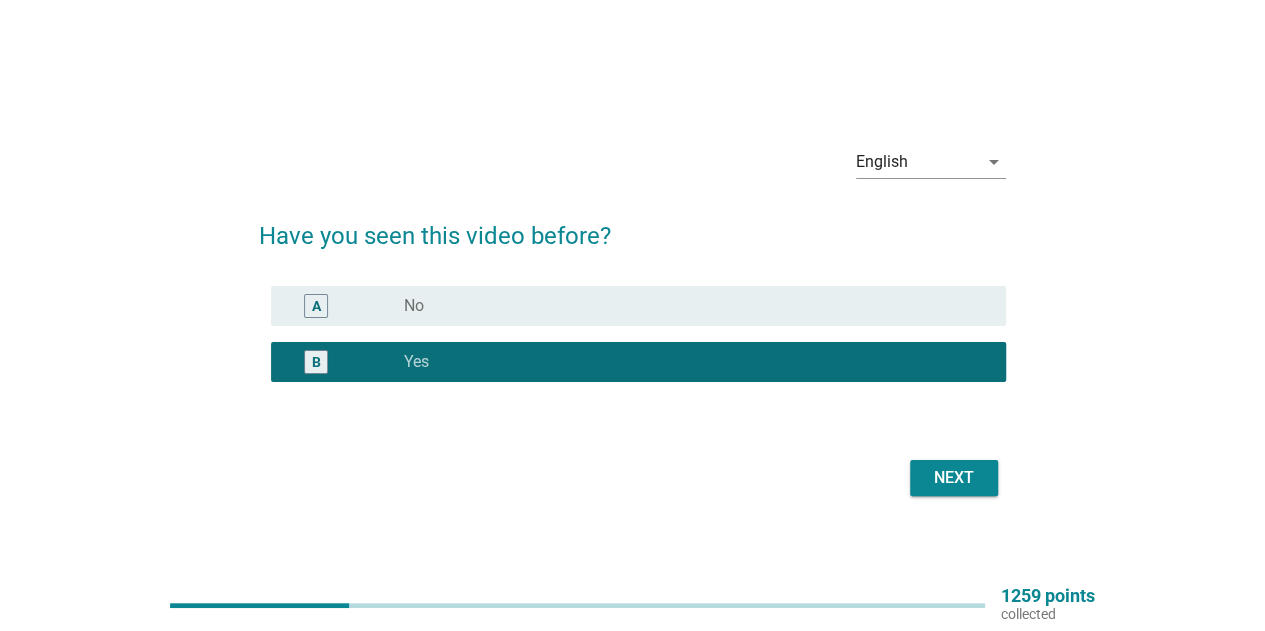 click on "radio_button_unchecked No" at bounding box center (689, 306) 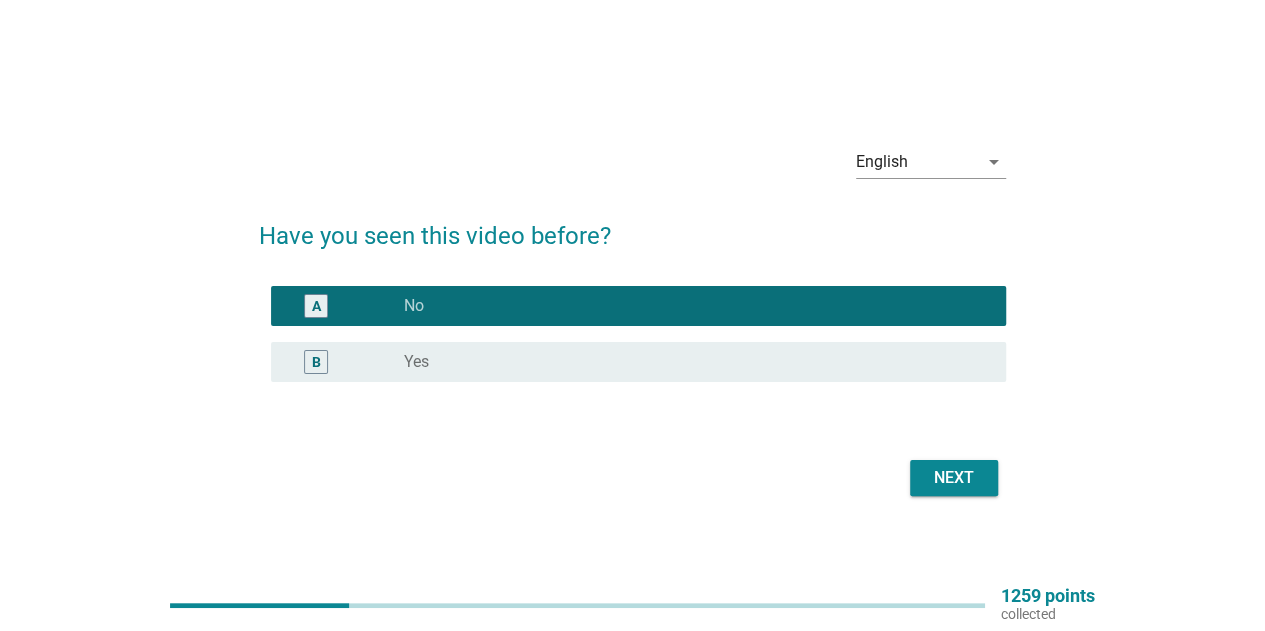 click on "Next" at bounding box center [954, 478] 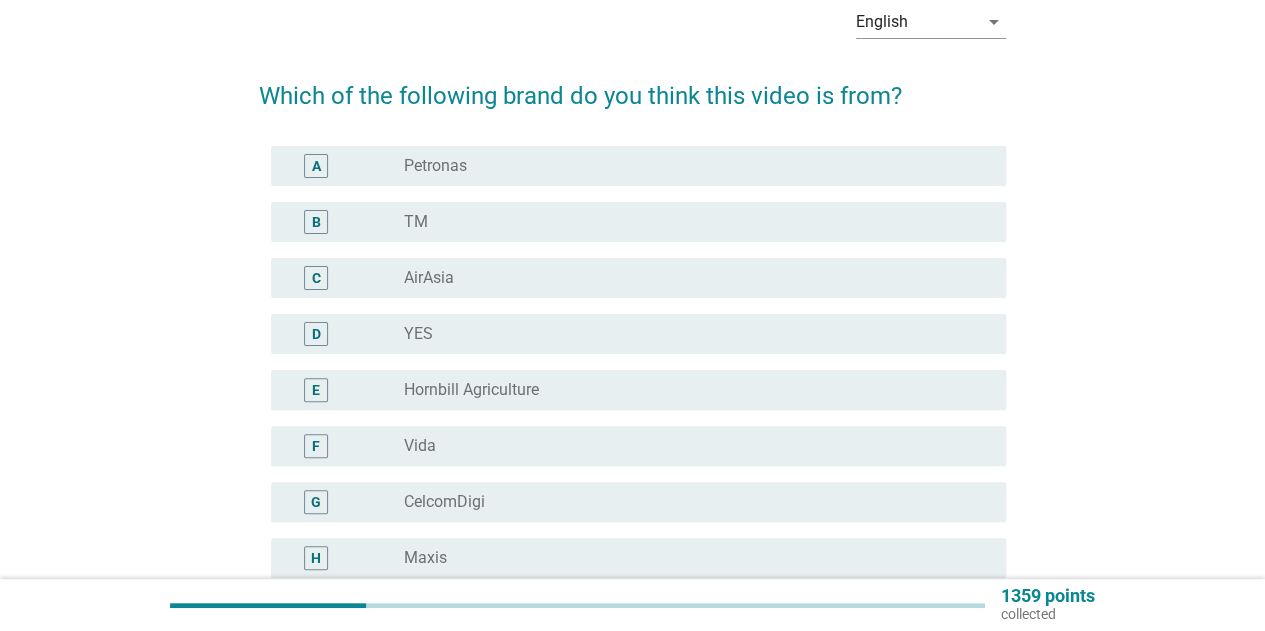 scroll, scrollTop: 200, scrollLeft: 0, axis: vertical 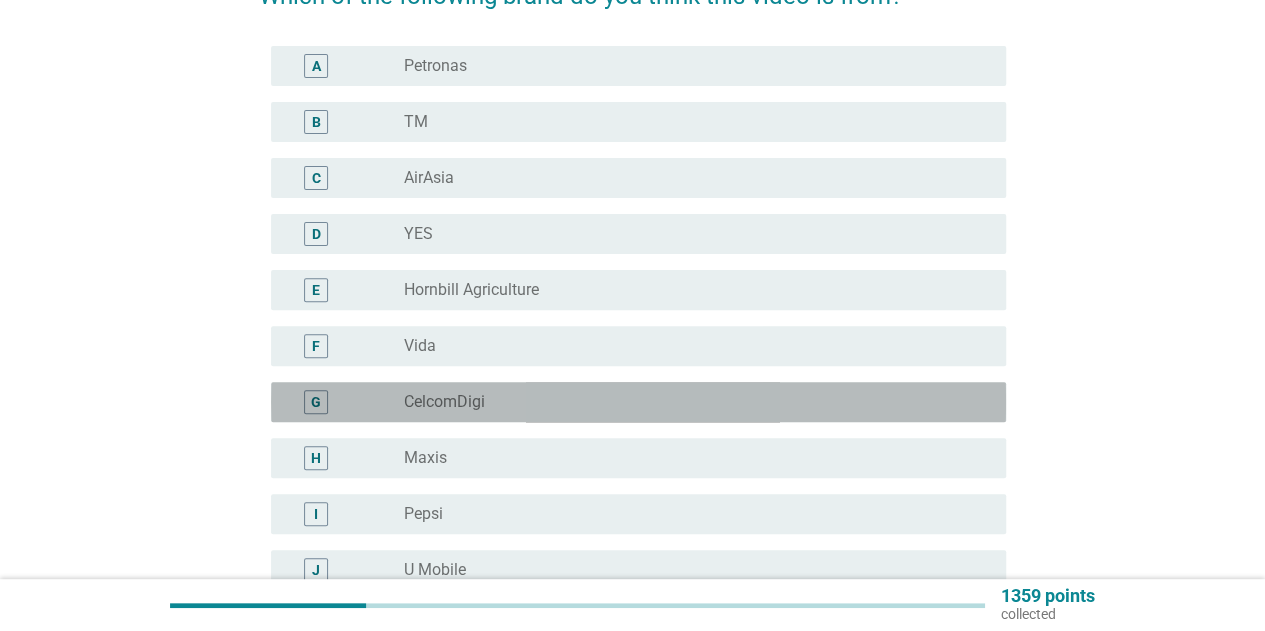 click on "G     radio_button_unchecked CelcomDigi" at bounding box center [638, 402] 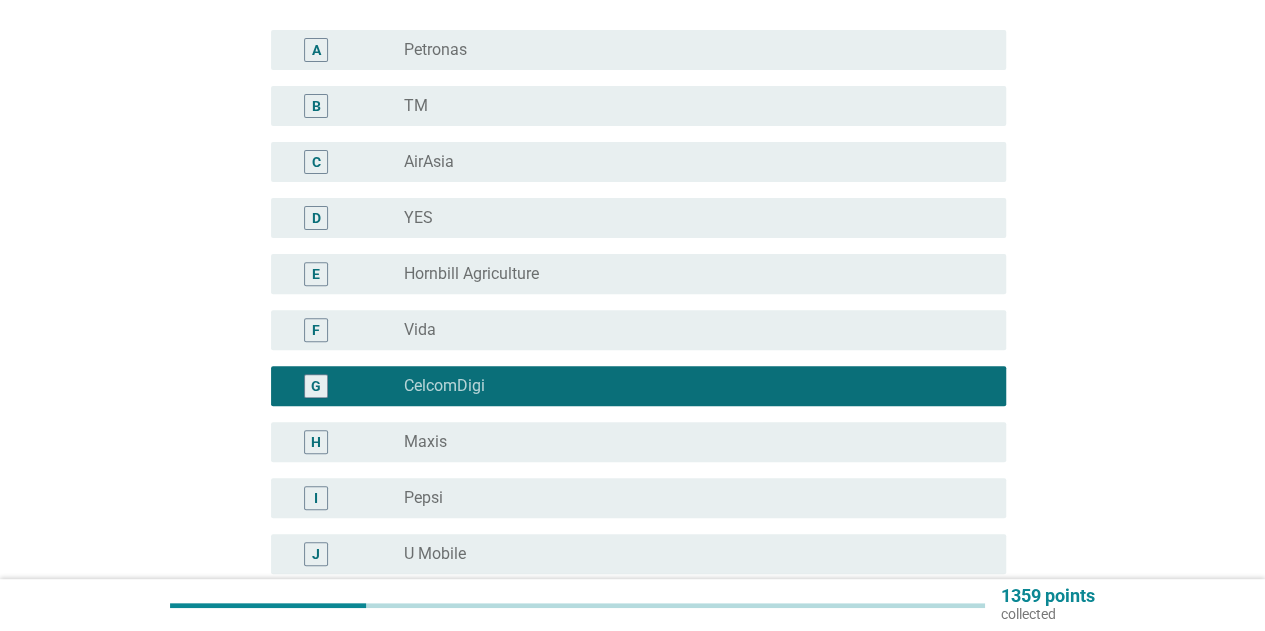 scroll, scrollTop: 532, scrollLeft: 0, axis: vertical 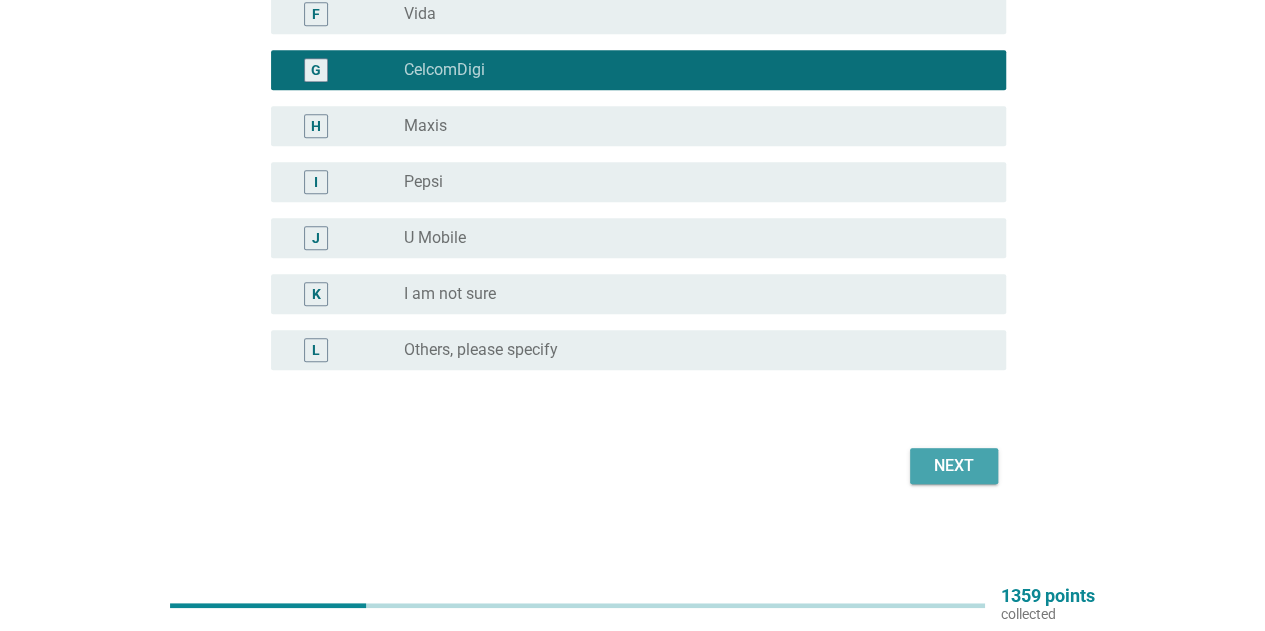 click on "Next" at bounding box center [954, 466] 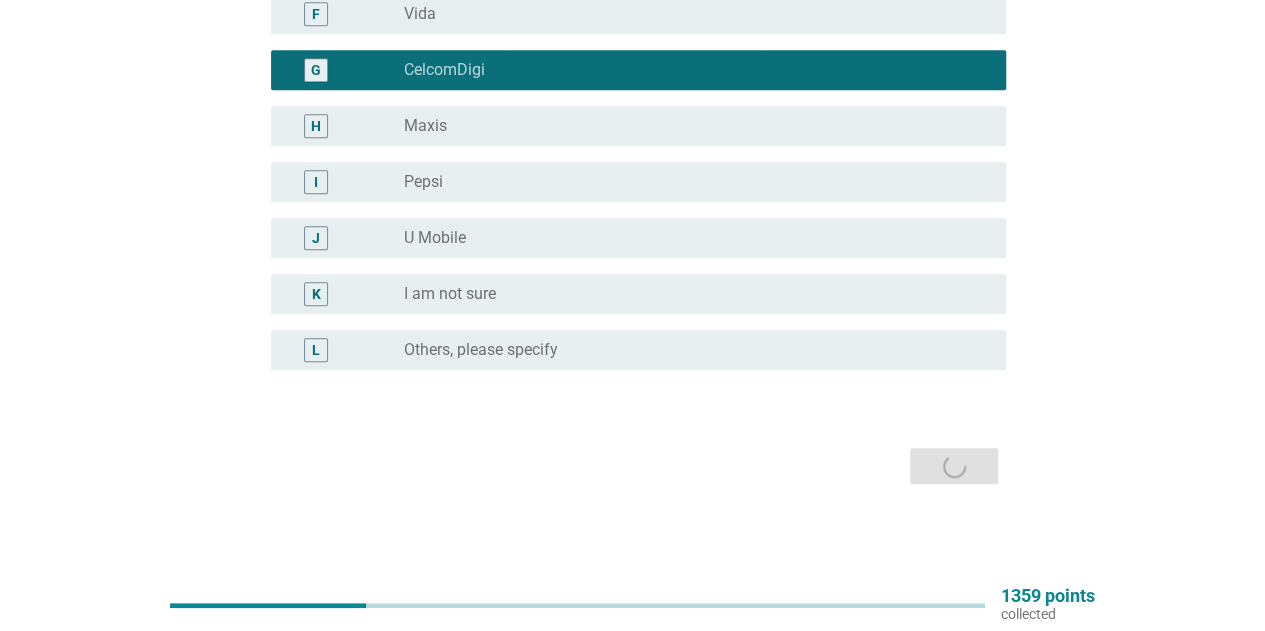 scroll, scrollTop: 0, scrollLeft: 0, axis: both 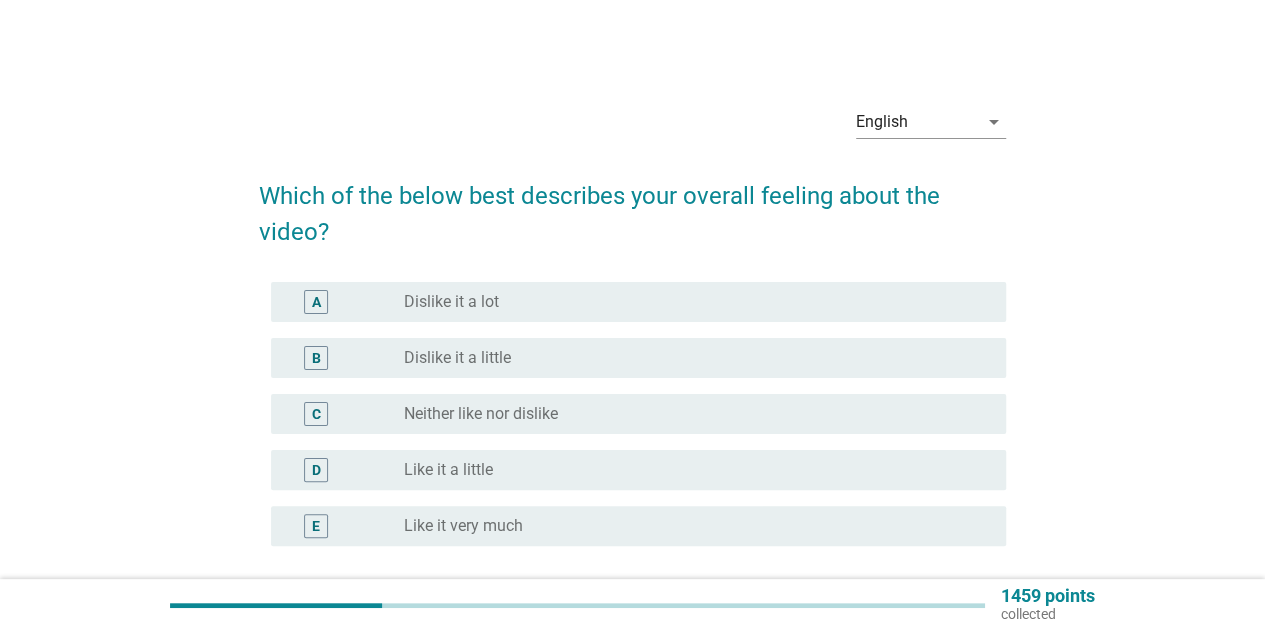 click on "Like it very much" at bounding box center [463, 526] 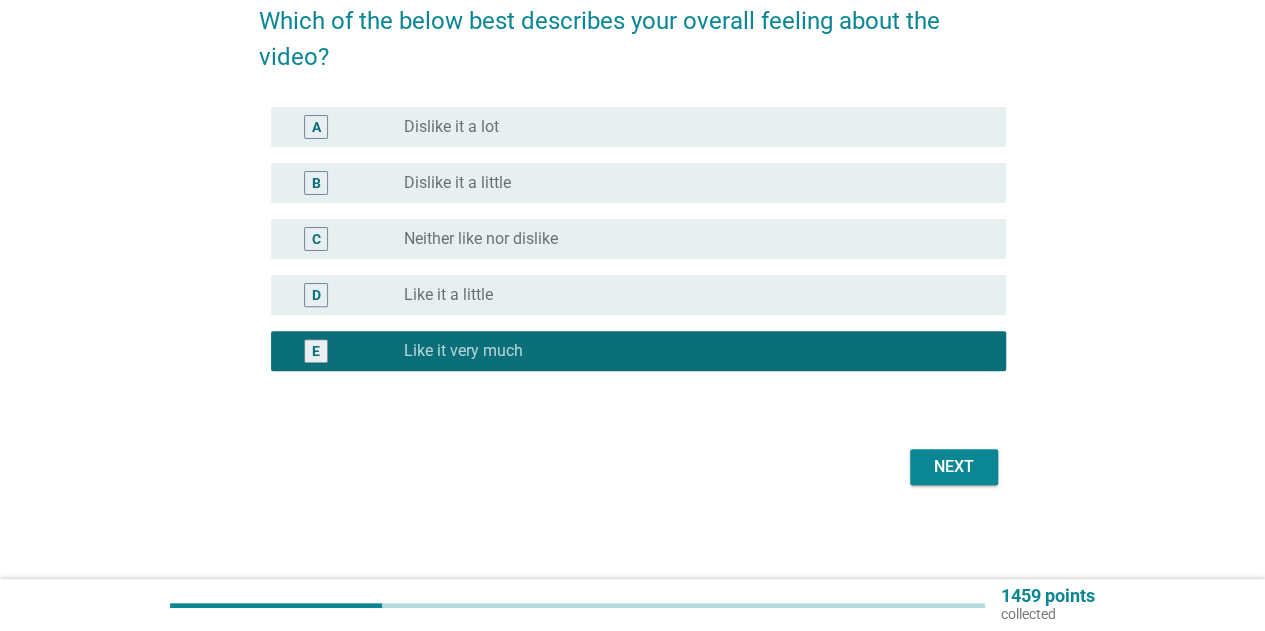 scroll, scrollTop: 176, scrollLeft: 0, axis: vertical 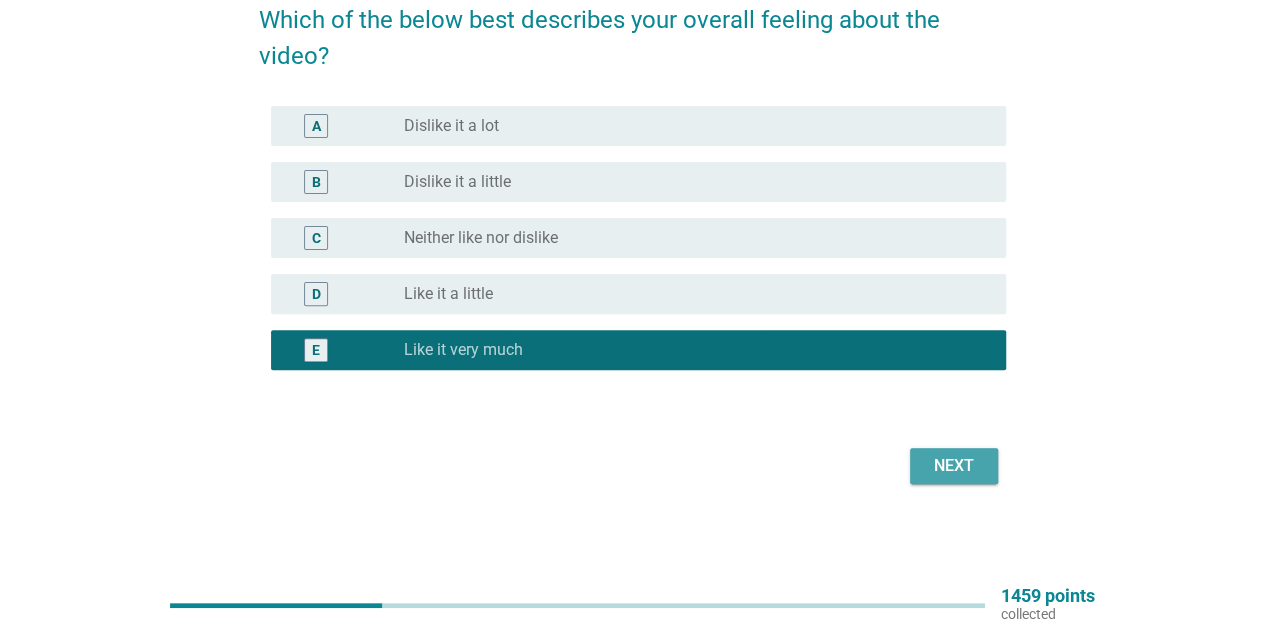 click on "Next" at bounding box center (954, 466) 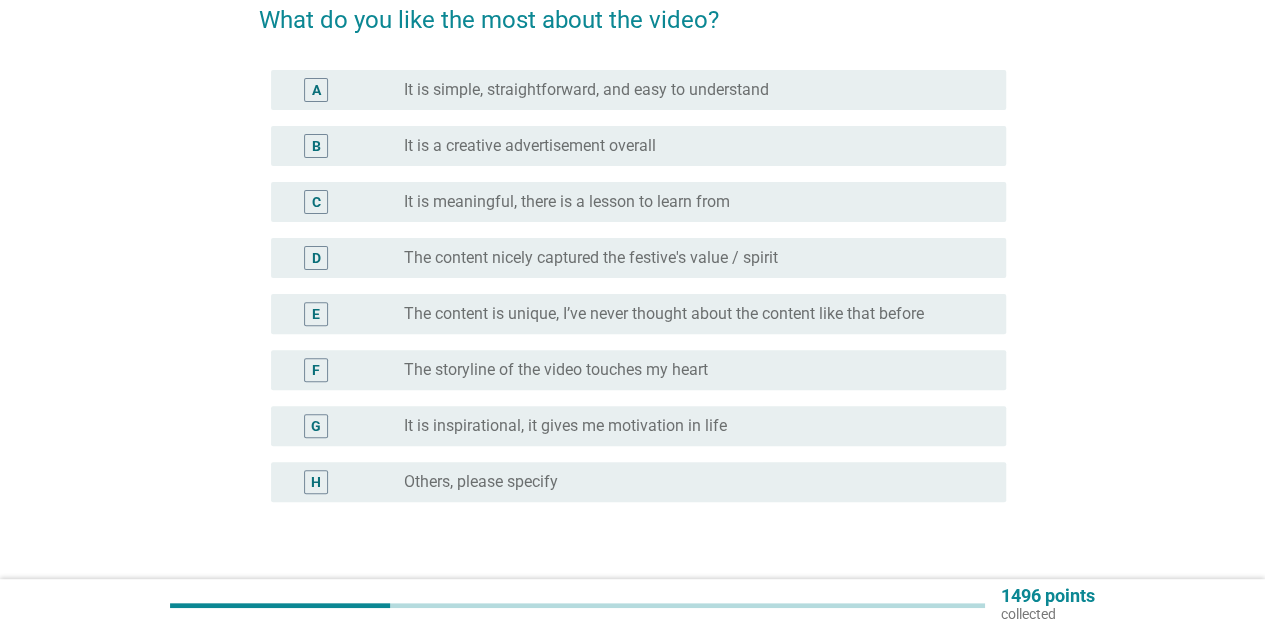 scroll, scrollTop: 0, scrollLeft: 0, axis: both 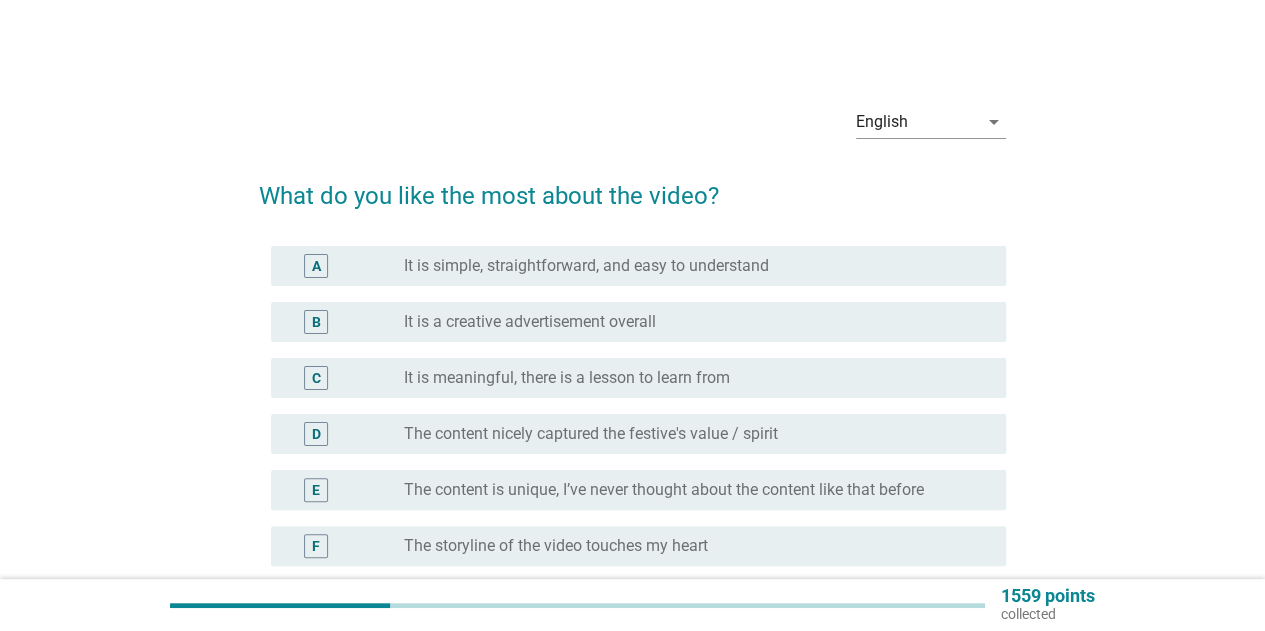 click on "It is simple, straightforward, and easy to understand" at bounding box center (586, 266) 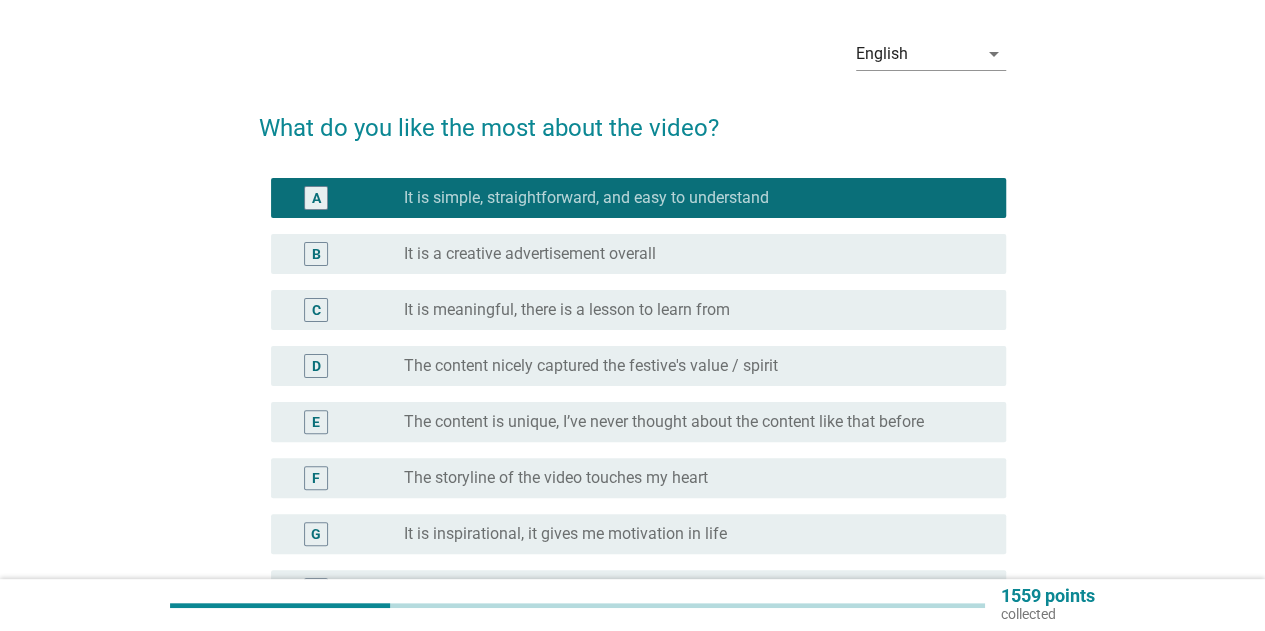 scroll, scrollTop: 100, scrollLeft: 0, axis: vertical 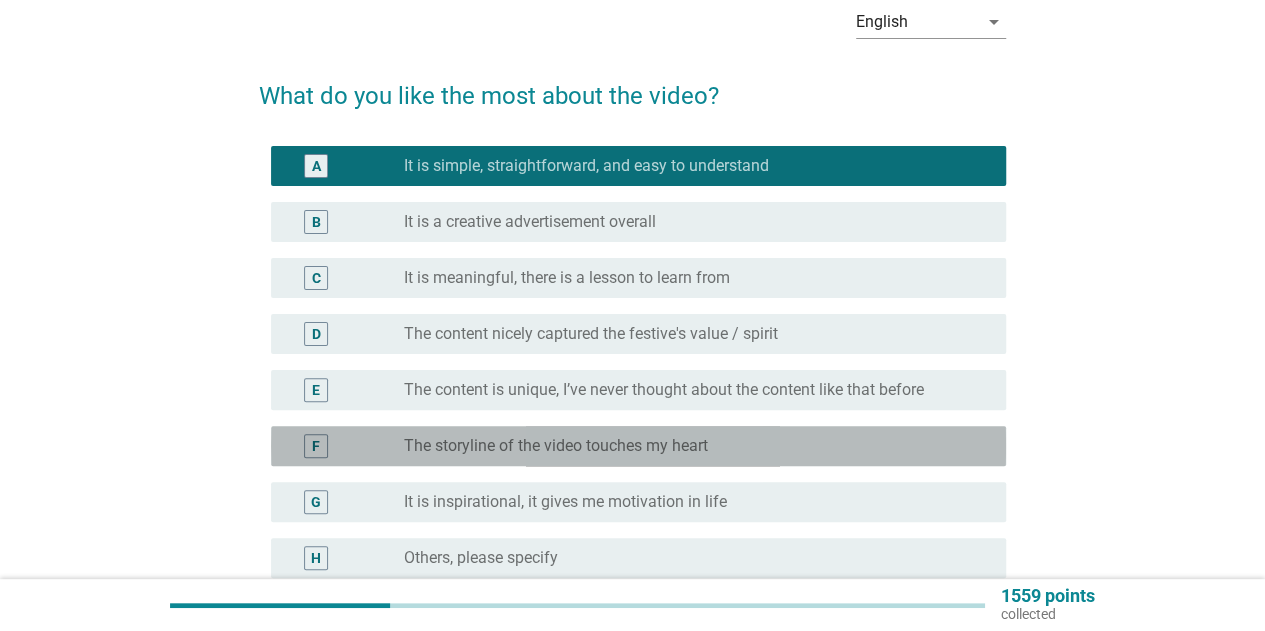 click on "The storyline of the video touches my heart" at bounding box center (556, 446) 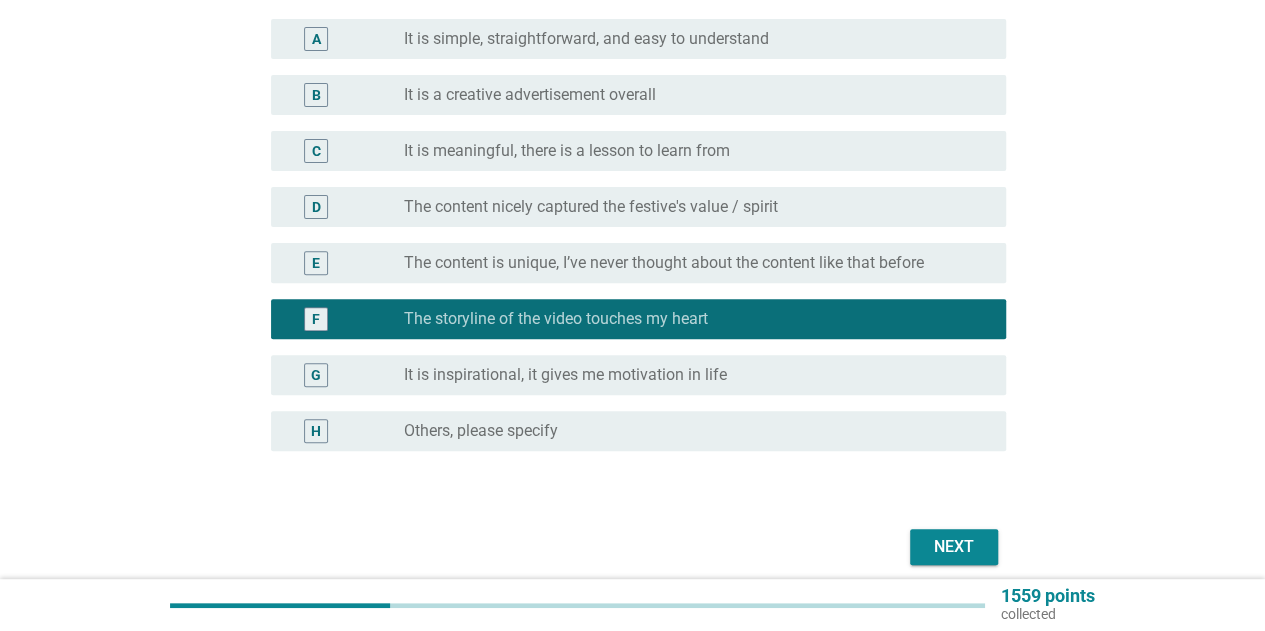 scroll, scrollTop: 308, scrollLeft: 0, axis: vertical 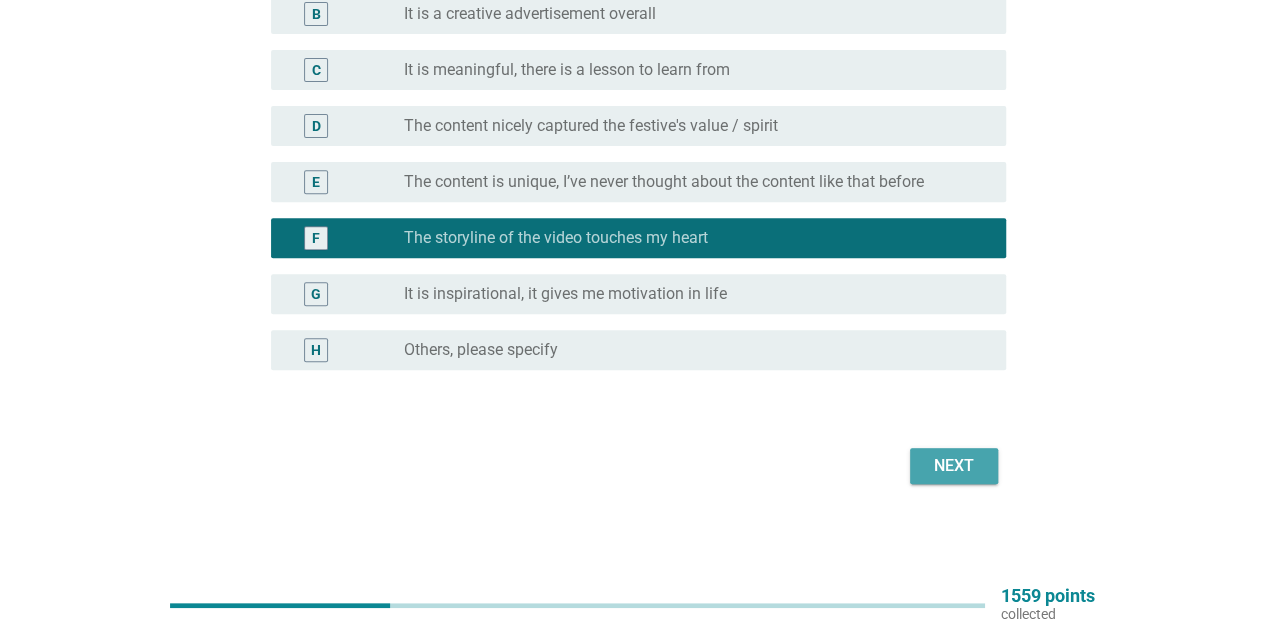 click on "Next" at bounding box center [954, 466] 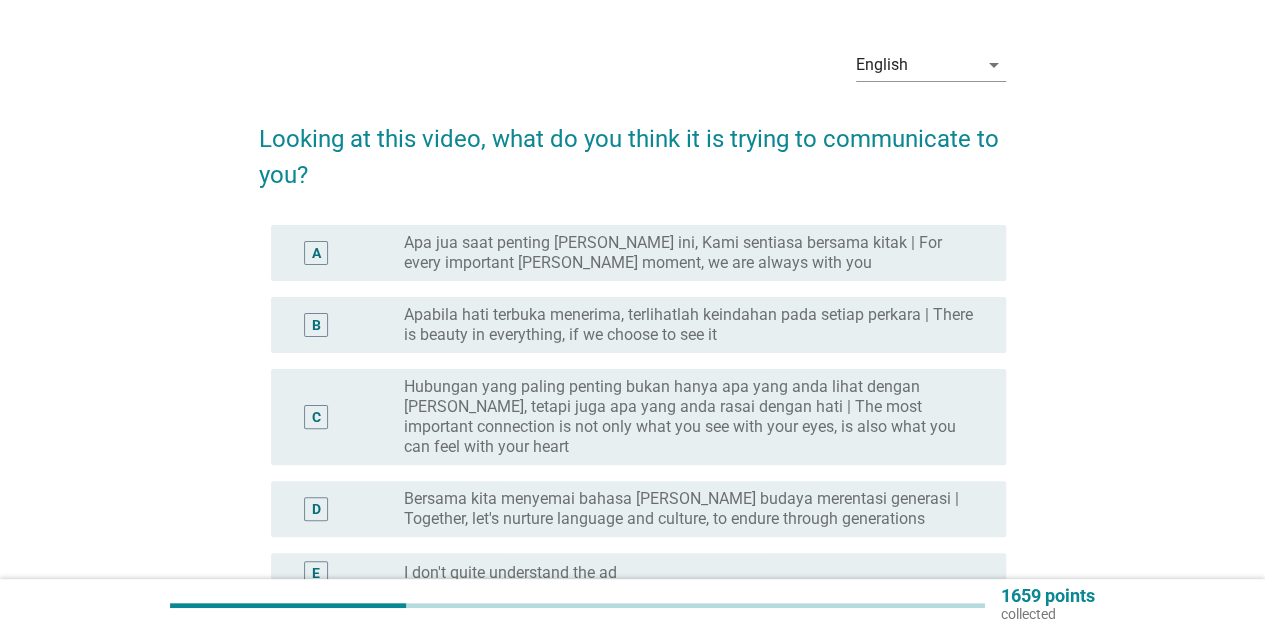 scroll, scrollTop: 100, scrollLeft: 0, axis: vertical 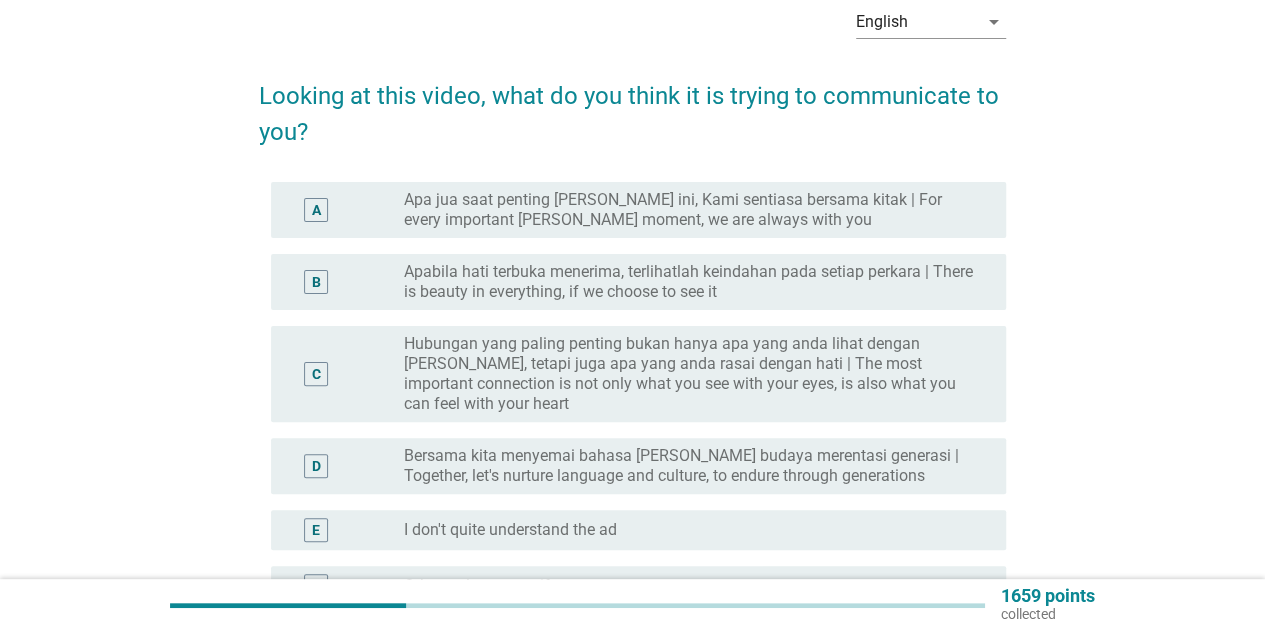 click on "Hubungan yang paling penting bukan hanya apa yang anda lihat dengan [PERSON_NAME], tetapi juga apa yang anda rasai dengan hati | The most important connection is not only what you see with your eyes, is also what you can feel with your heart" at bounding box center [689, 374] 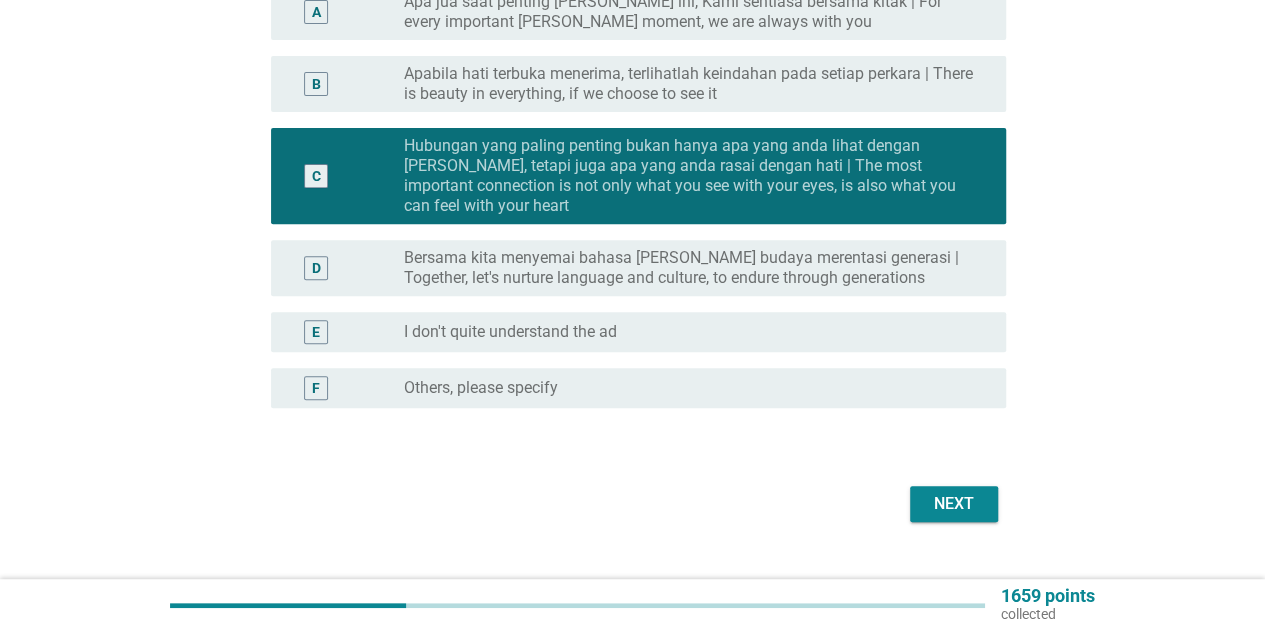 scroll, scrollTop: 300, scrollLeft: 0, axis: vertical 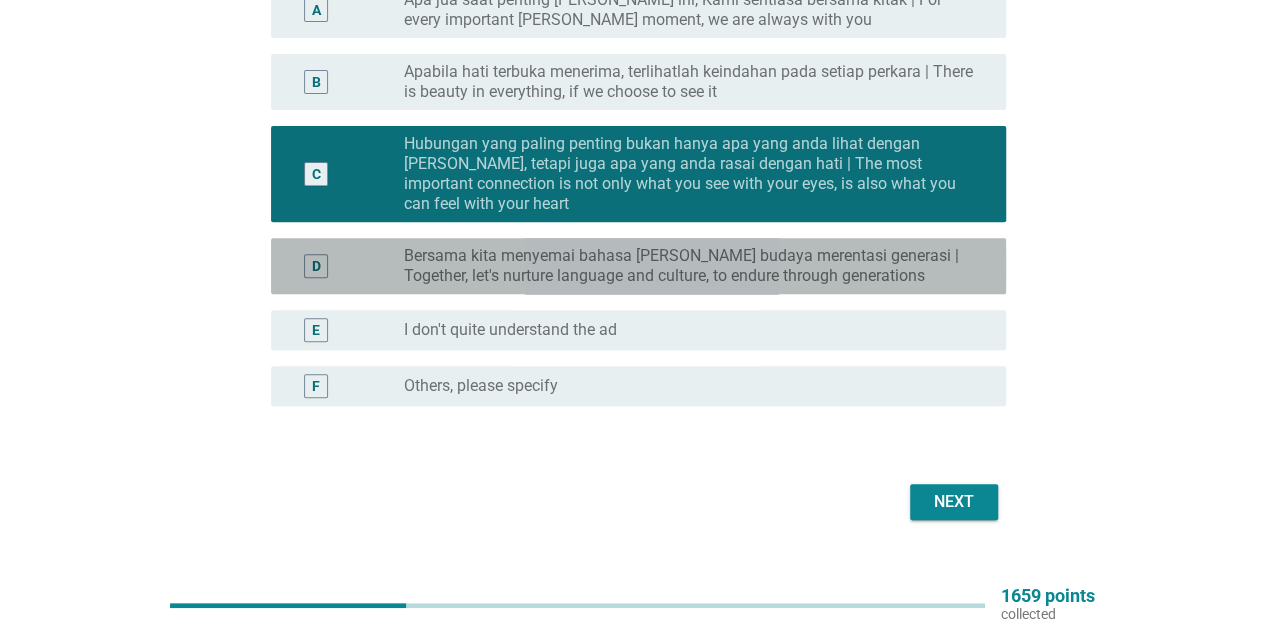 click on "Bersama kita menyemai bahasa [PERSON_NAME] budaya merentasi generasi | Together, let's nurture language and culture, to endure through generations" at bounding box center [689, 266] 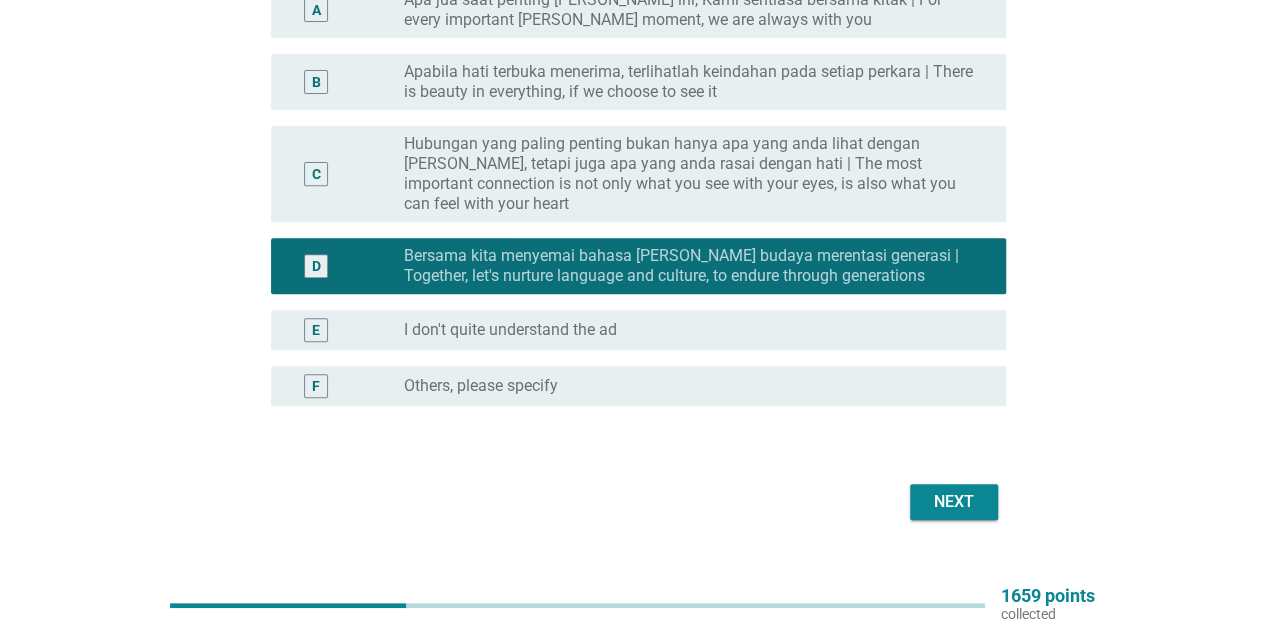 click on "Next" at bounding box center (954, 502) 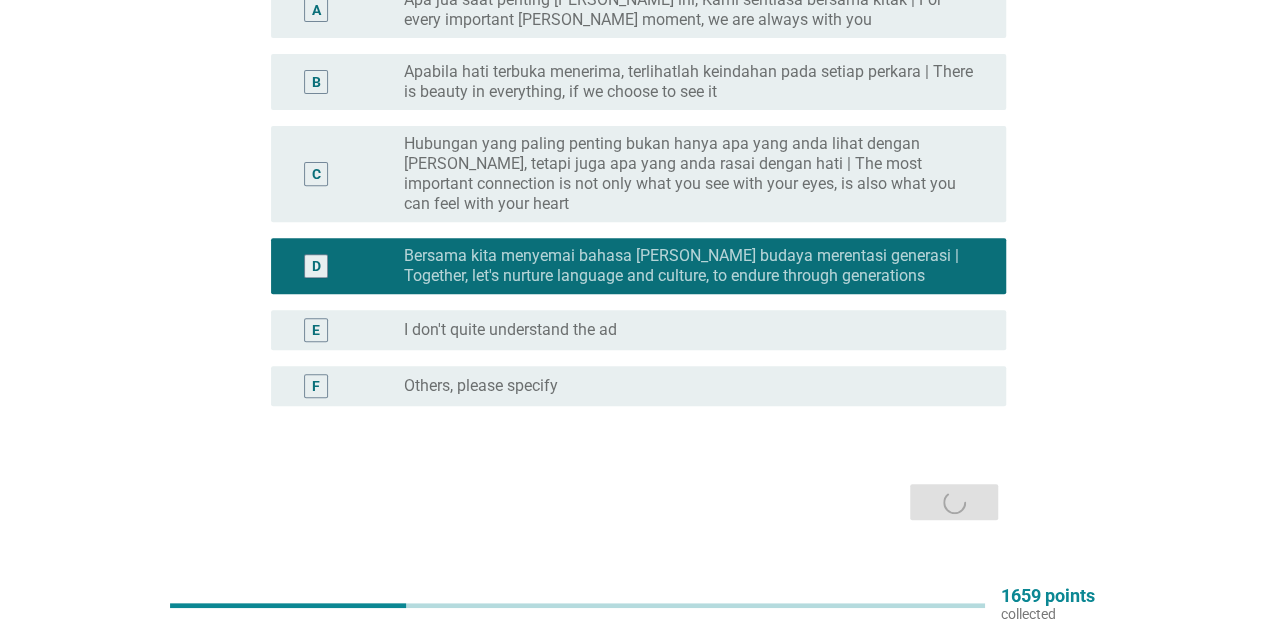 scroll, scrollTop: 0, scrollLeft: 0, axis: both 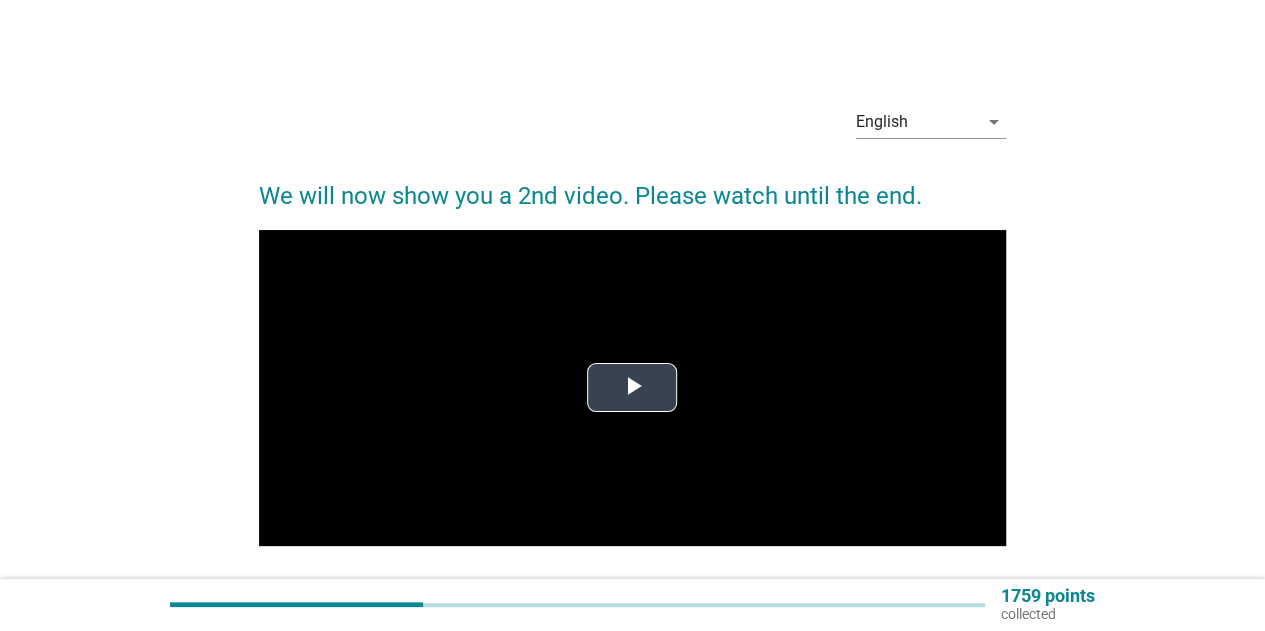 click at bounding box center [632, 388] 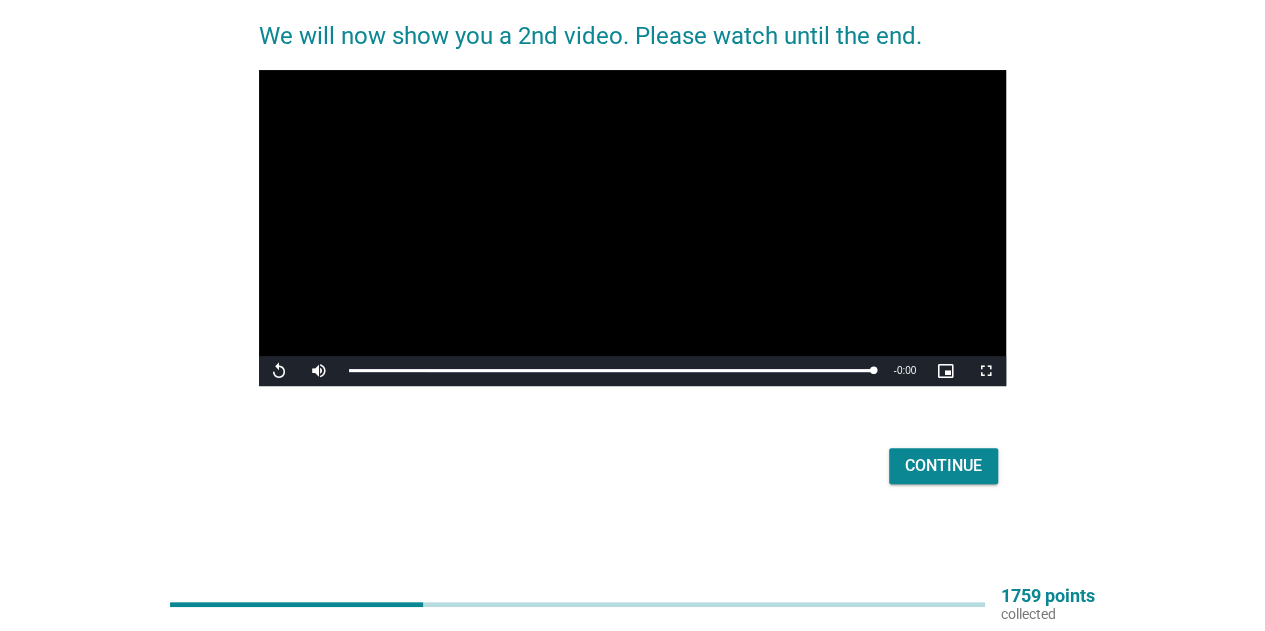 scroll, scrollTop: 160, scrollLeft: 0, axis: vertical 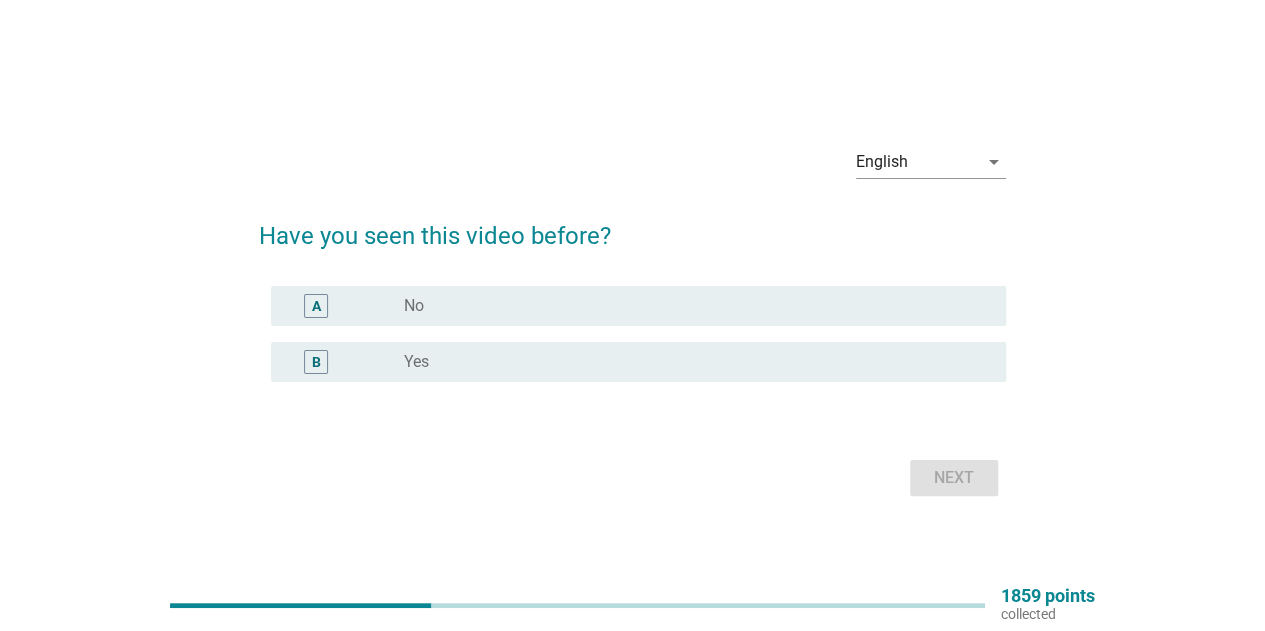 click on "radio_button_unchecked No" at bounding box center [689, 306] 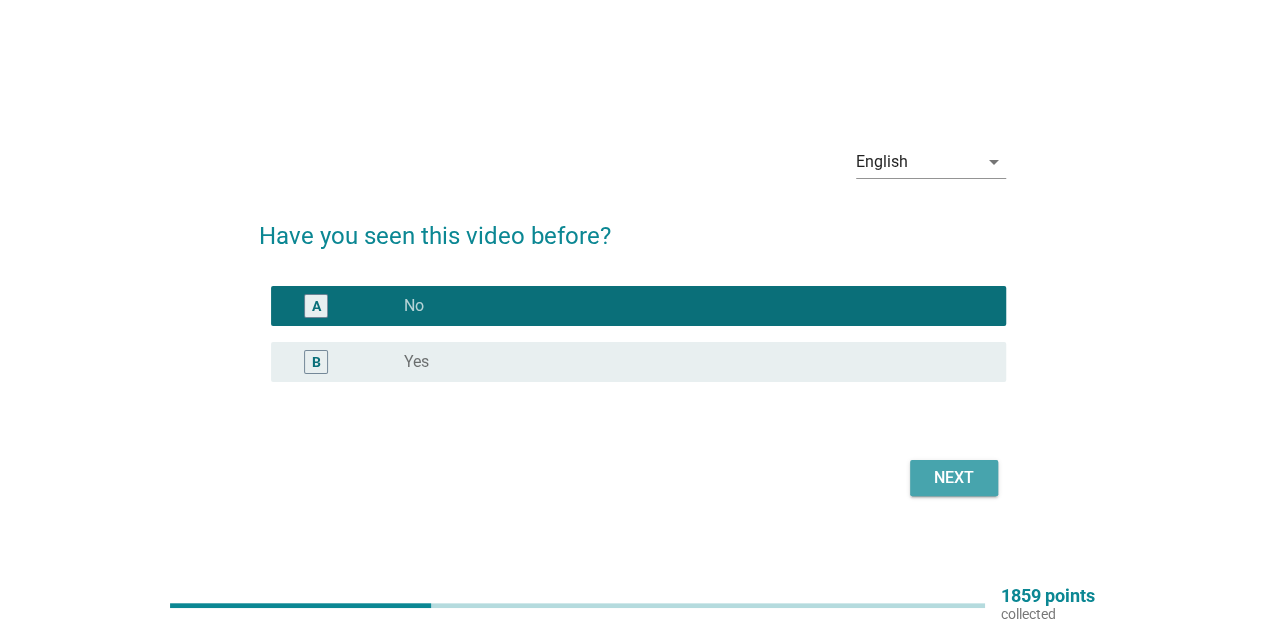 click on "Next" at bounding box center (954, 478) 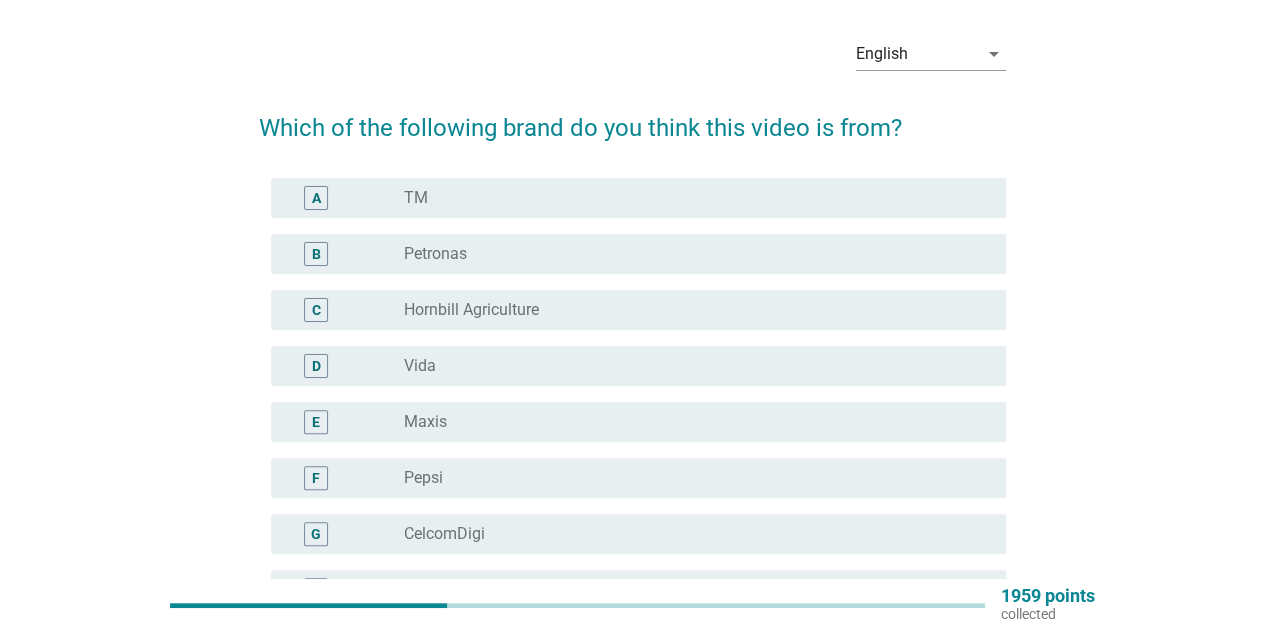 scroll, scrollTop: 100, scrollLeft: 0, axis: vertical 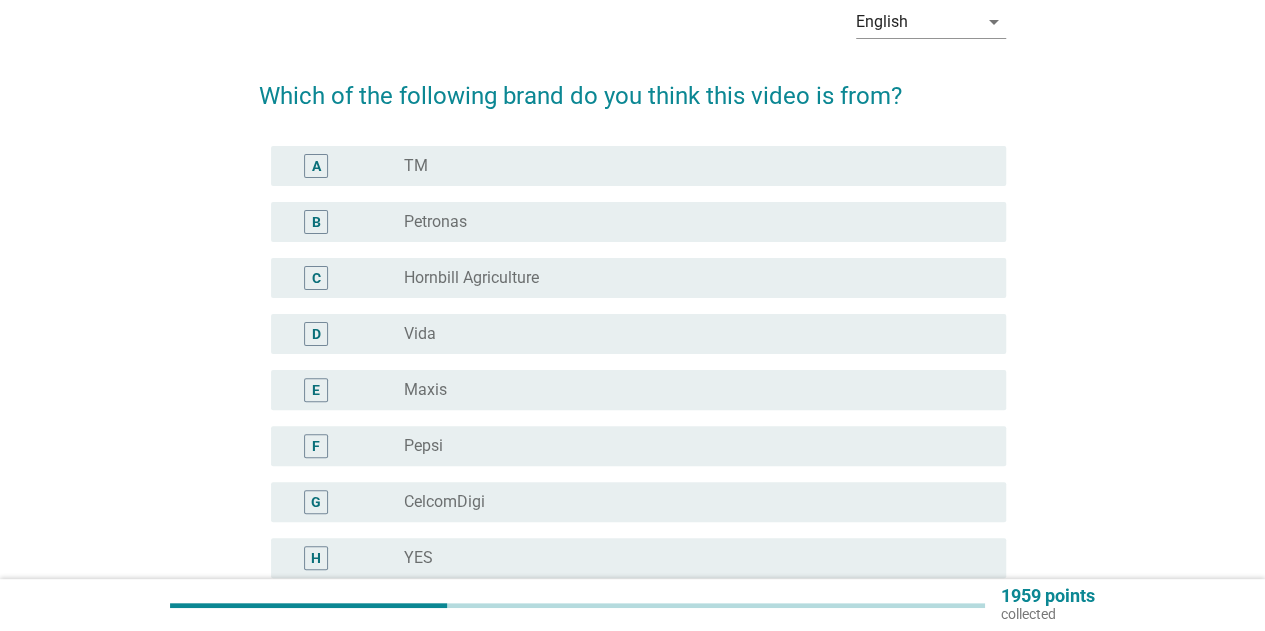 click on "radio_button_unchecked Maxis" at bounding box center [689, 390] 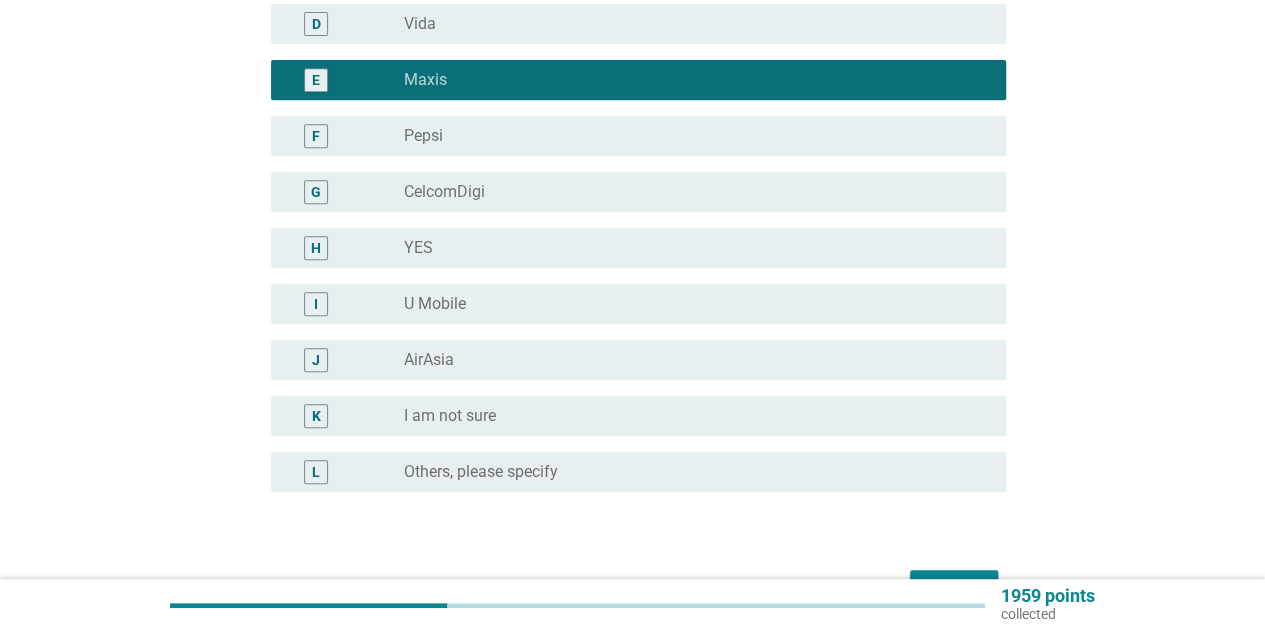 scroll, scrollTop: 532, scrollLeft: 0, axis: vertical 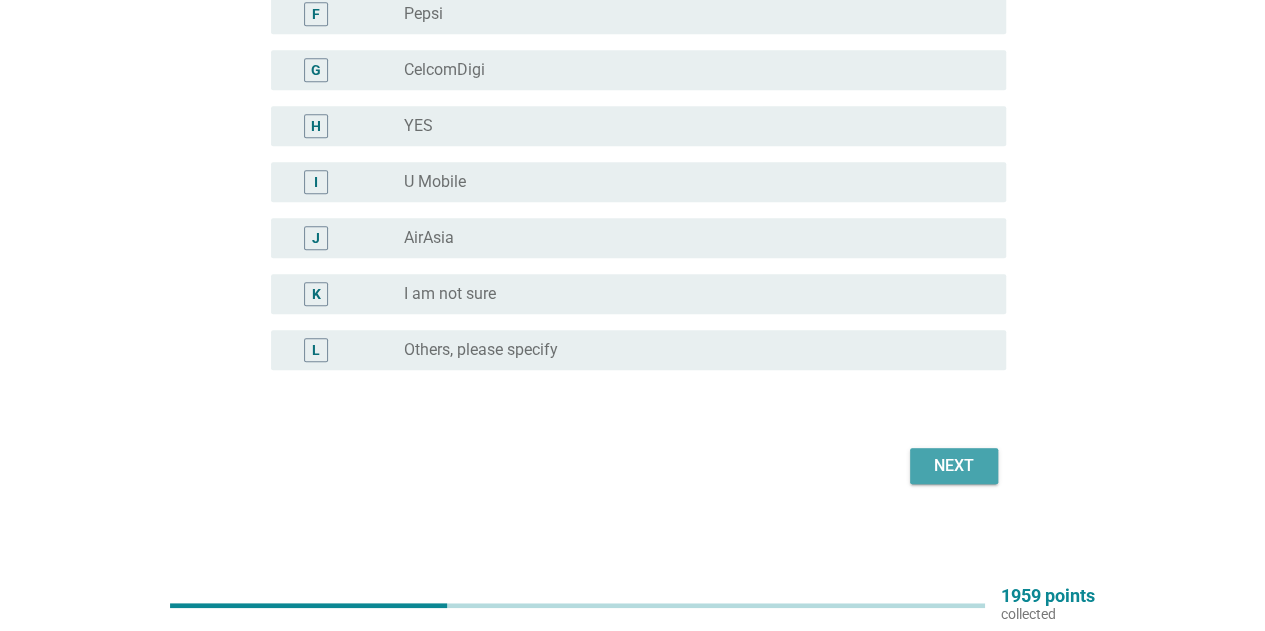 click on "Next" at bounding box center (954, 466) 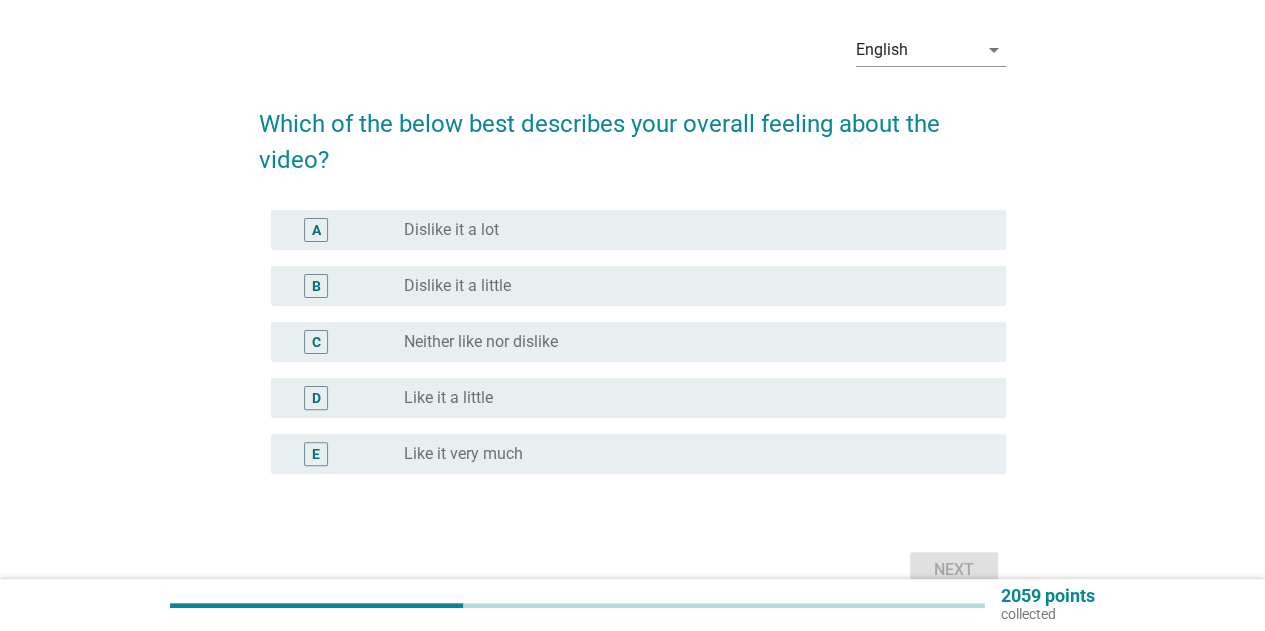 scroll, scrollTop: 100, scrollLeft: 0, axis: vertical 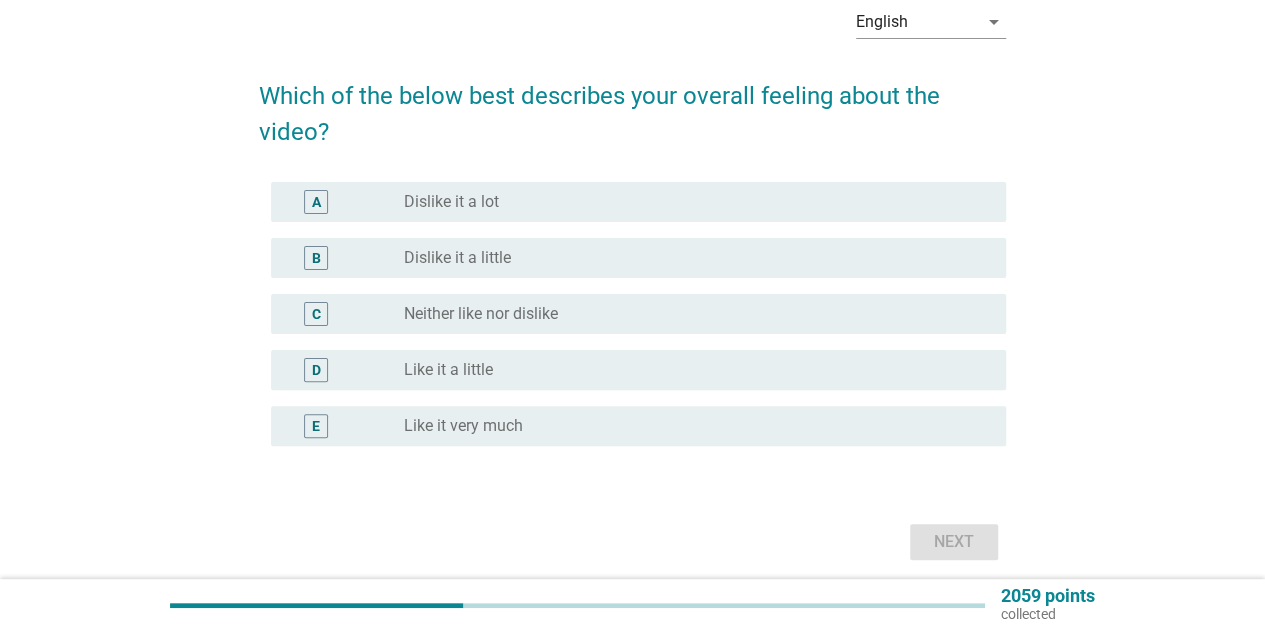 click on "radio_button_unchecked Like it very much" at bounding box center [697, 426] 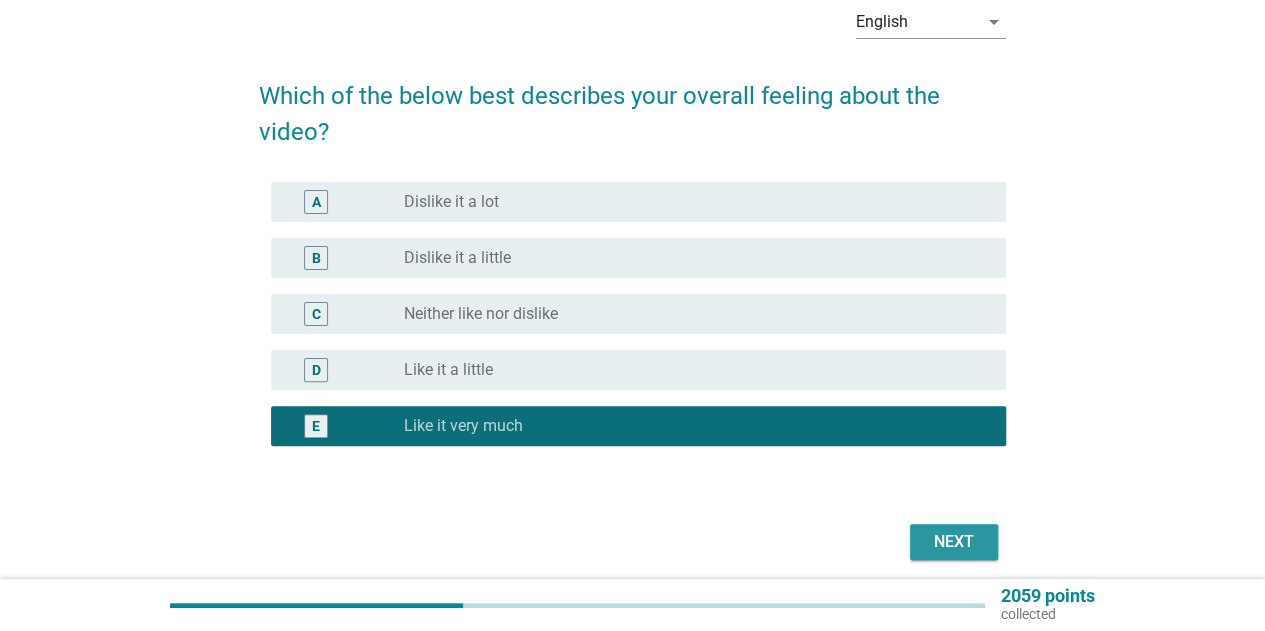 click on "Next" at bounding box center (954, 542) 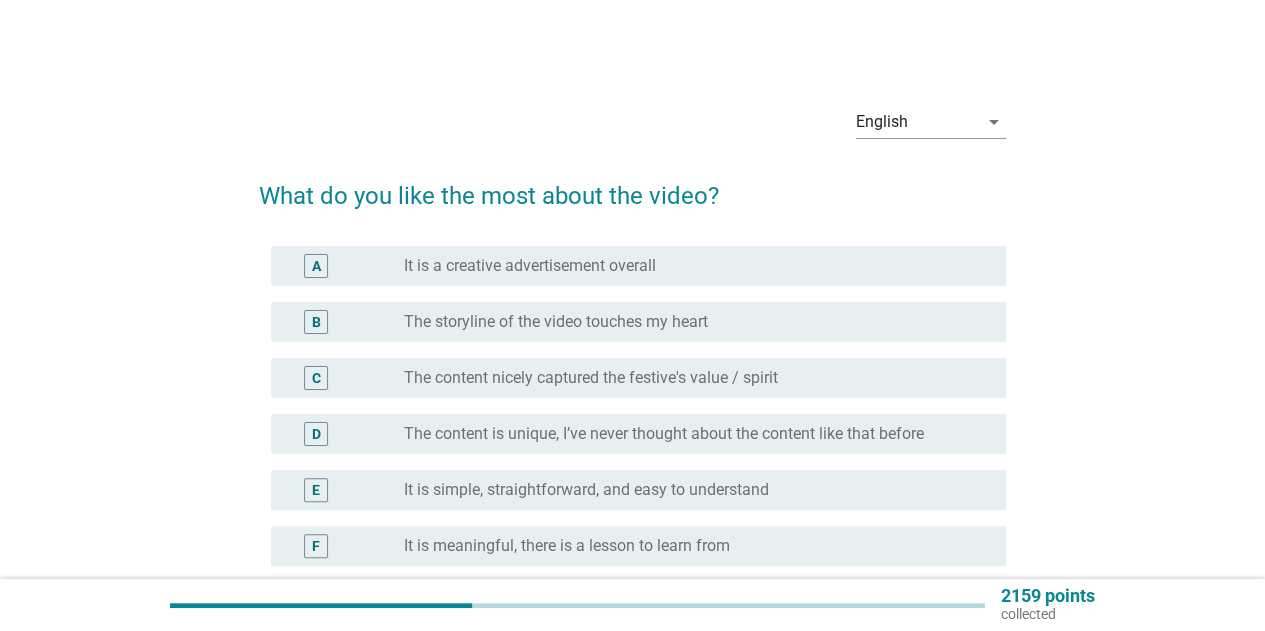 scroll, scrollTop: 100, scrollLeft: 0, axis: vertical 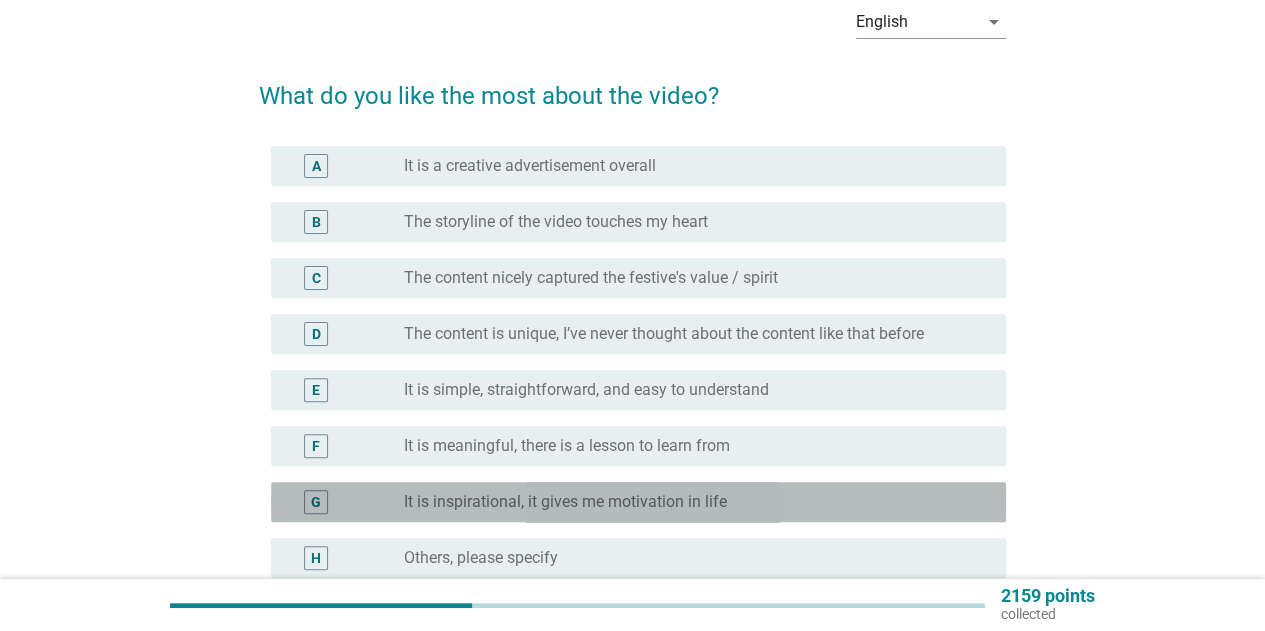 click on "radio_button_unchecked It is inspirational, it gives me motivation in life" at bounding box center (689, 502) 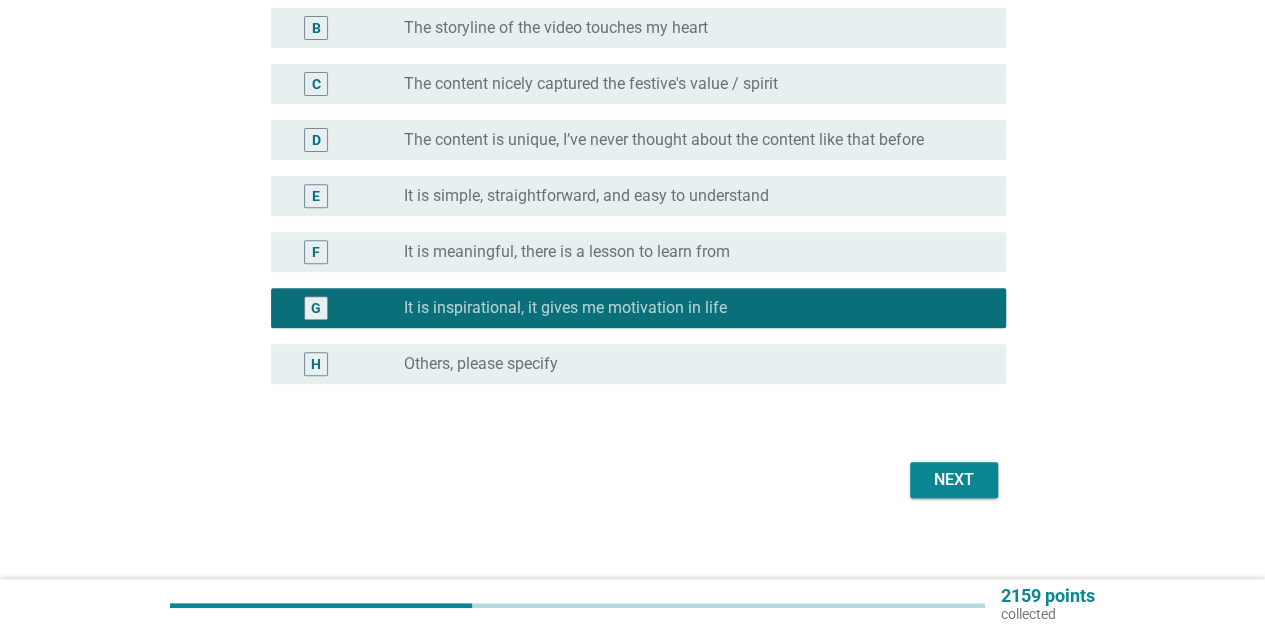 scroll, scrollTop: 300, scrollLeft: 0, axis: vertical 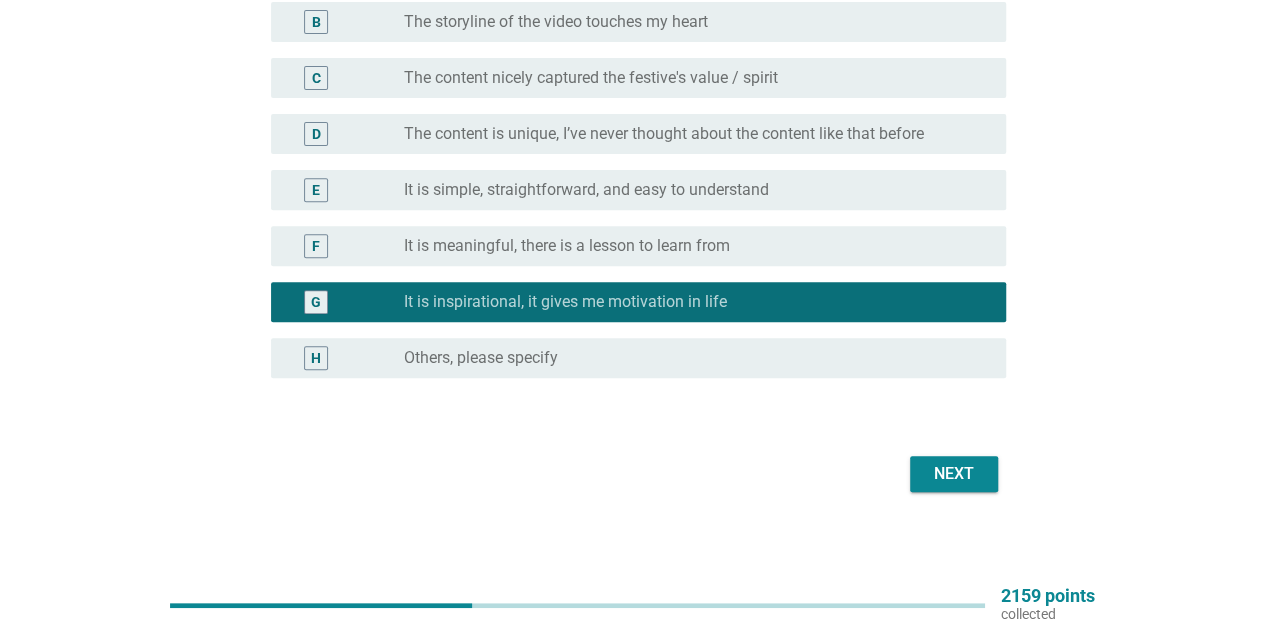 click on "Next" at bounding box center (954, 474) 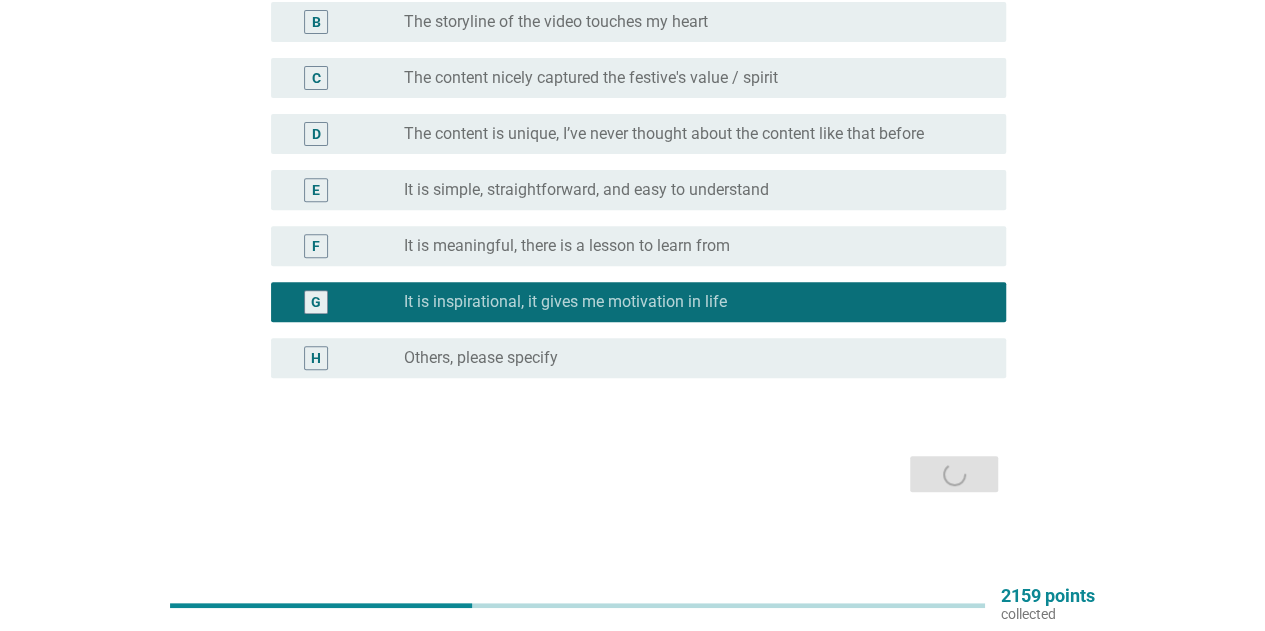 scroll, scrollTop: 0, scrollLeft: 0, axis: both 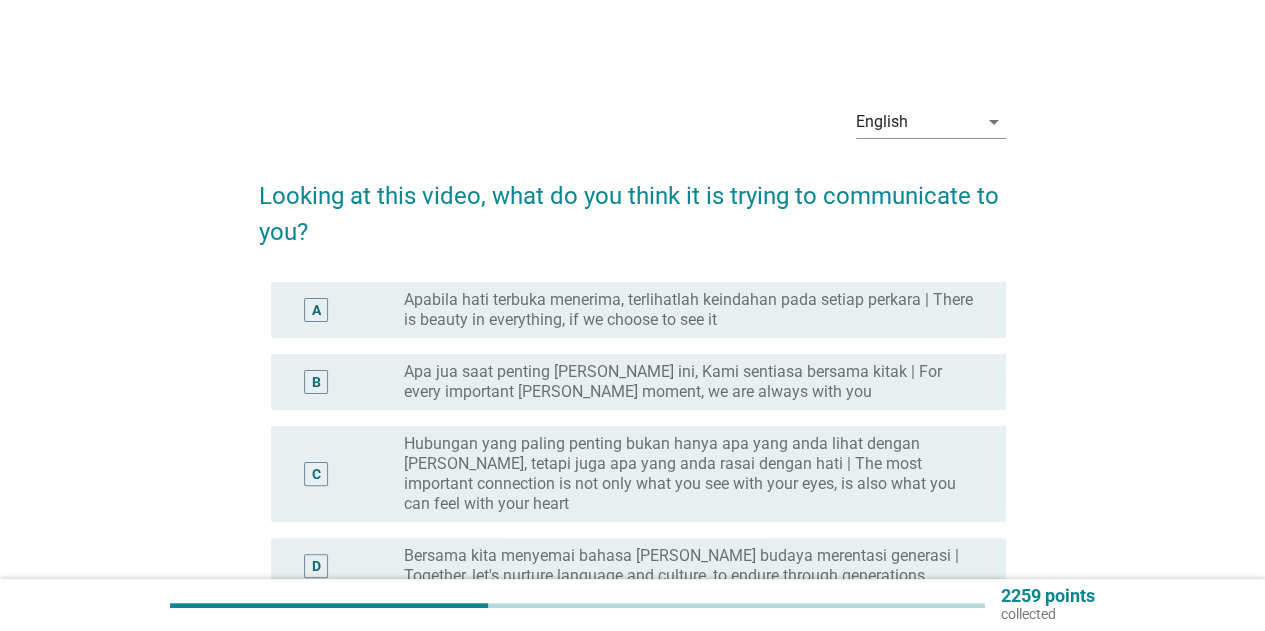 click on "Apabila hati terbuka menerima, terlihatlah keindahan pada setiap perkara | There is beauty in everything, if we choose to see it" at bounding box center [689, 310] 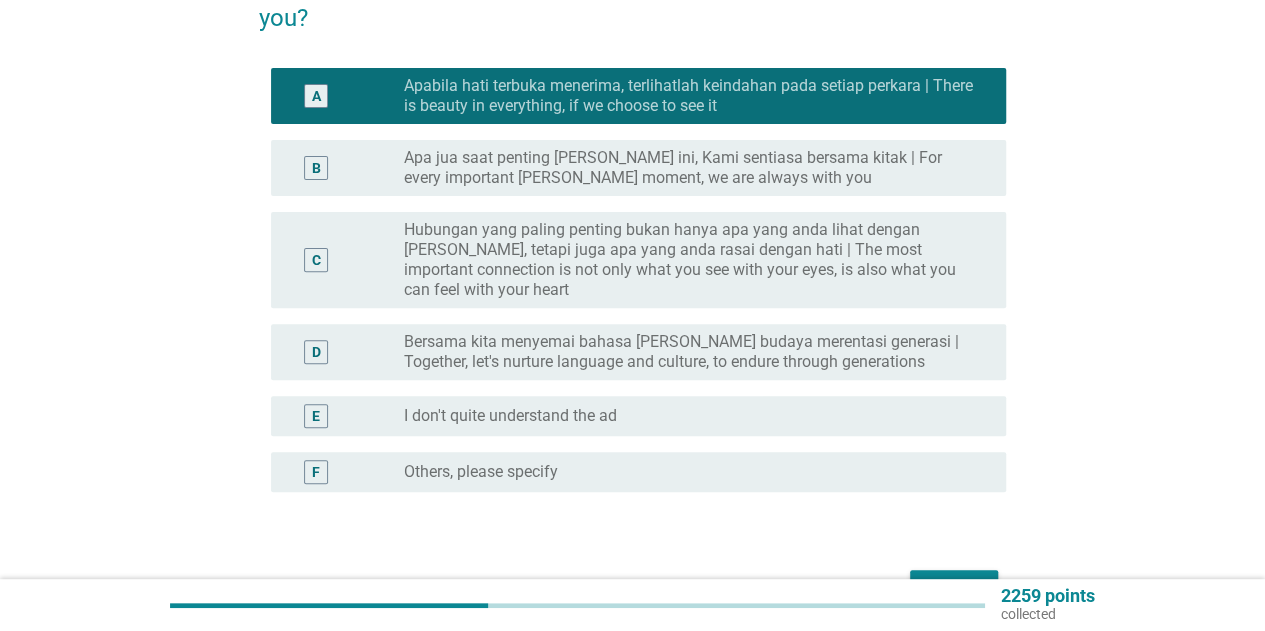 scroll, scrollTop: 300, scrollLeft: 0, axis: vertical 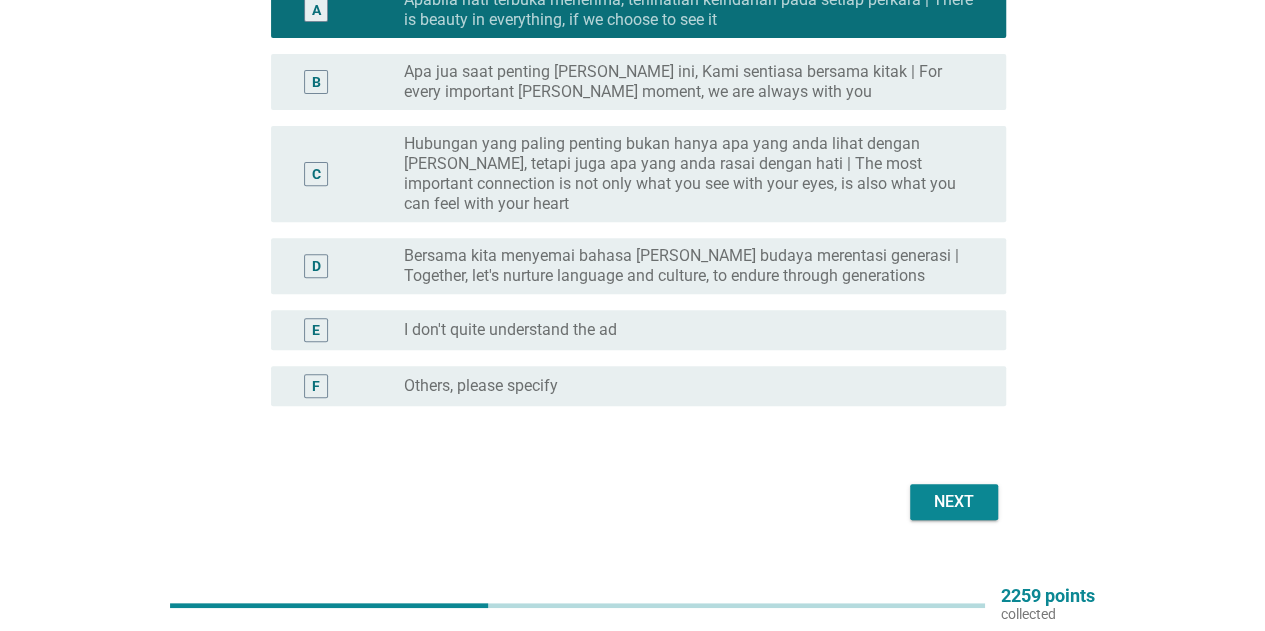 click on "Hubungan yang paling penting bukan hanya apa yang anda lihat dengan [PERSON_NAME], tetapi juga apa yang anda rasai dengan hati | The most important connection is not only what you see with your eyes, is also what you can feel with your heart" at bounding box center [689, 174] 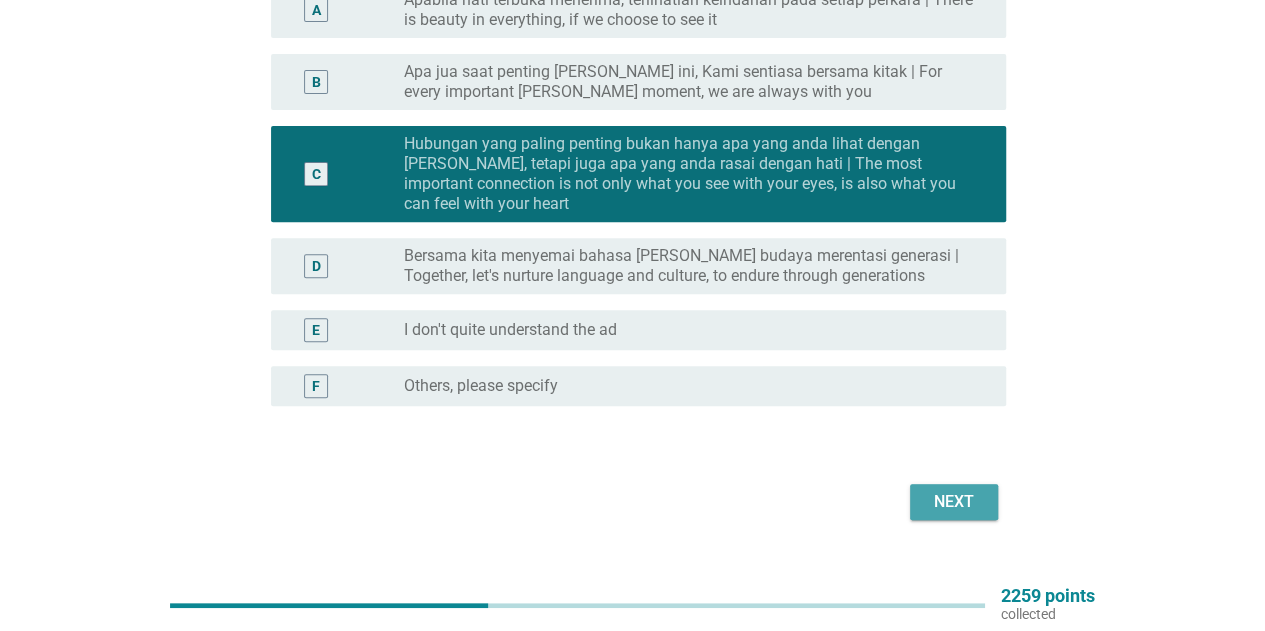 click on "Next" at bounding box center [954, 502] 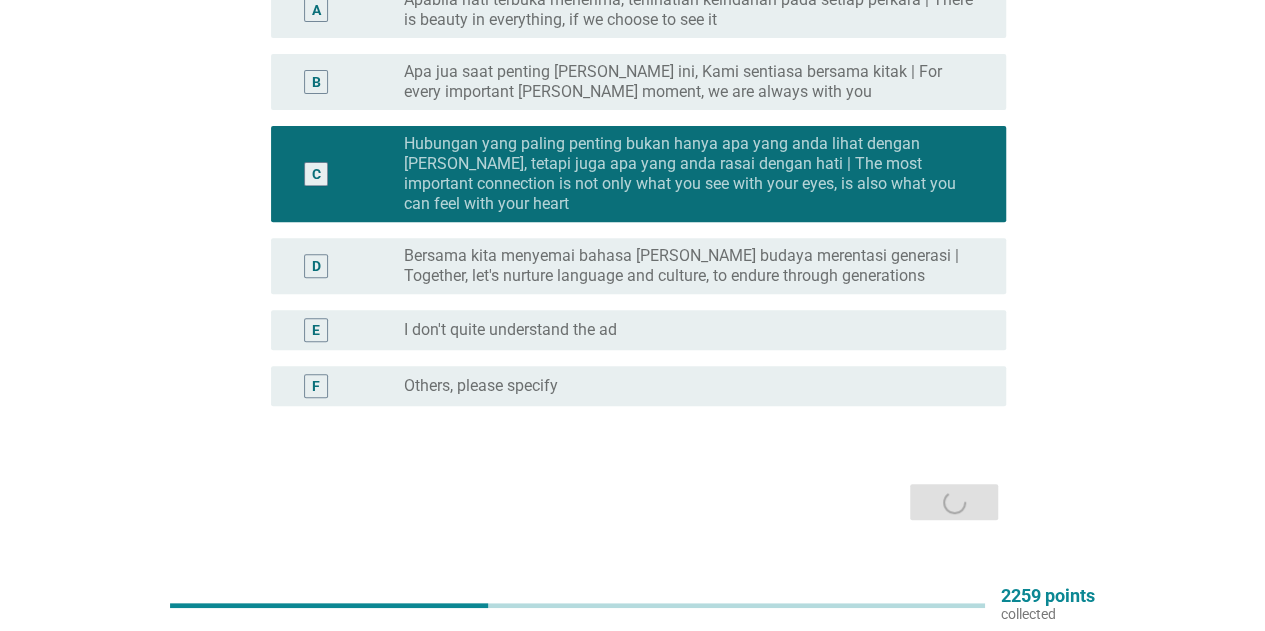 scroll, scrollTop: 0, scrollLeft: 0, axis: both 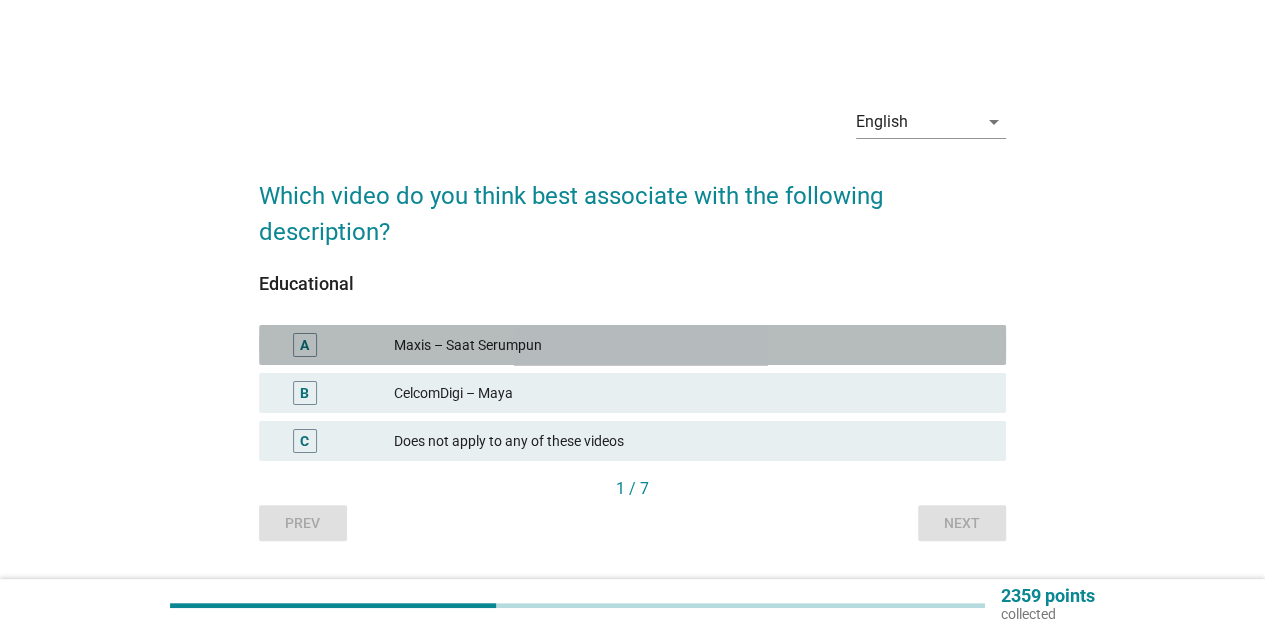 drag, startPoint x: 563, startPoint y: 343, endPoint x: 726, endPoint y: 446, distance: 192.81598 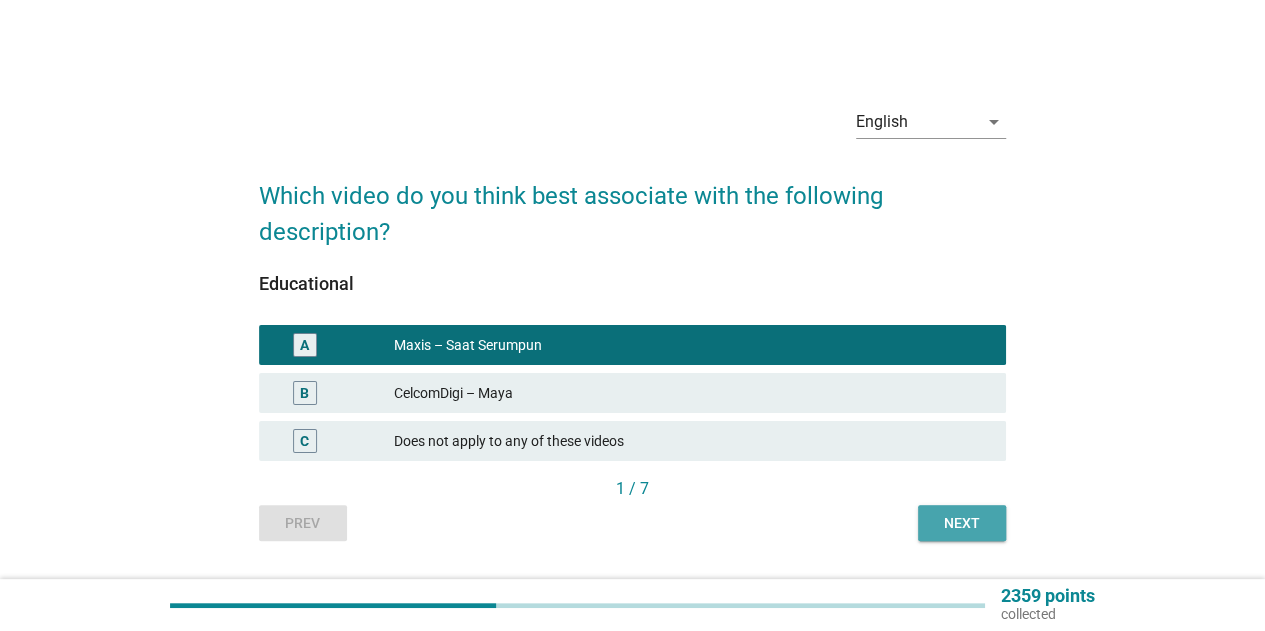 click on "Next" at bounding box center (962, 523) 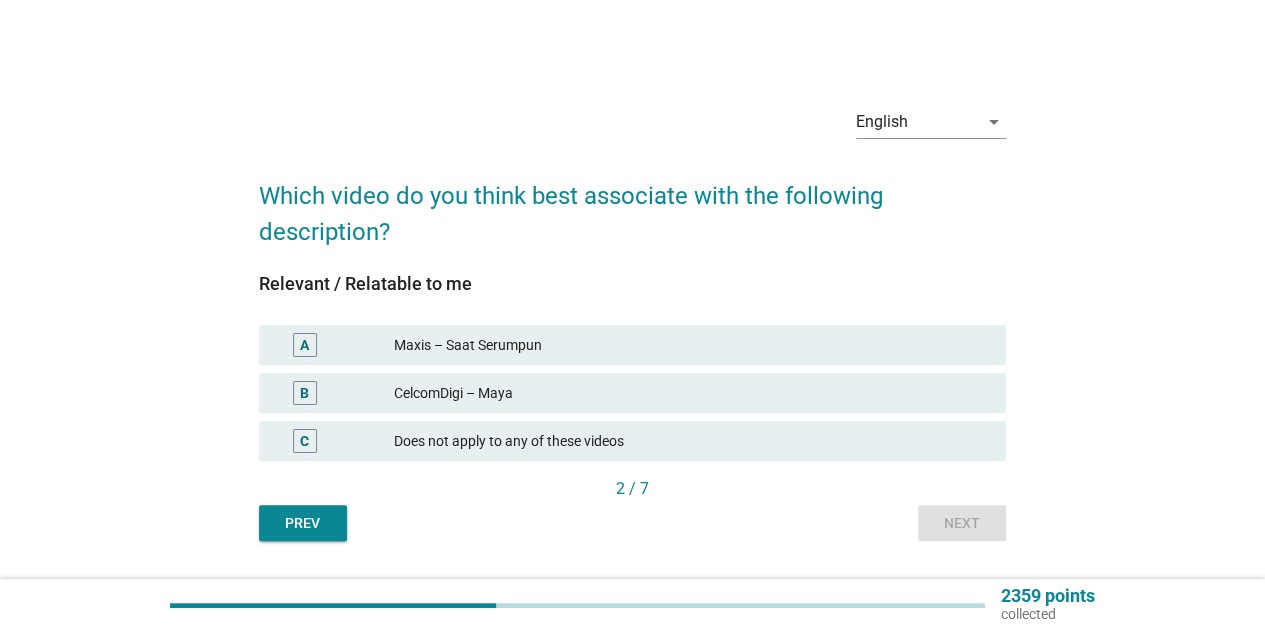 click on "CelcomDigi – Maya" at bounding box center [692, 393] 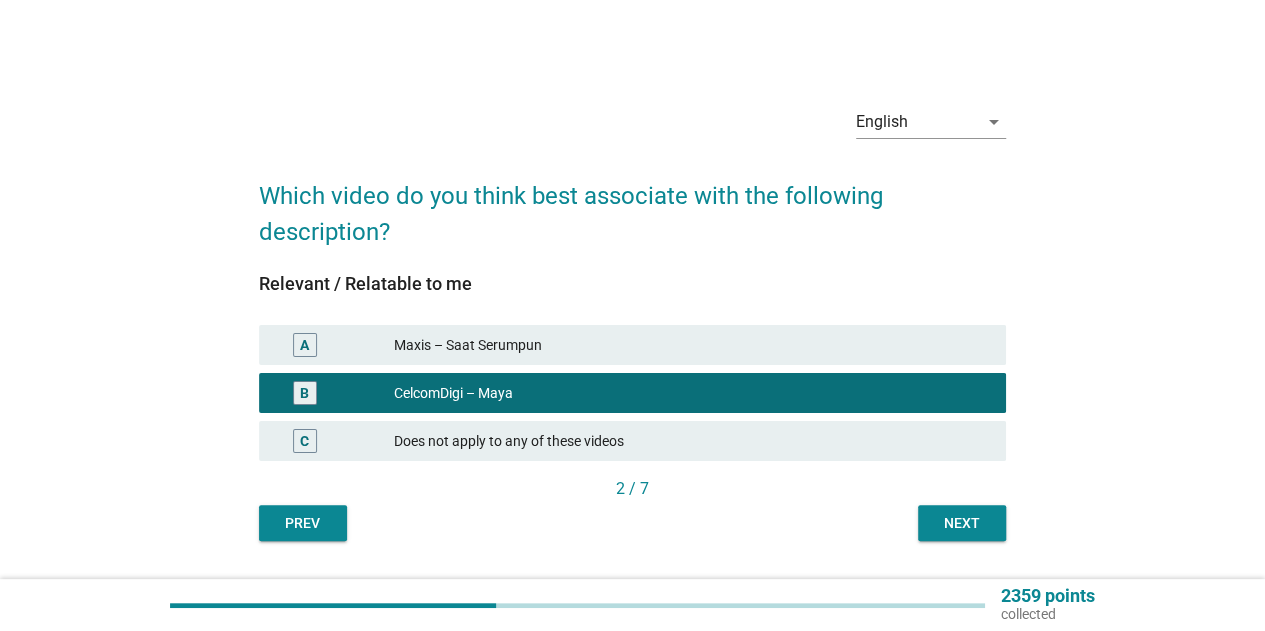click on "Next" at bounding box center (962, 523) 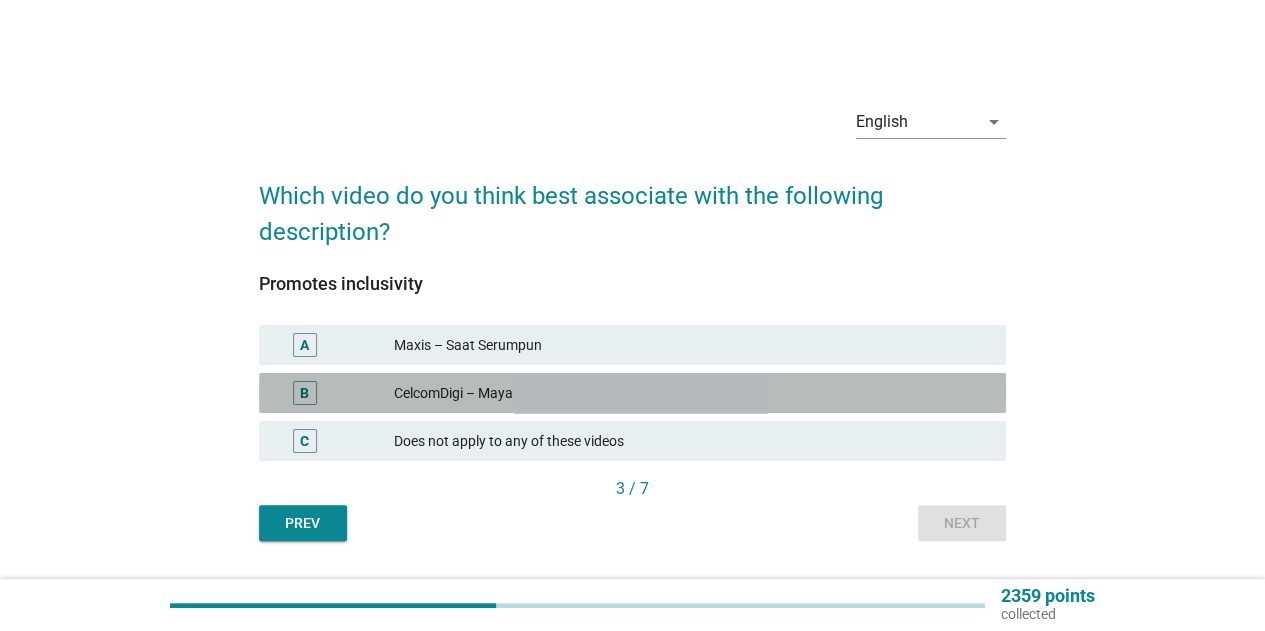 click on "CelcomDigi – Maya" at bounding box center (692, 393) 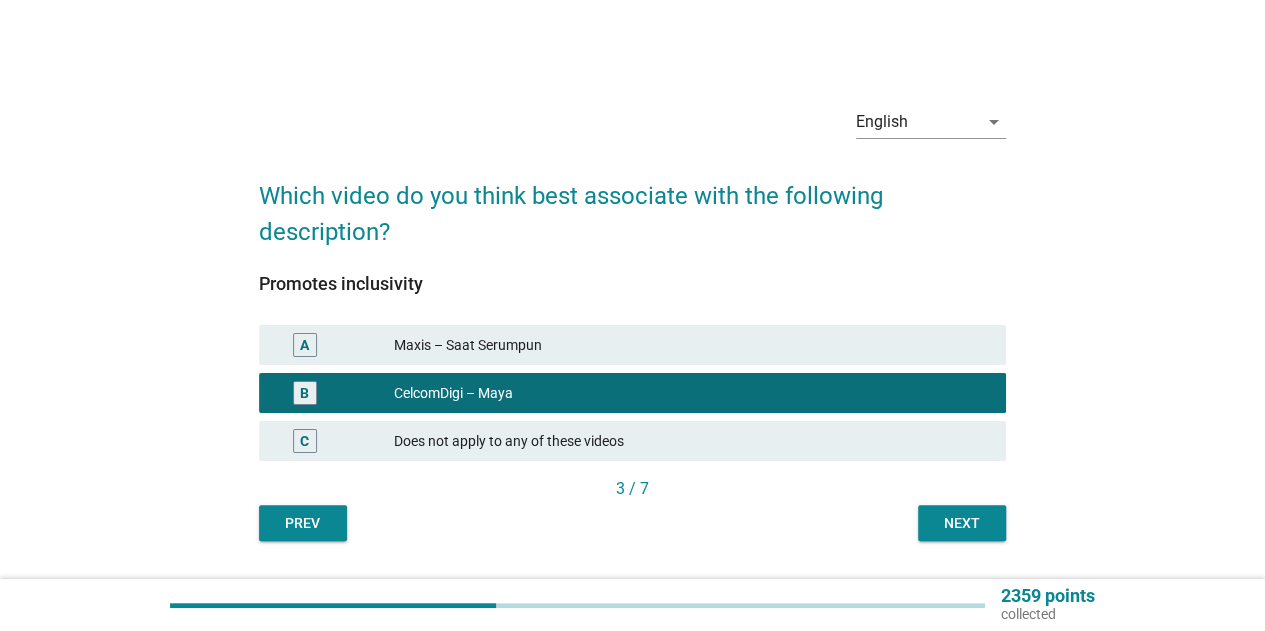 click on "Next" at bounding box center (962, 523) 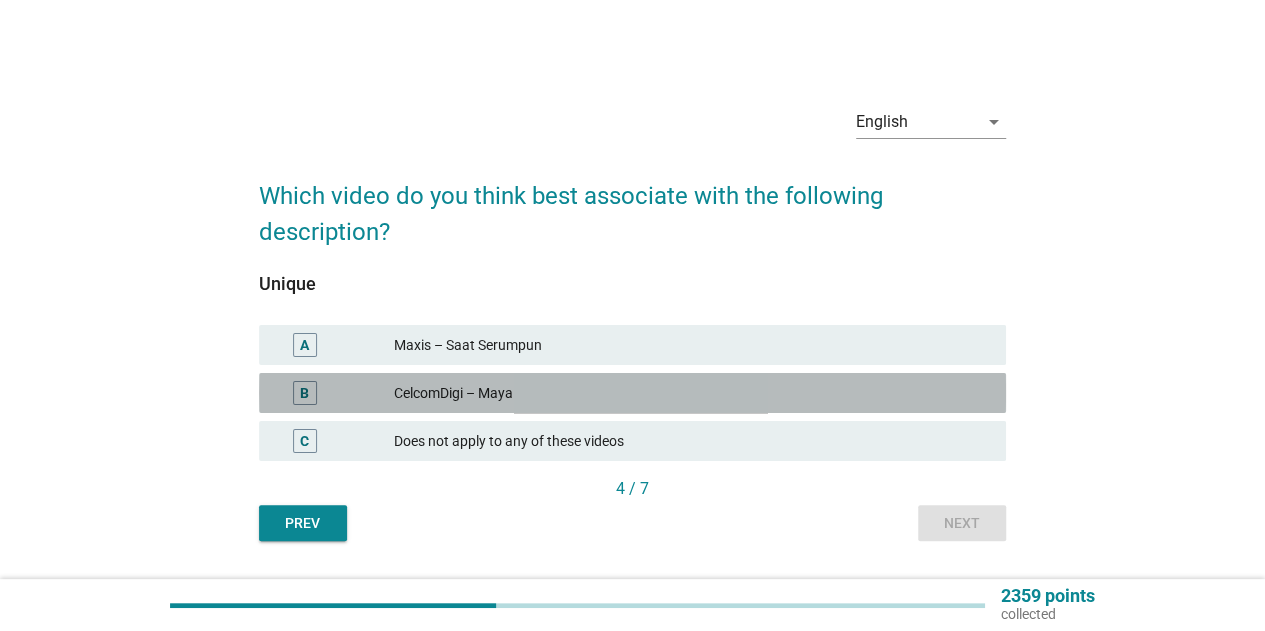 click on "CelcomDigi – Maya" at bounding box center [692, 393] 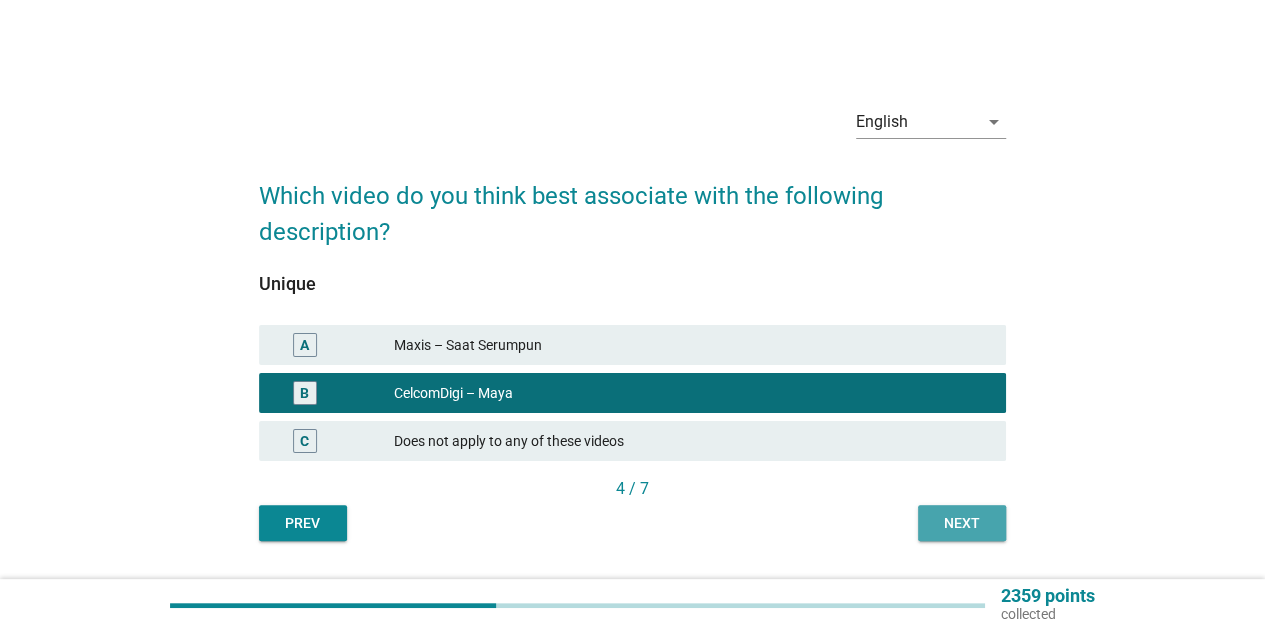 click on "Next" at bounding box center [962, 523] 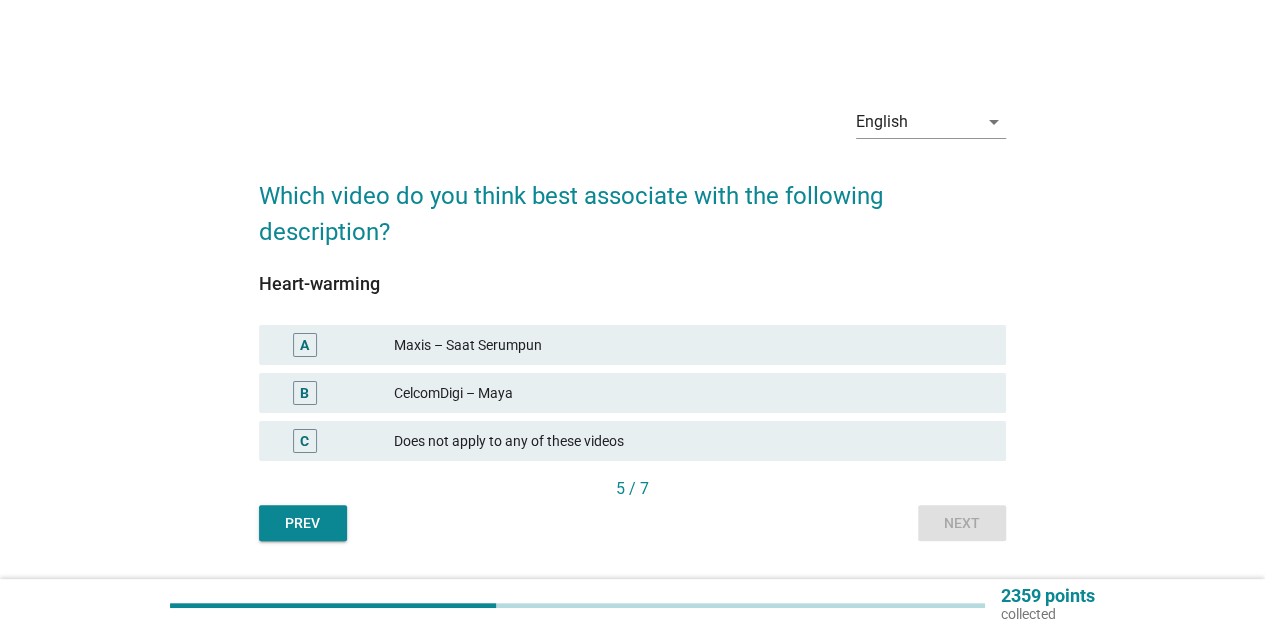 click on "CelcomDigi – Maya" at bounding box center [692, 393] 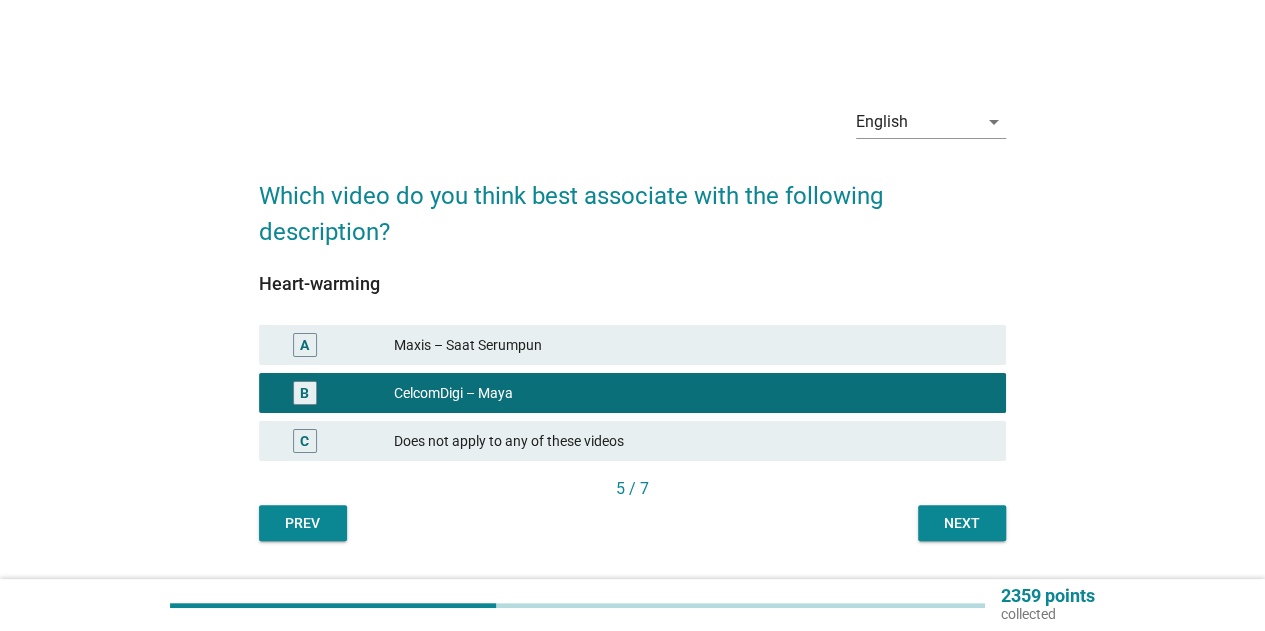 click on "Next" at bounding box center (962, 523) 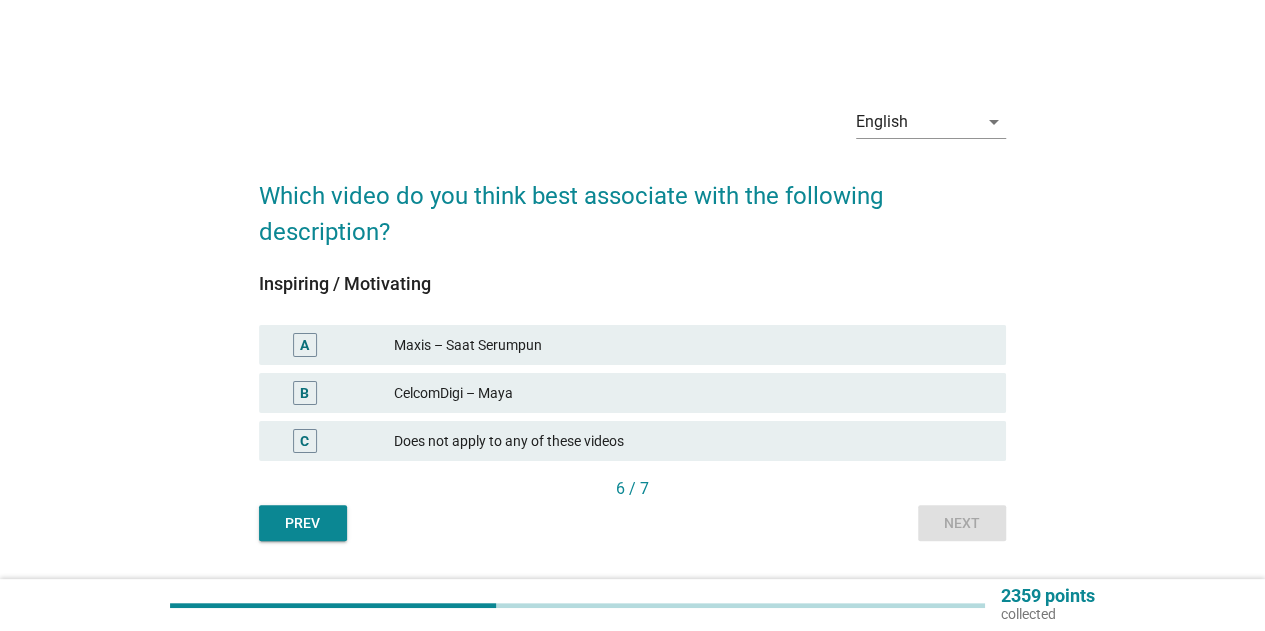 click on "Maxis – Saat Serumpun" at bounding box center (692, 345) 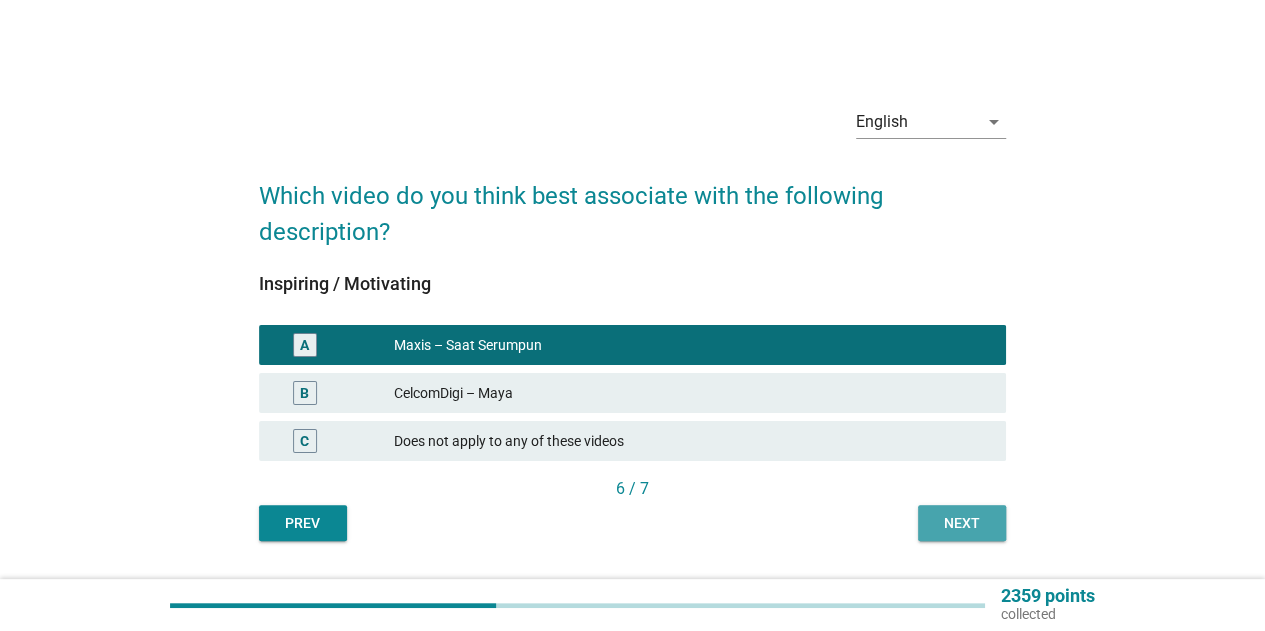 click on "Next" at bounding box center [962, 523] 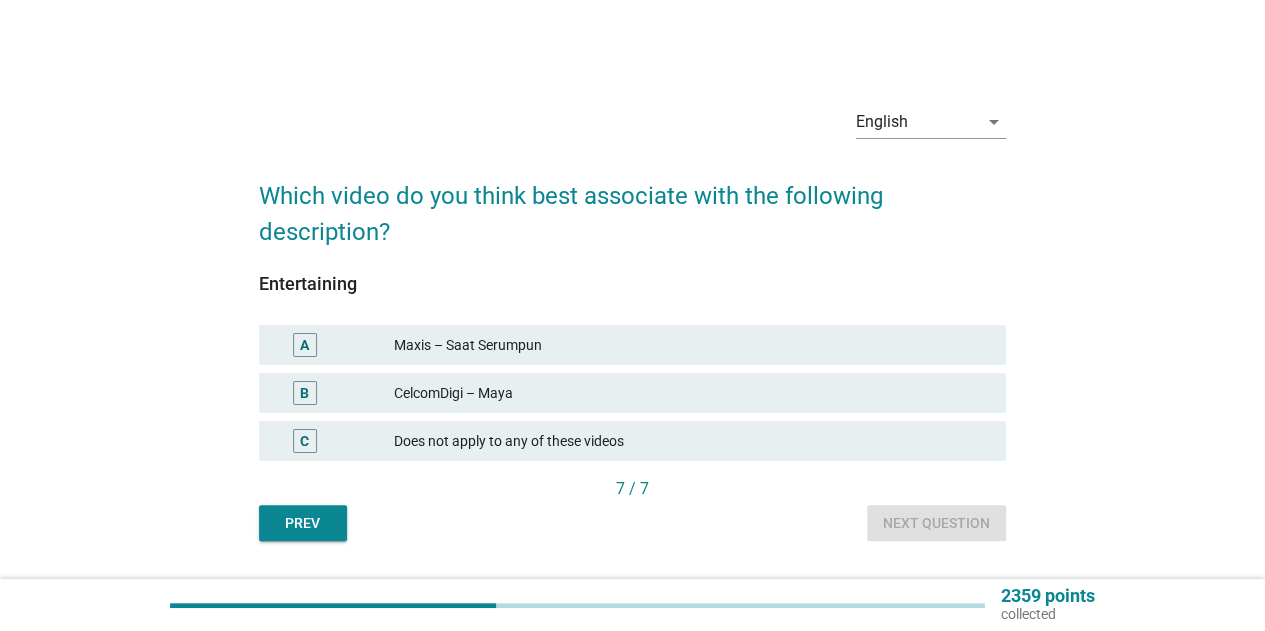 click on "CelcomDigi – Maya" at bounding box center (692, 393) 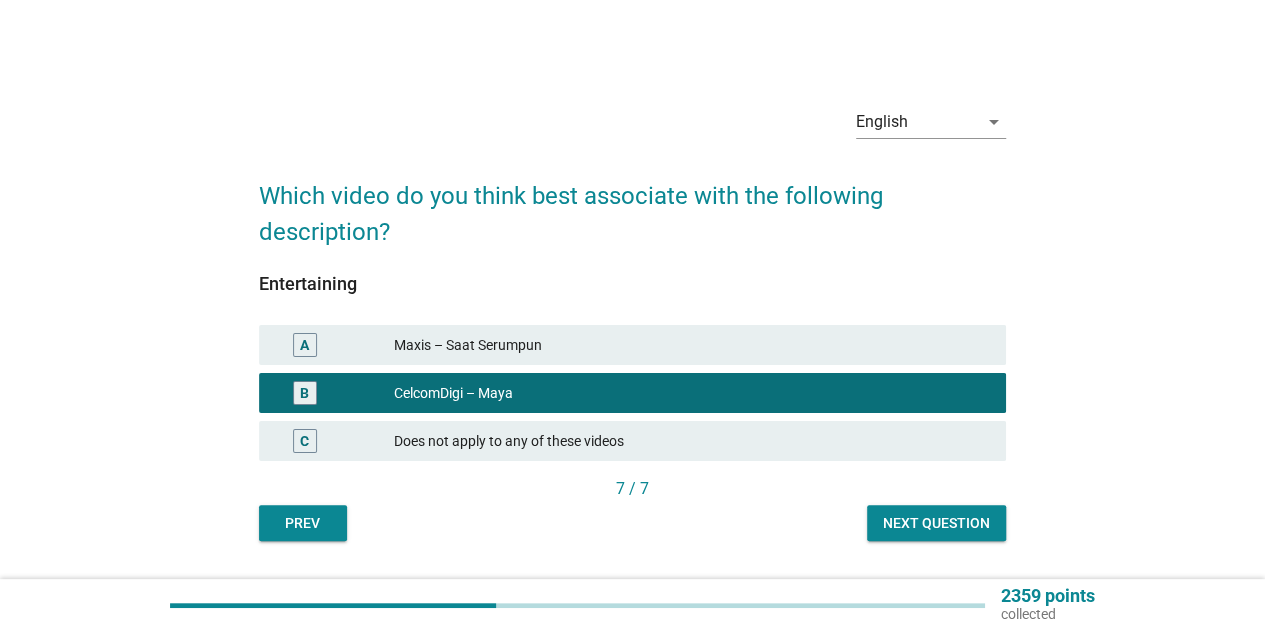 click on "A   Maxis – Saat Serumpun" at bounding box center (632, 345) 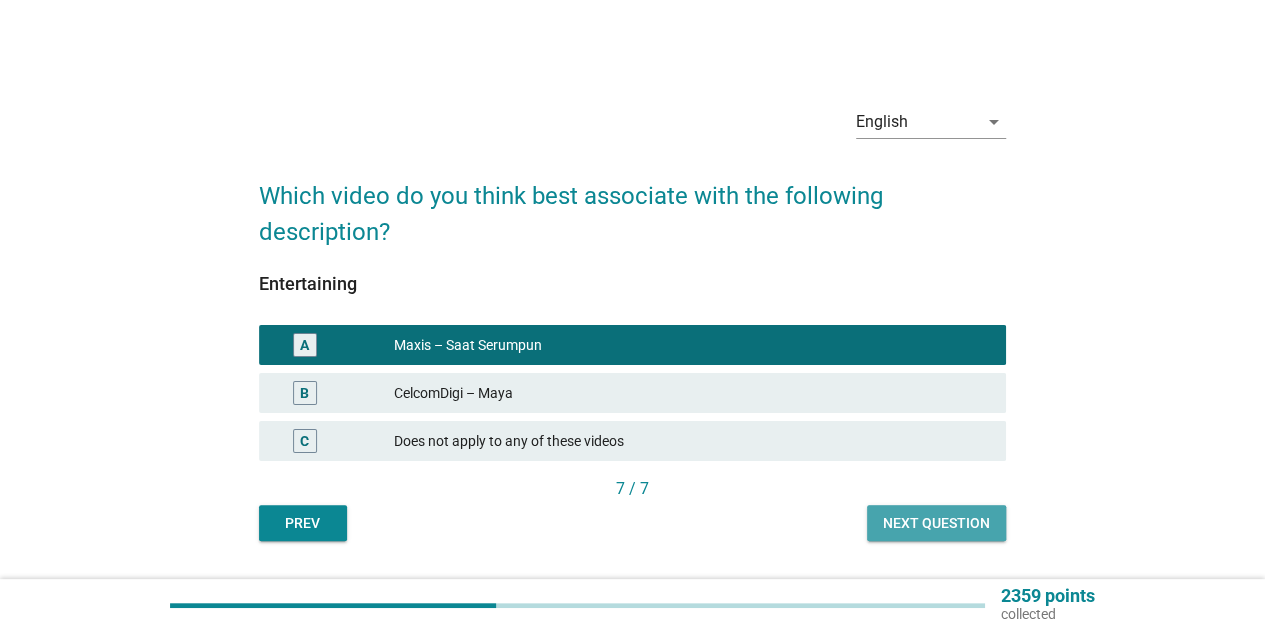 click on "Next question" at bounding box center [936, 523] 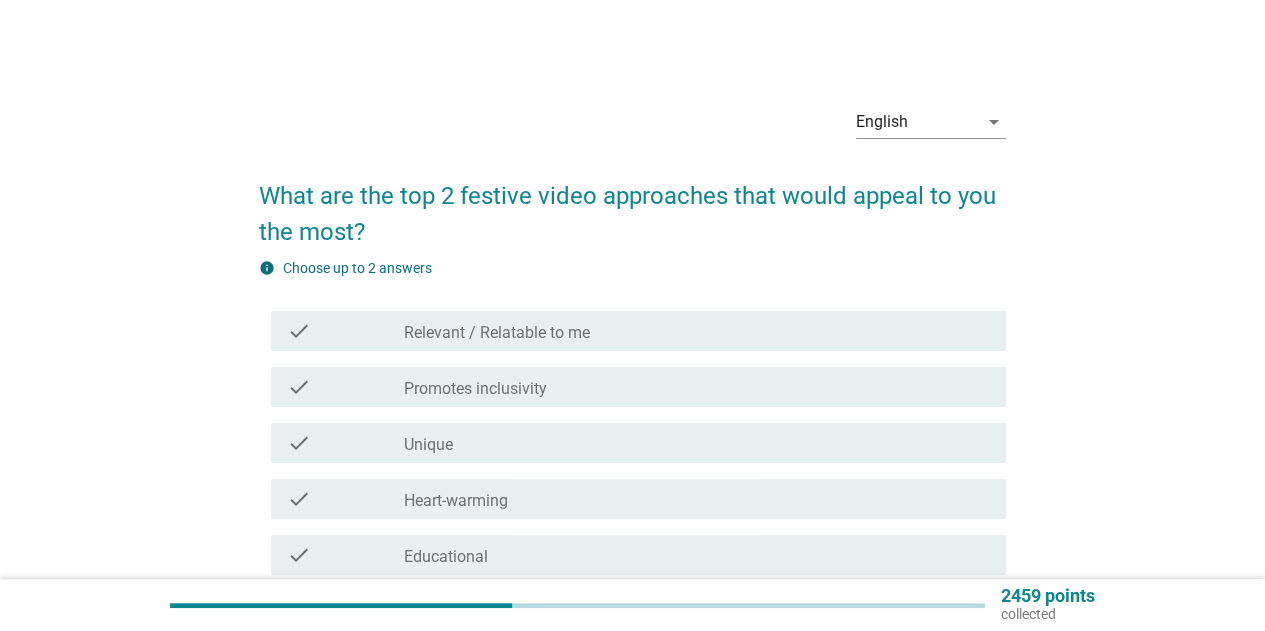 click on "check_box_outline_blank Heart-warming" at bounding box center (697, 499) 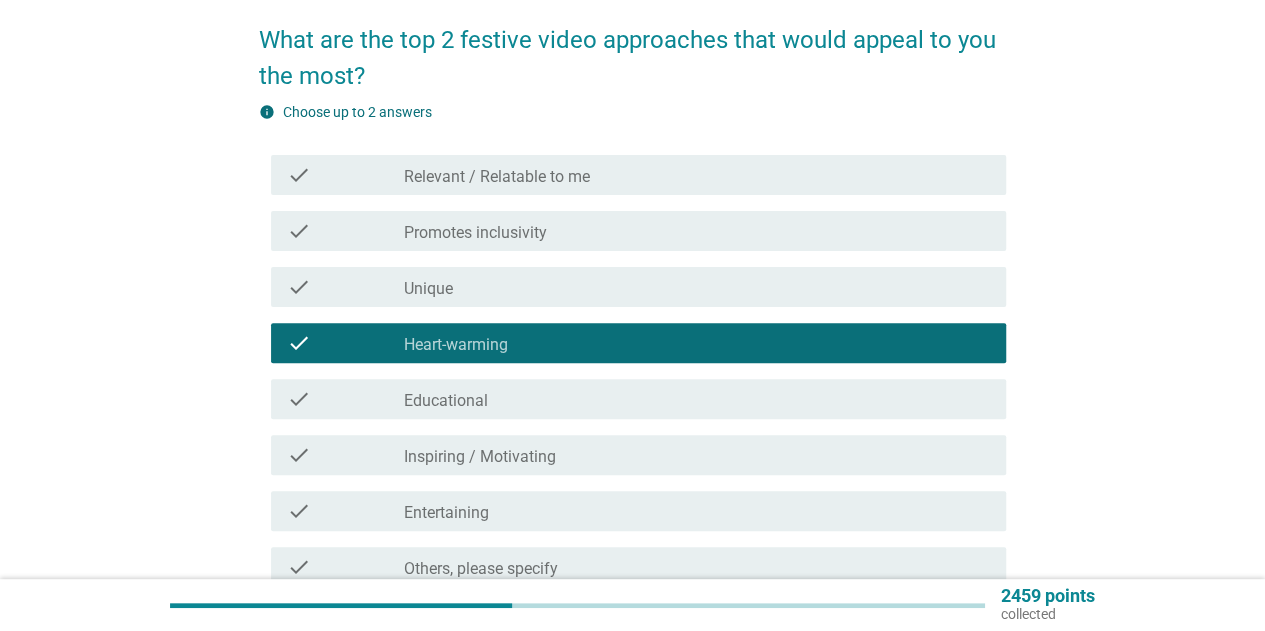 scroll, scrollTop: 200, scrollLeft: 0, axis: vertical 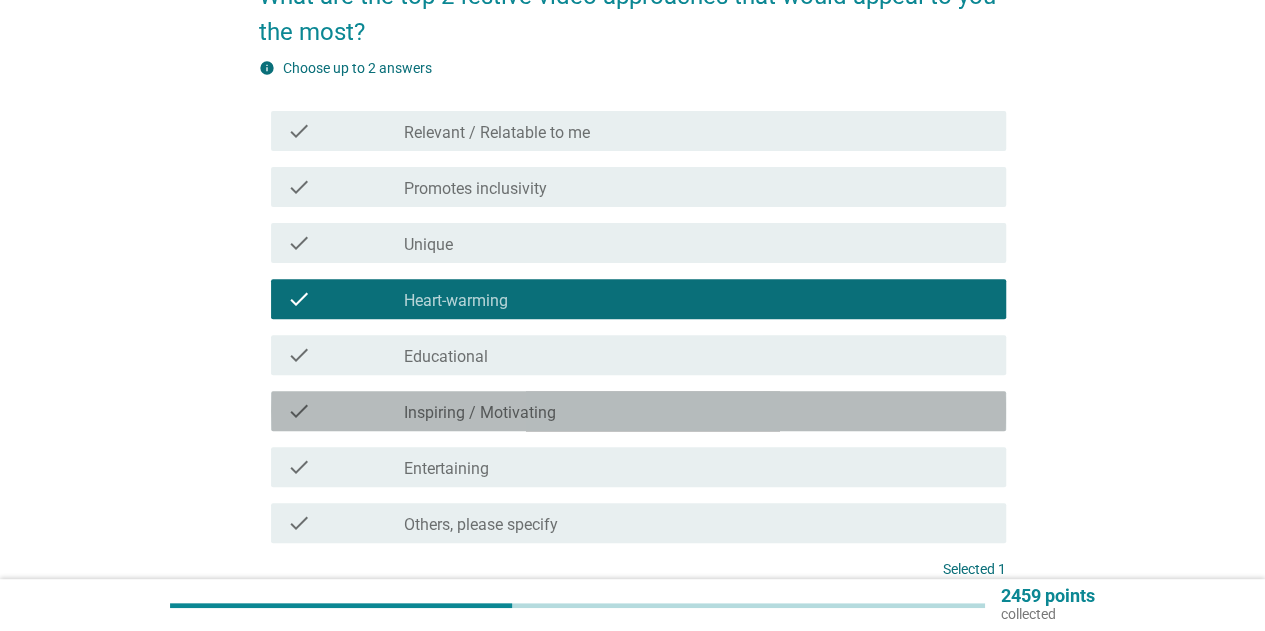 click on "check     check_box_outline_blank Inspiring / Motivating" at bounding box center [638, 411] 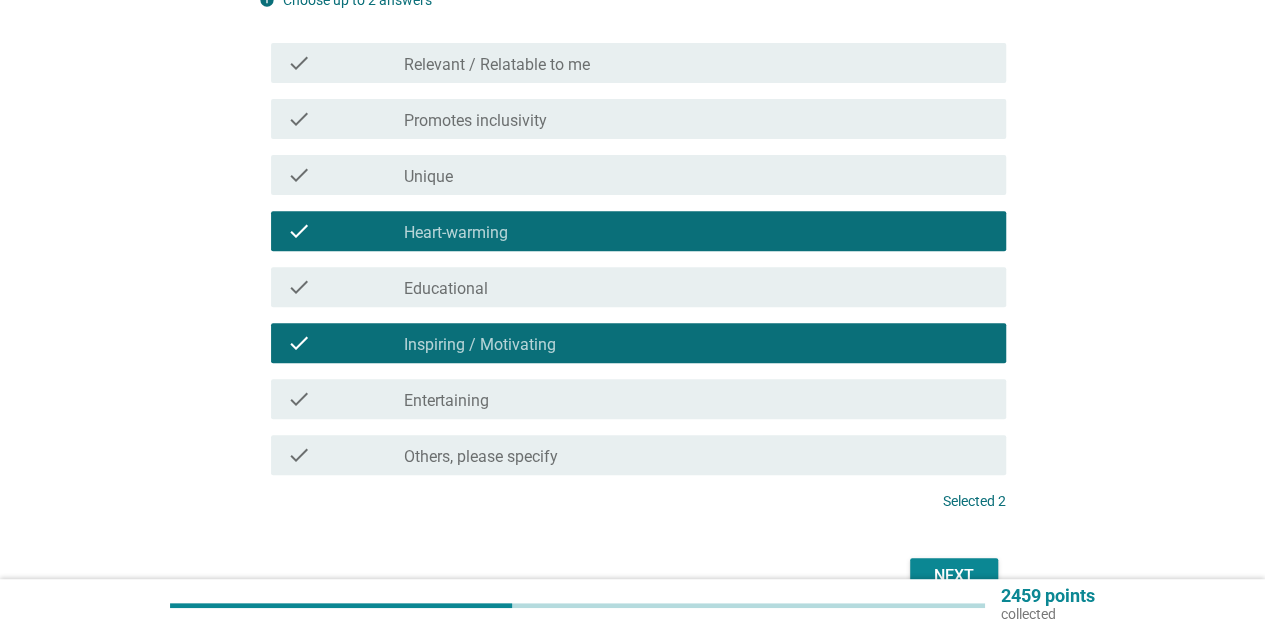 scroll, scrollTop: 300, scrollLeft: 0, axis: vertical 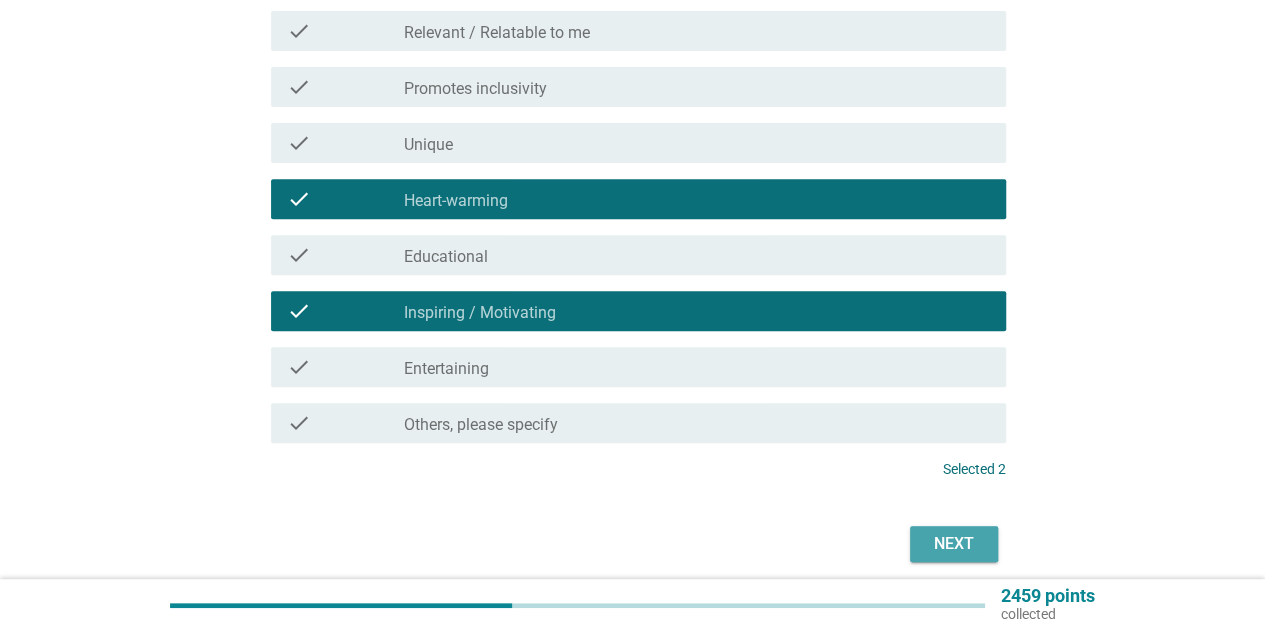click on "Next" at bounding box center (954, 544) 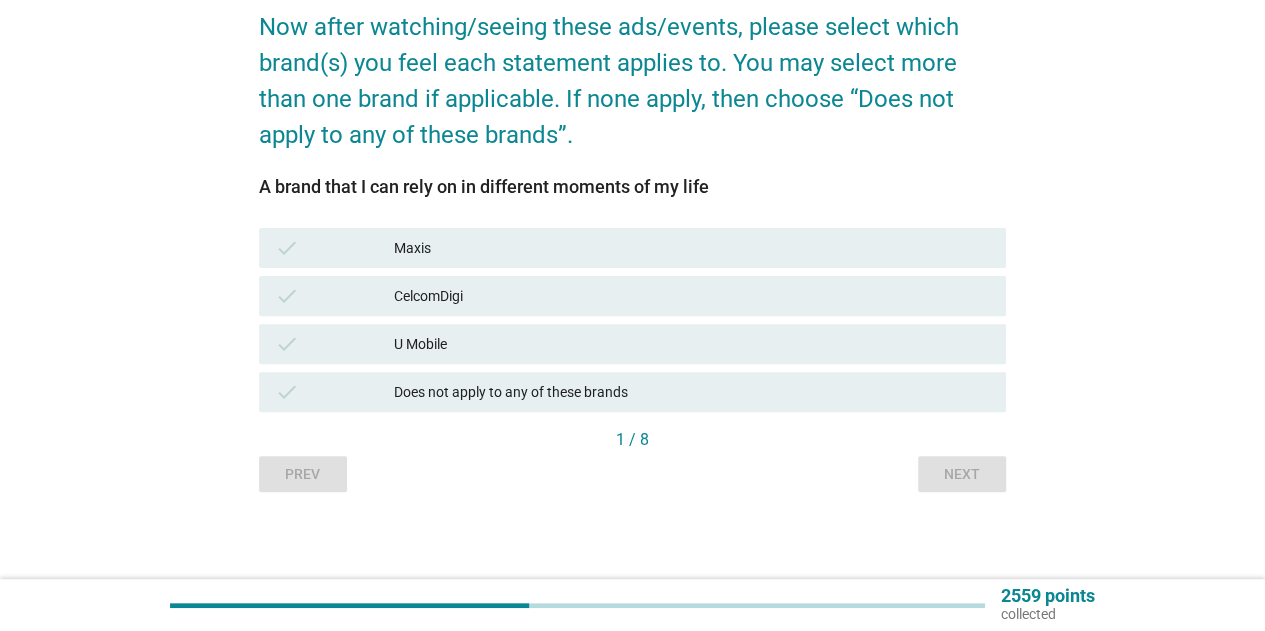 scroll, scrollTop: 172, scrollLeft: 0, axis: vertical 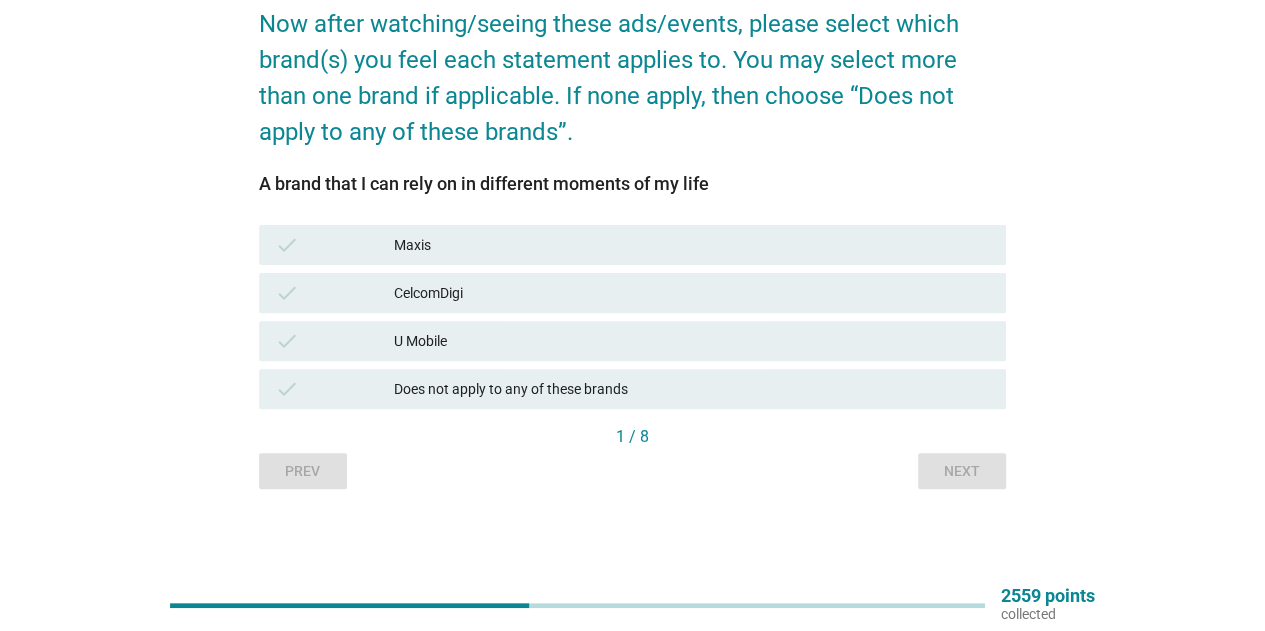 click on "CelcomDigi" at bounding box center [692, 293] 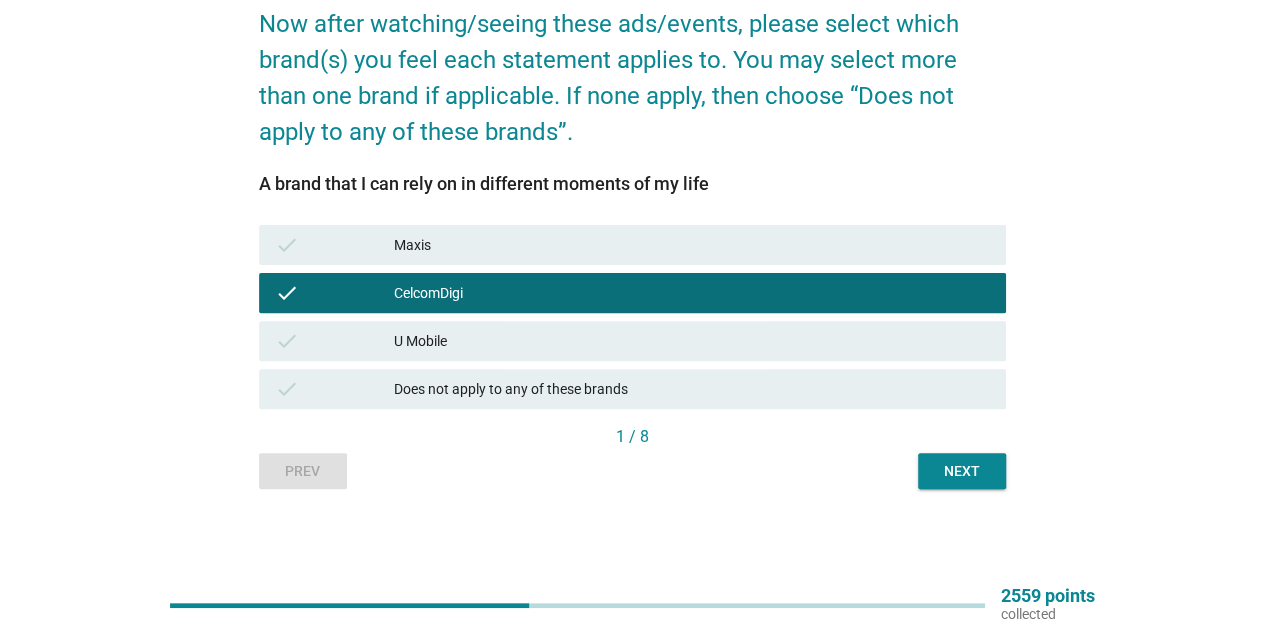 click on "check   Maxis" at bounding box center [632, 245] 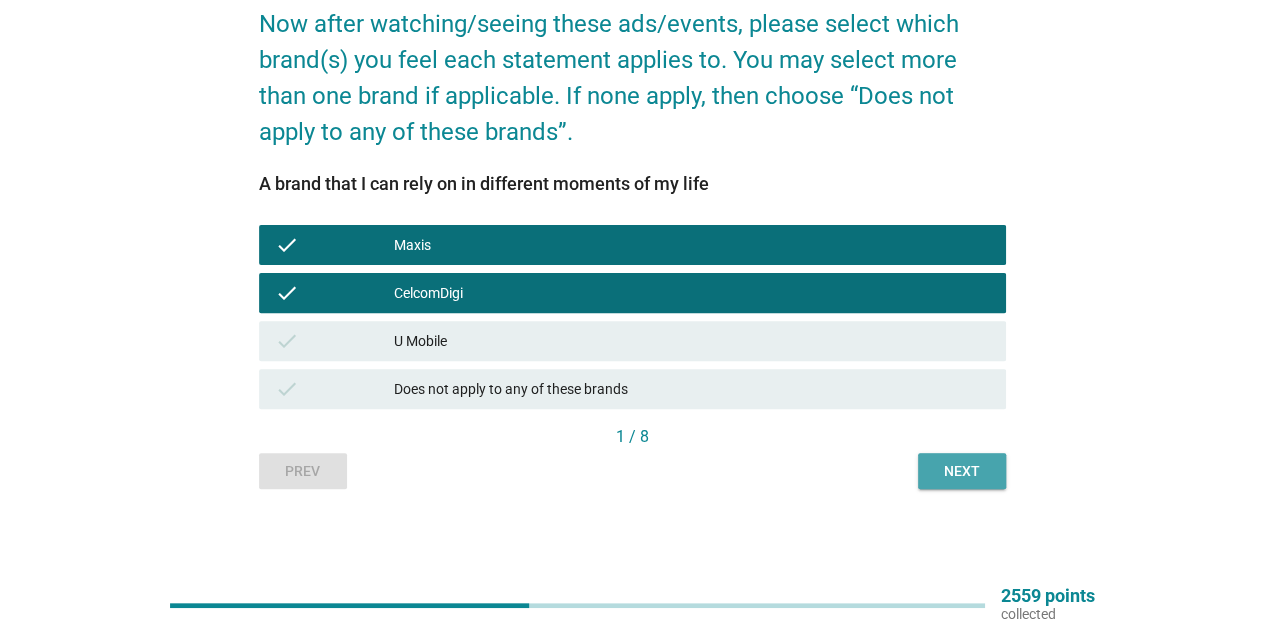 click on "Next" at bounding box center (962, 471) 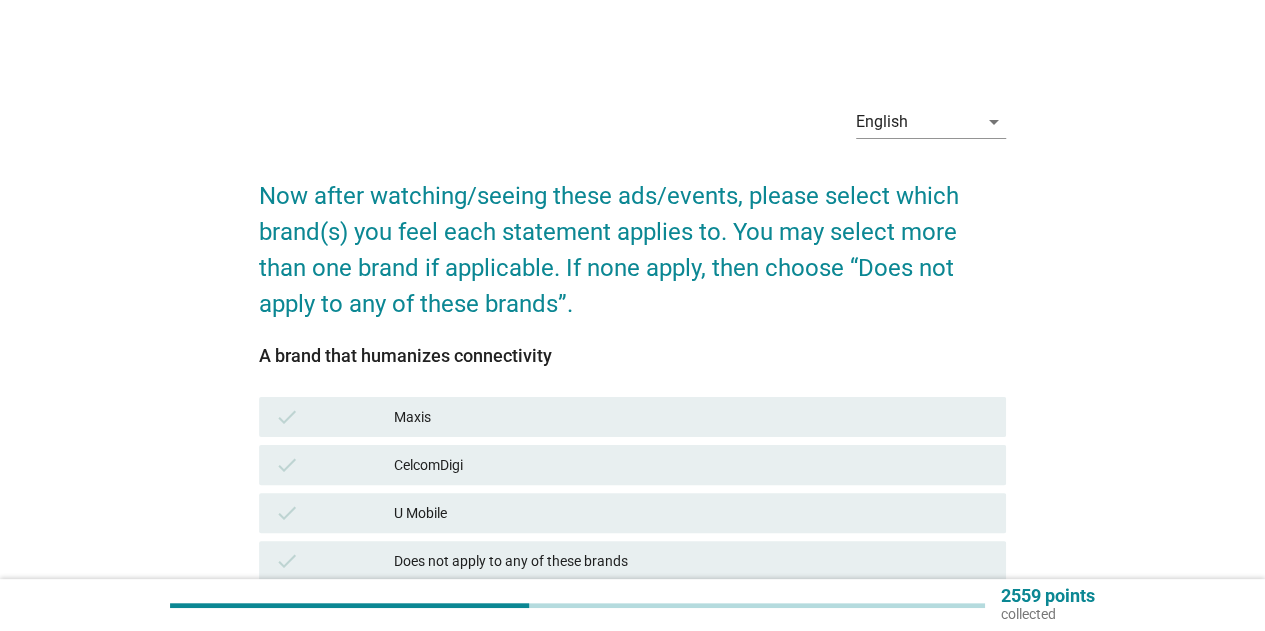 click on "Maxis" at bounding box center (692, 417) 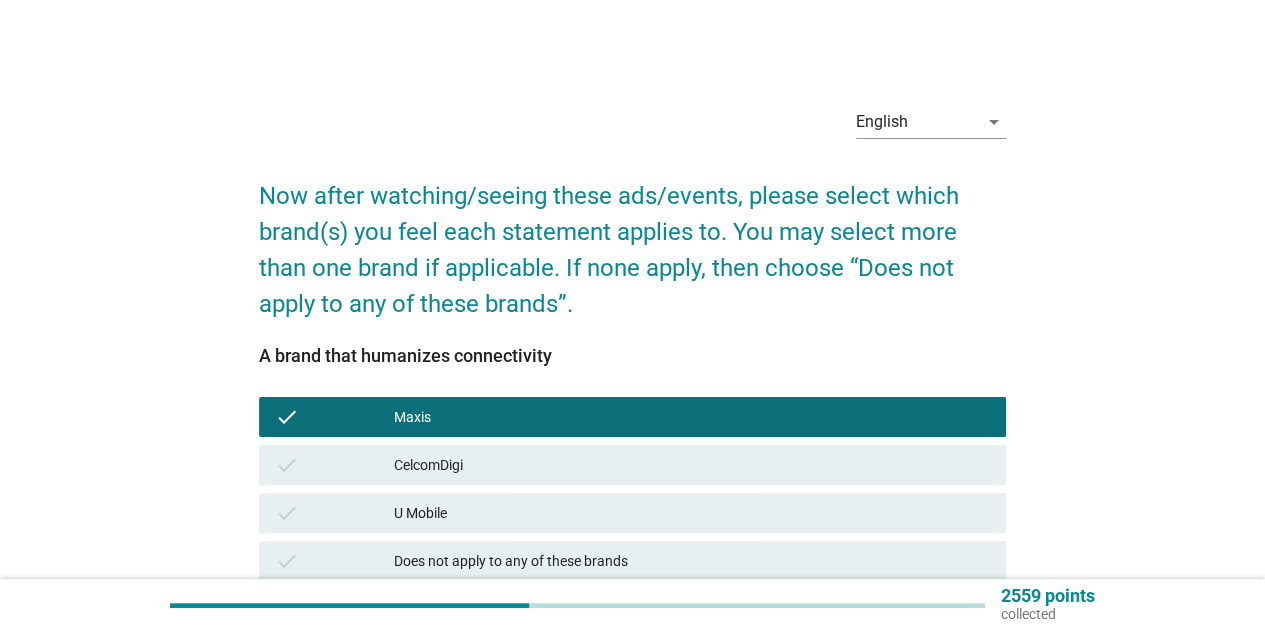 click on "CelcomDigi" at bounding box center [692, 465] 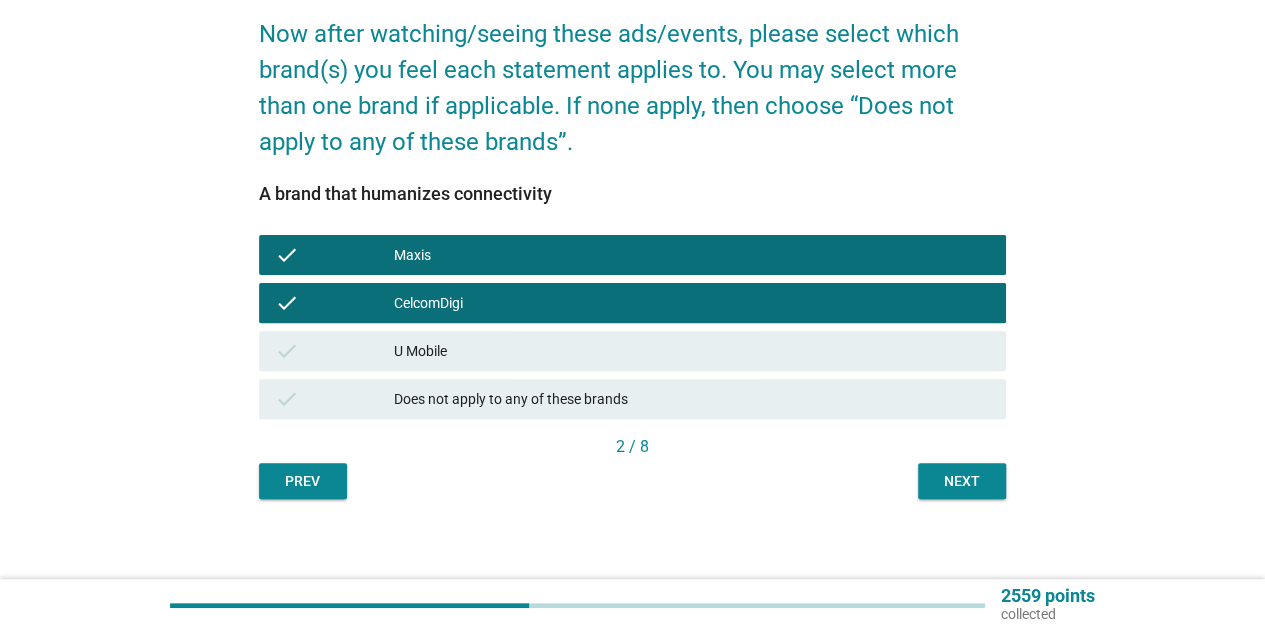 scroll, scrollTop: 172, scrollLeft: 0, axis: vertical 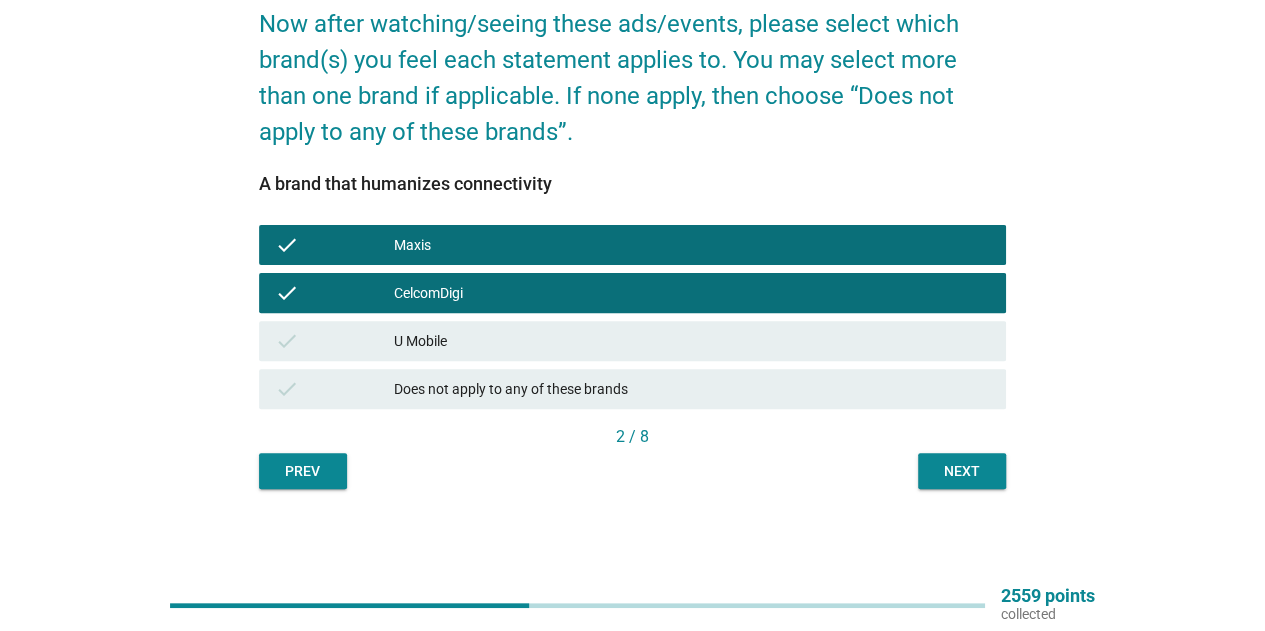 click on "Next" at bounding box center [962, 471] 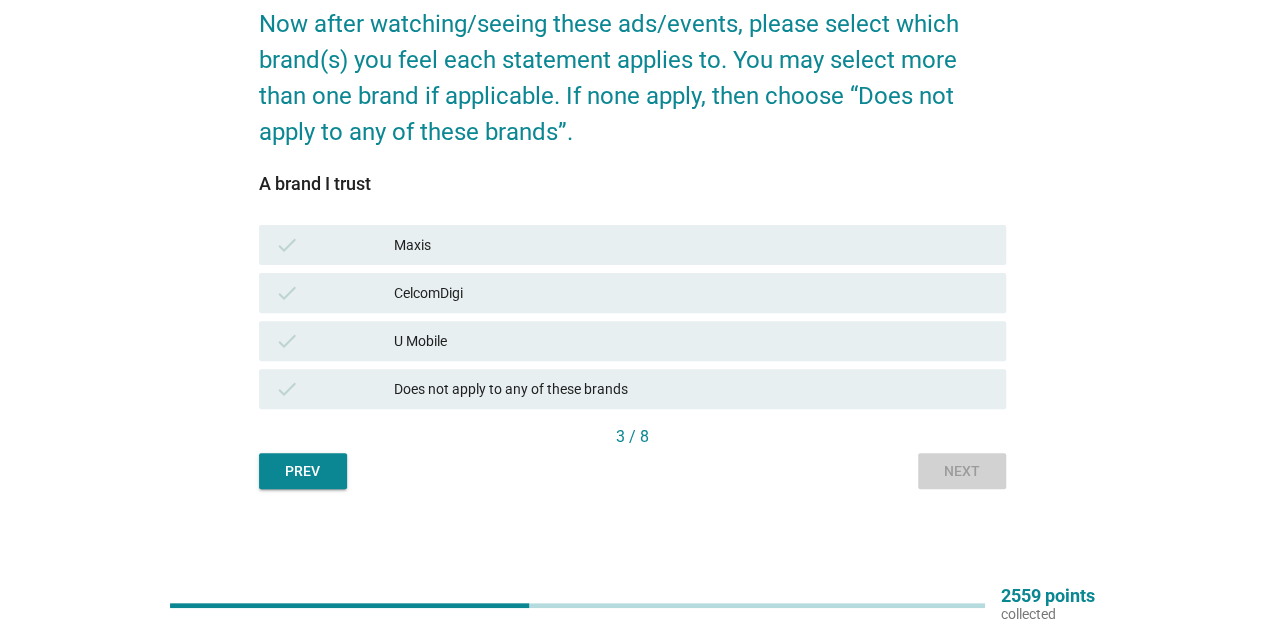 scroll, scrollTop: 0, scrollLeft: 0, axis: both 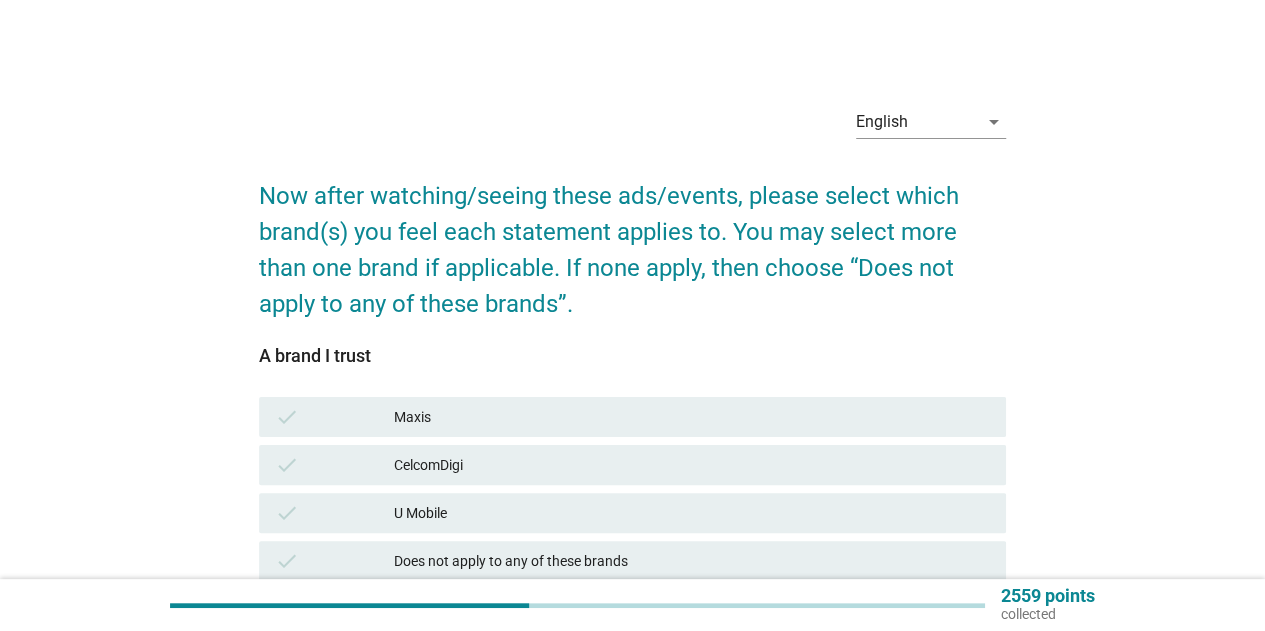 click on "Maxis" at bounding box center (692, 417) 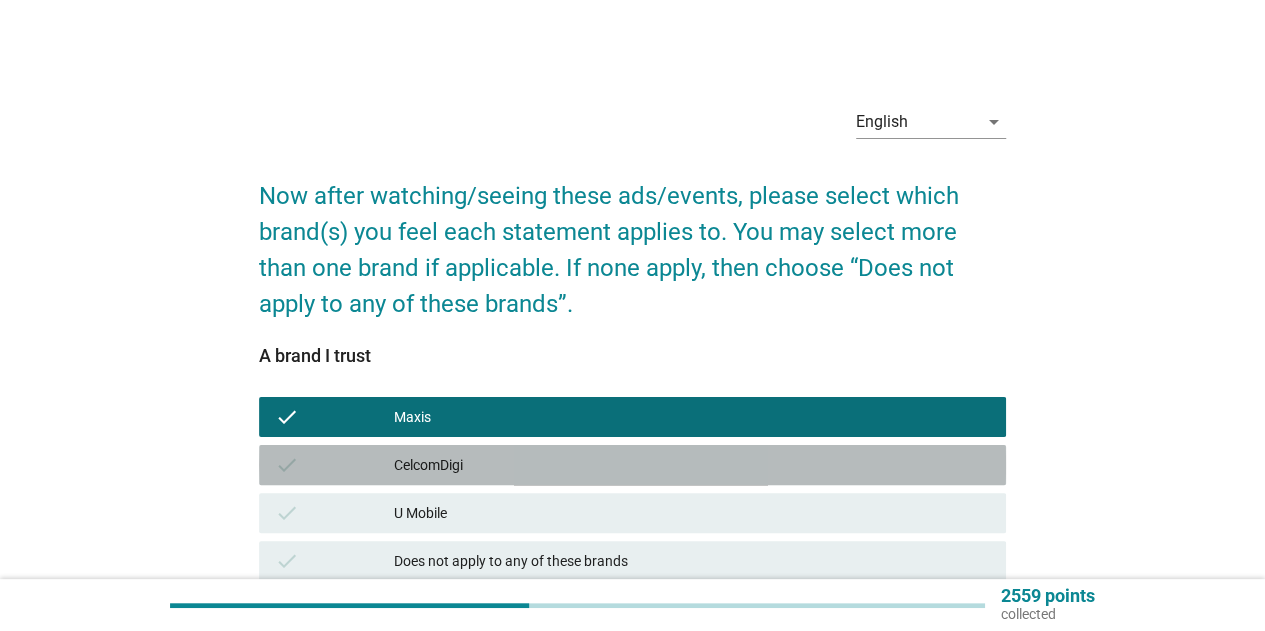 click on "CelcomDigi" at bounding box center [692, 465] 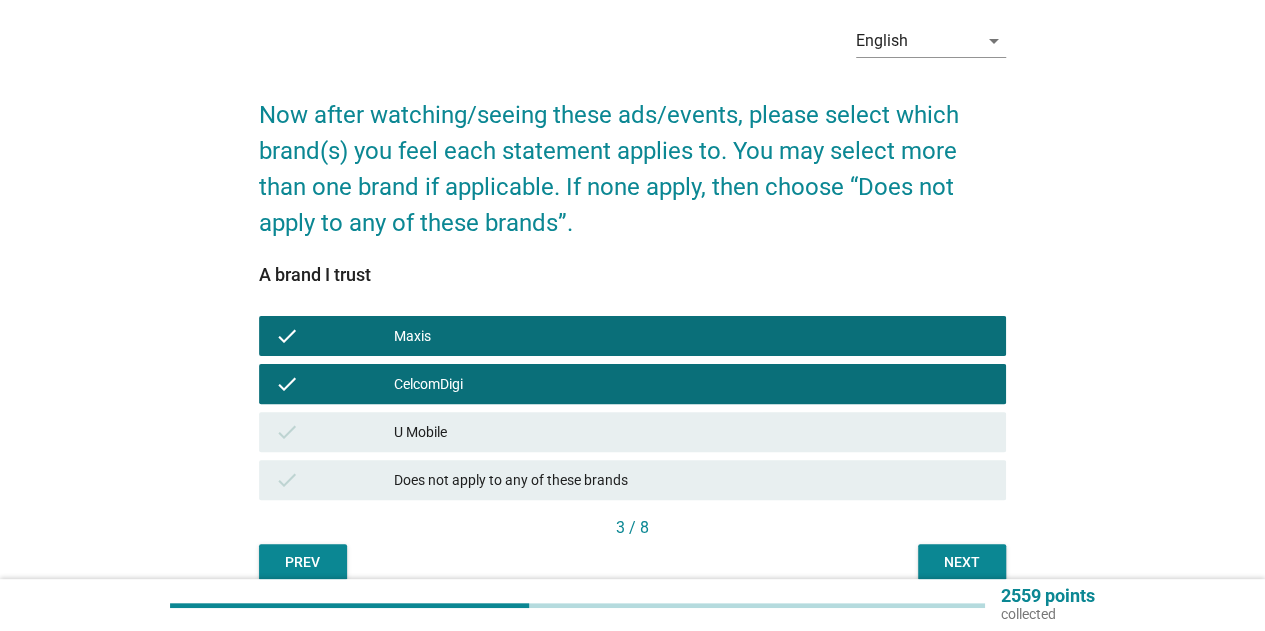 scroll, scrollTop: 100, scrollLeft: 0, axis: vertical 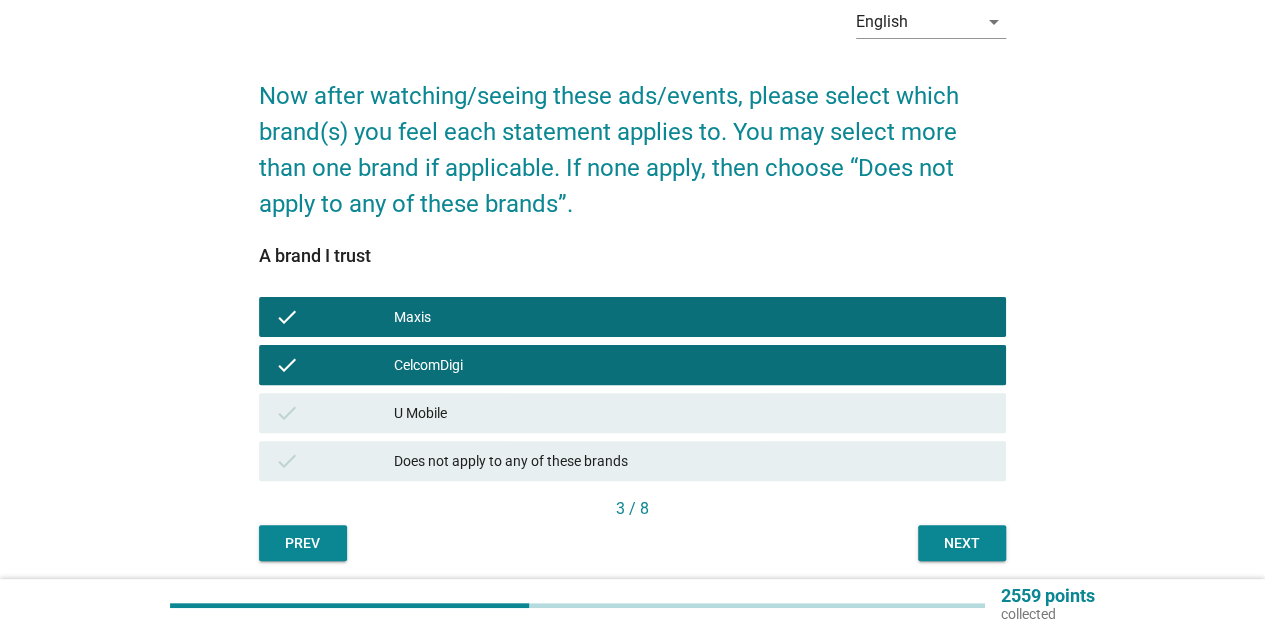 click on "Next" at bounding box center (962, 543) 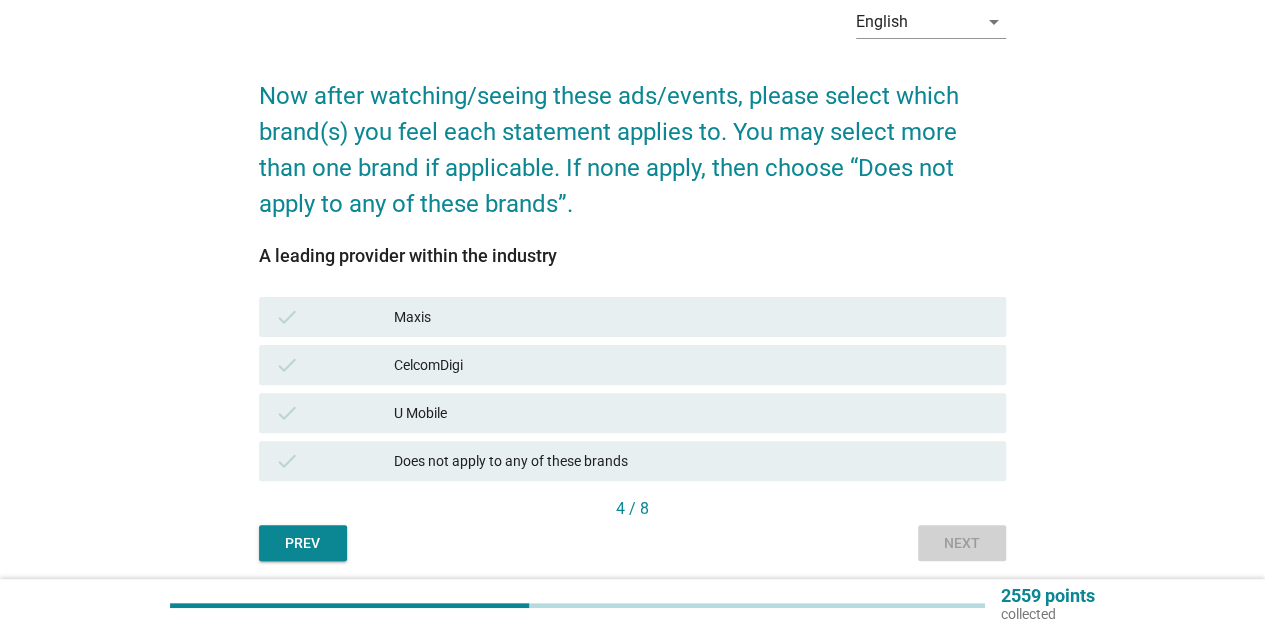 scroll, scrollTop: 0, scrollLeft: 0, axis: both 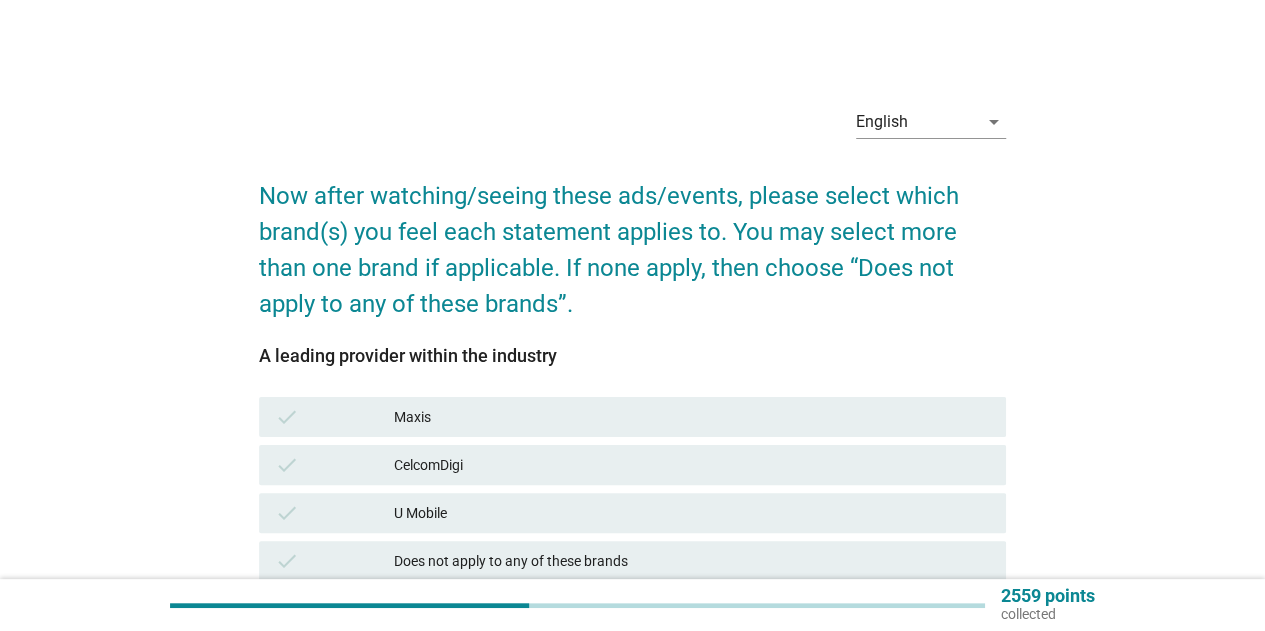 click on "Maxis" at bounding box center (692, 417) 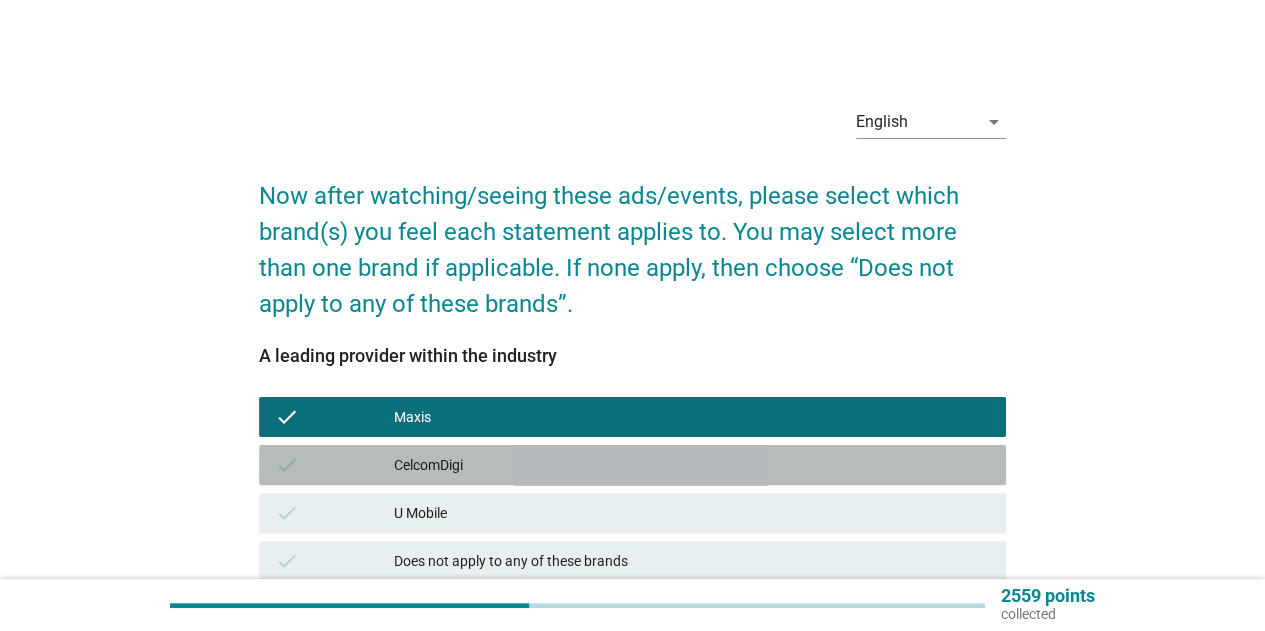 click on "CelcomDigi" at bounding box center [692, 465] 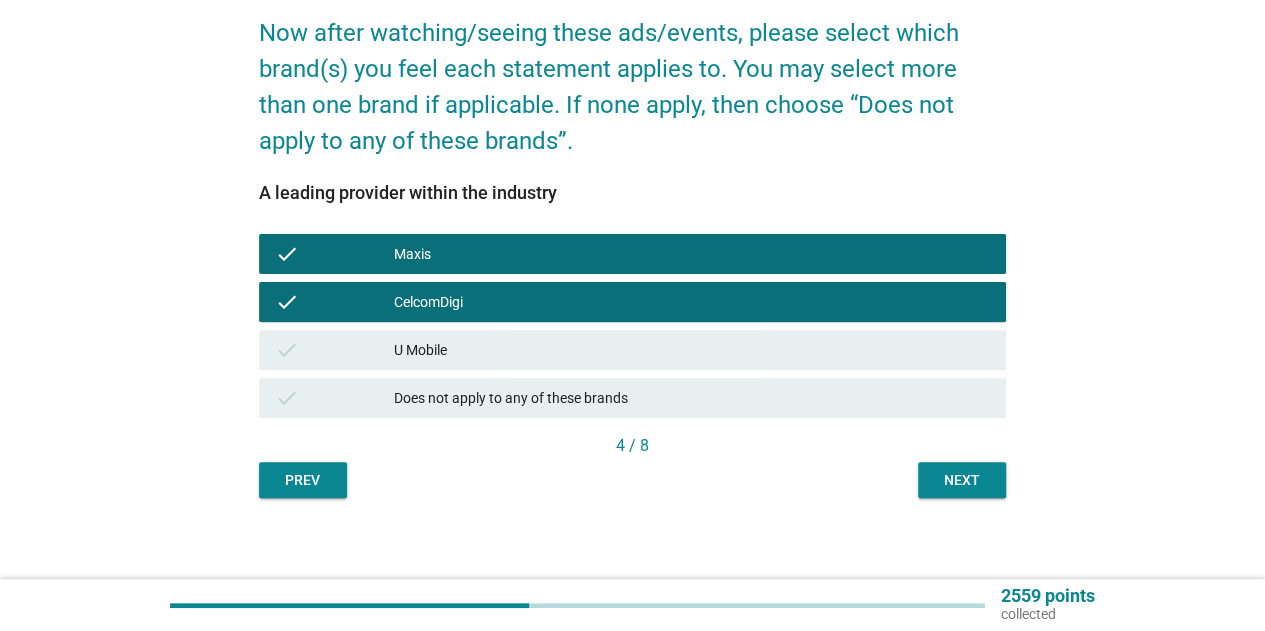 scroll, scrollTop: 172, scrollLeft: 0, axis: vertical 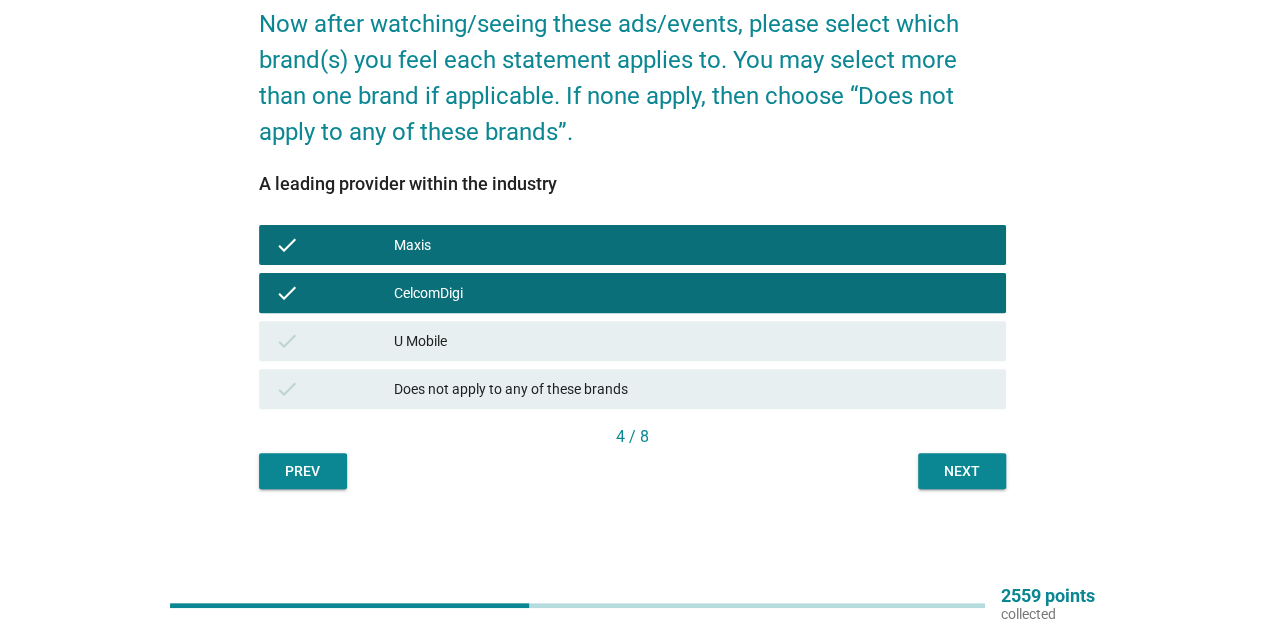 click on "Next" at bounding box center [962, 471] 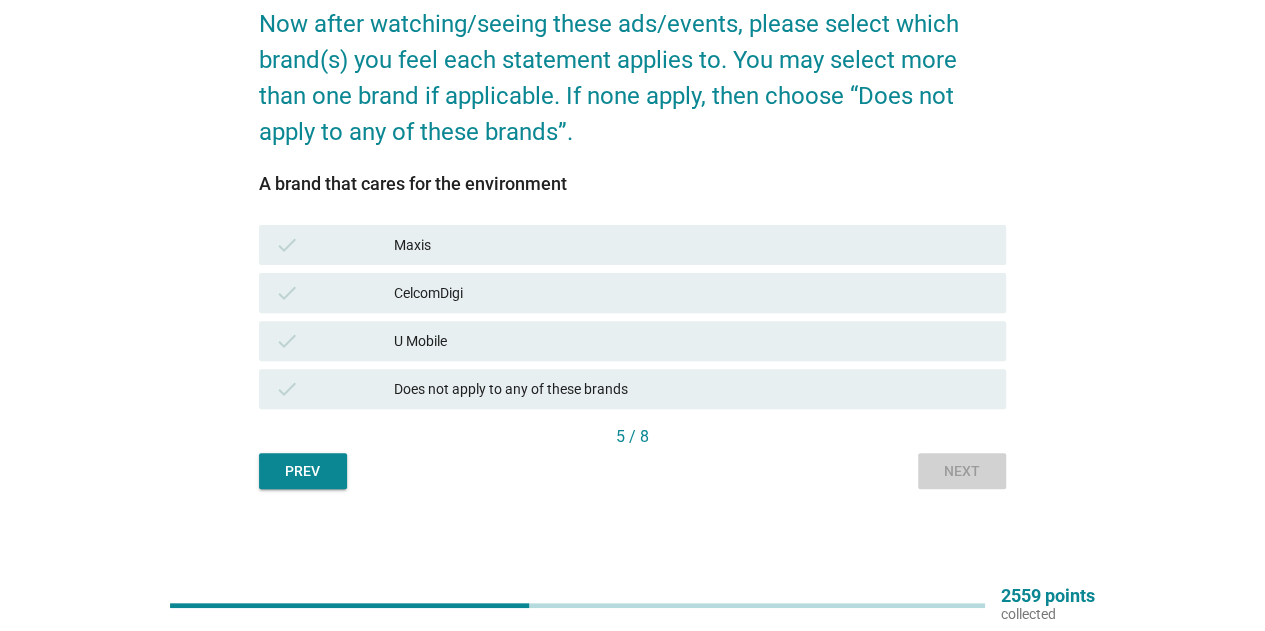 scroll, scrollTop: 0, scrollLeft: 0, axis: both 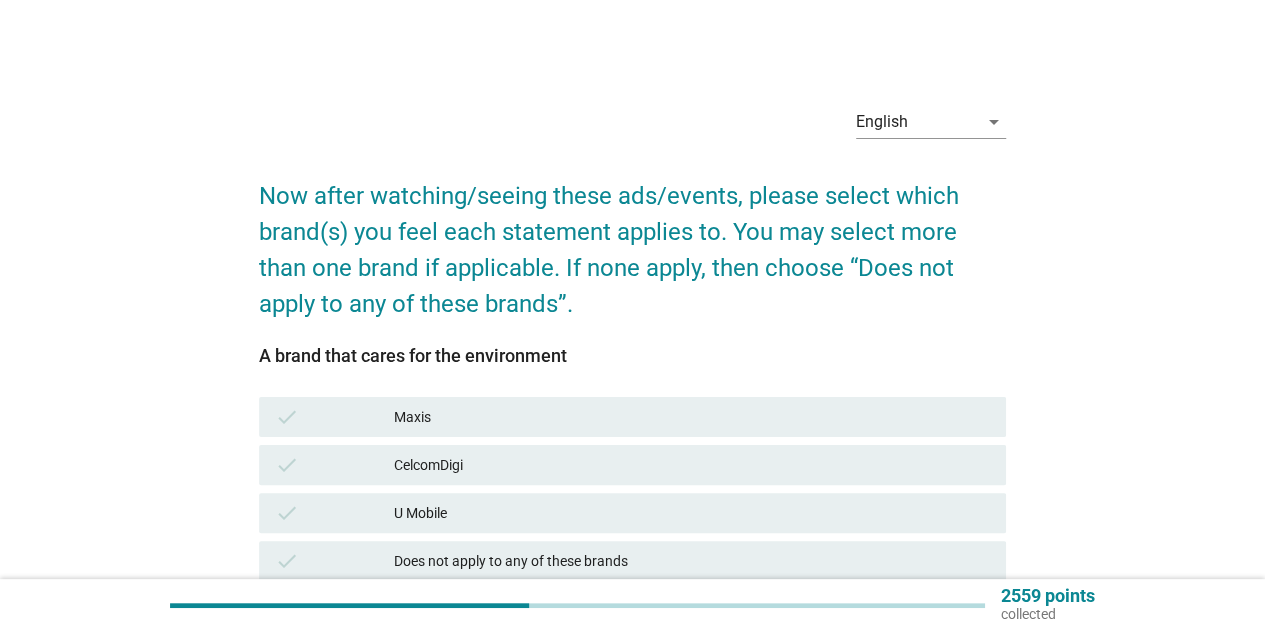 click on "Maxis" at bounding box center [692, 417] 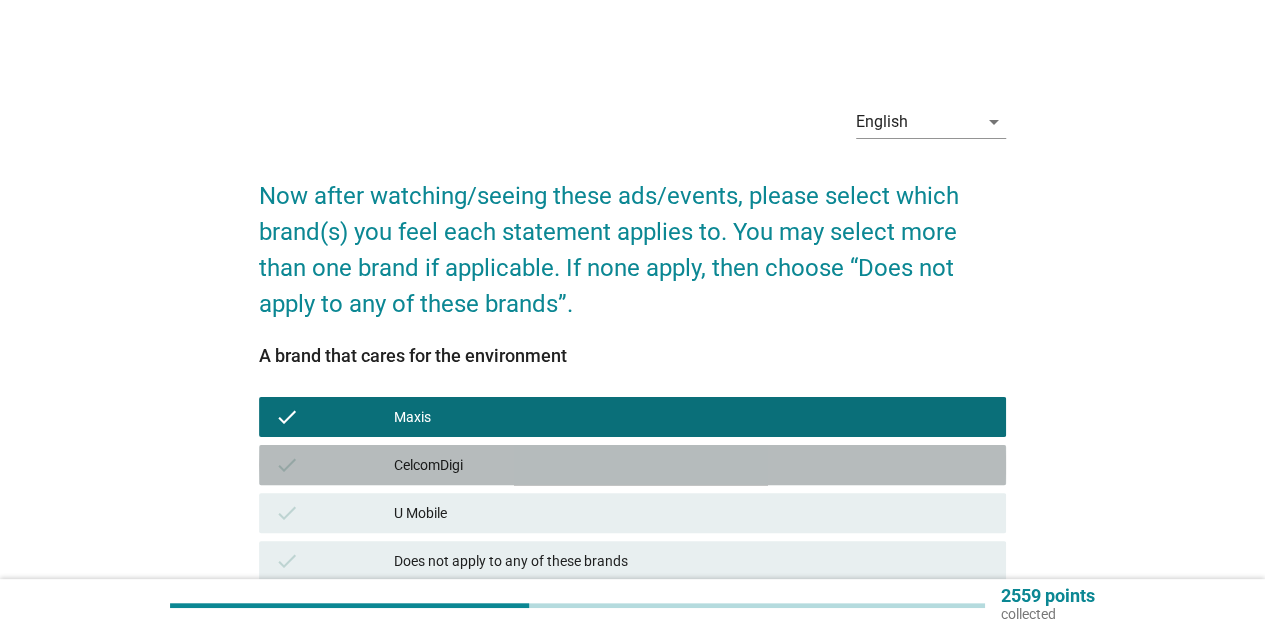 drag, startPoint x: 464, startPoint y: 465, endPoint x: 511, endPoint y: 485, distance: 51.078373 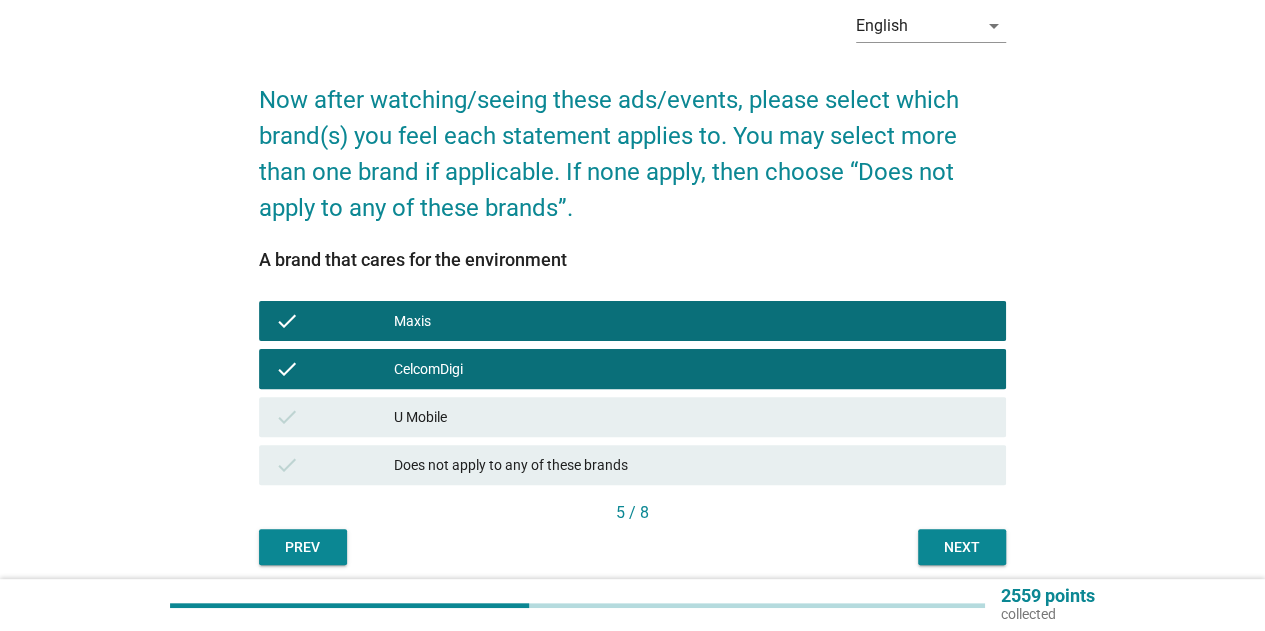 scroll, scrollTop: 172, scrollLeft: 0, axis: vertical 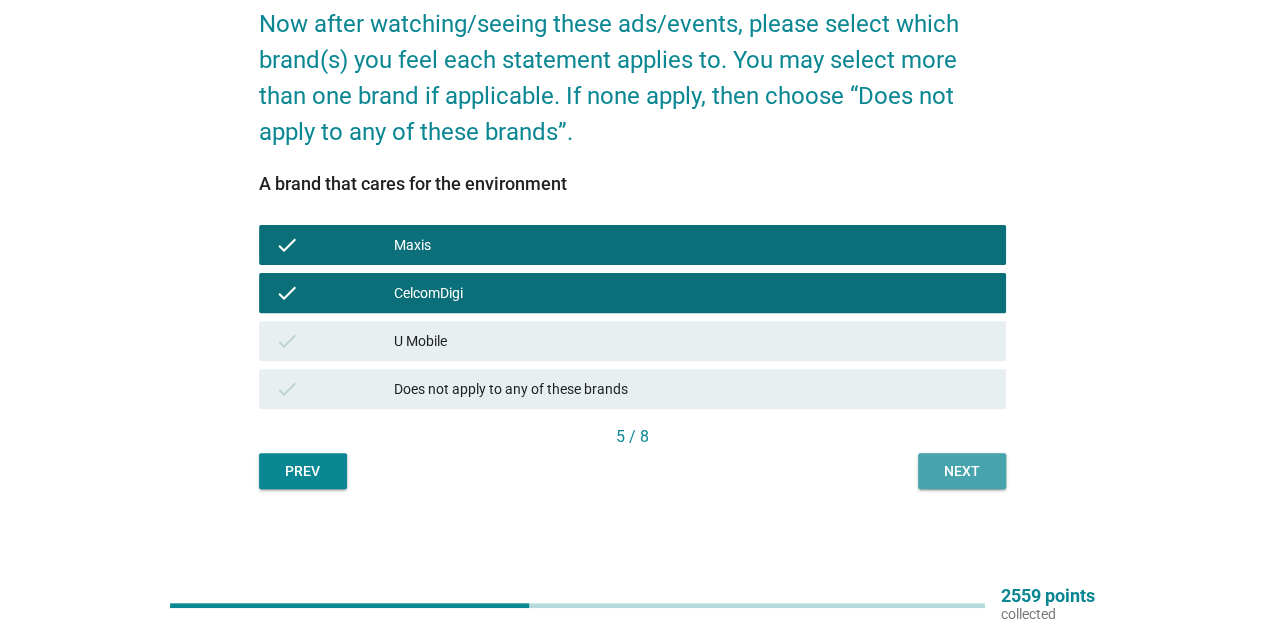 click on "Next" at bounding box center [962, 471] 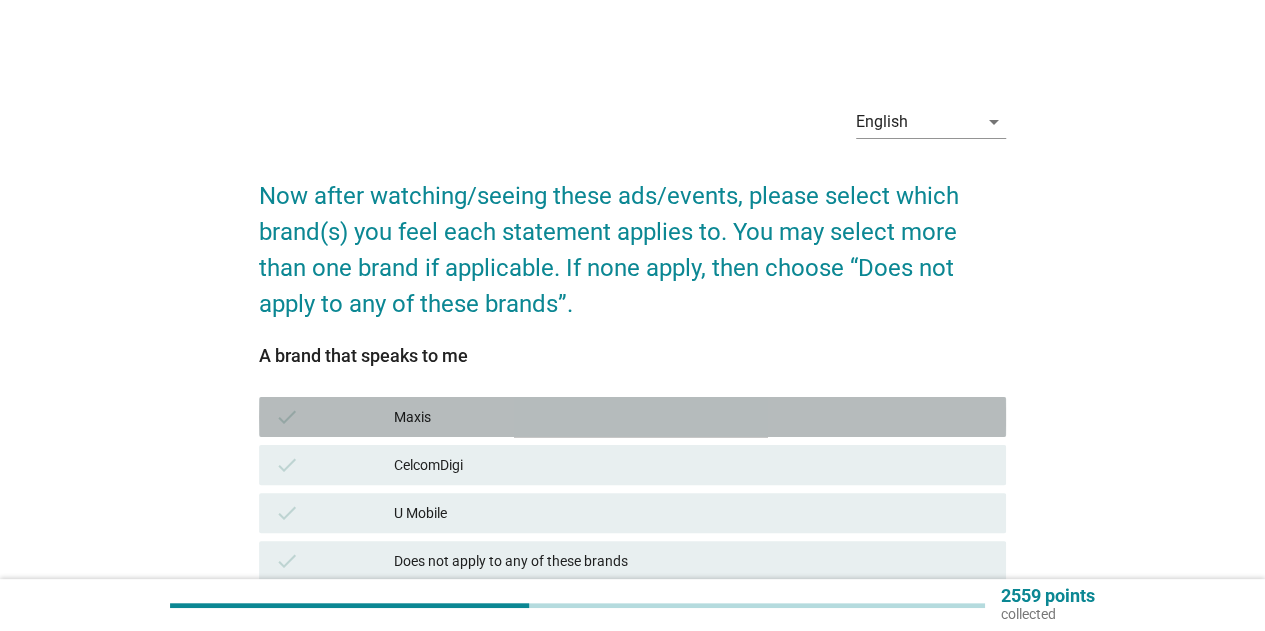 drag, startPoint x: 470, startPoint y: 410, endPoint x: 517, endPoint y: 465, distance: 72.34639 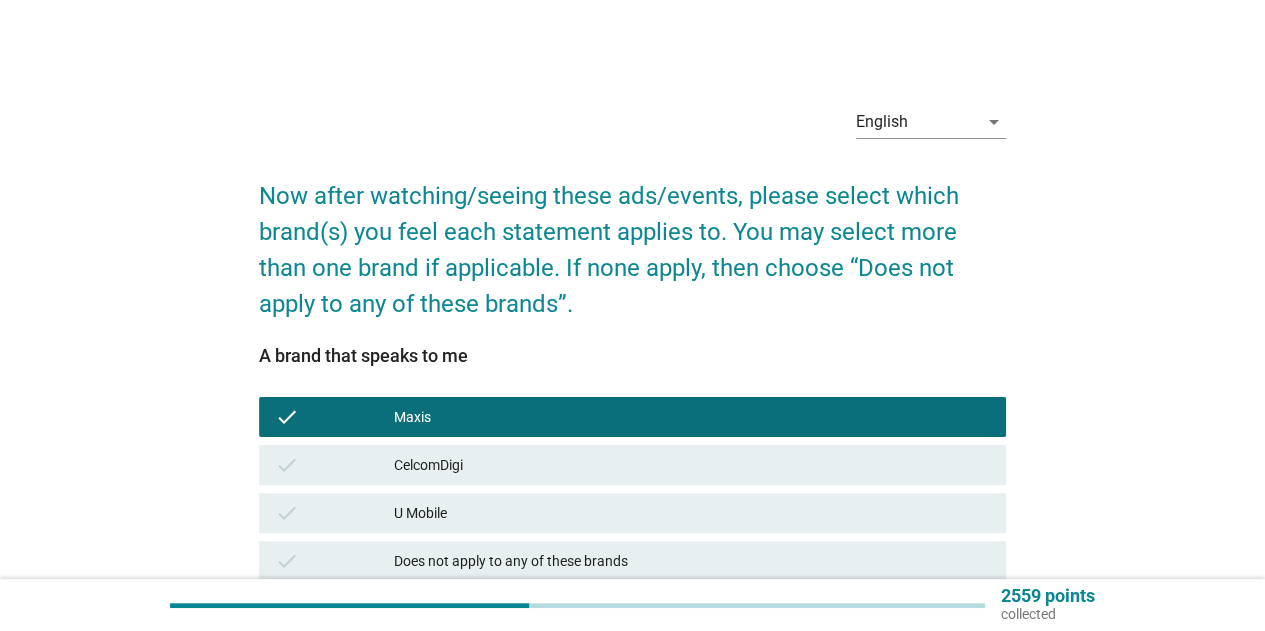drag, startPoint x: 518, startPoint y: 467, endPoint x: 534, endPoint y: 469, distance: 16.124516 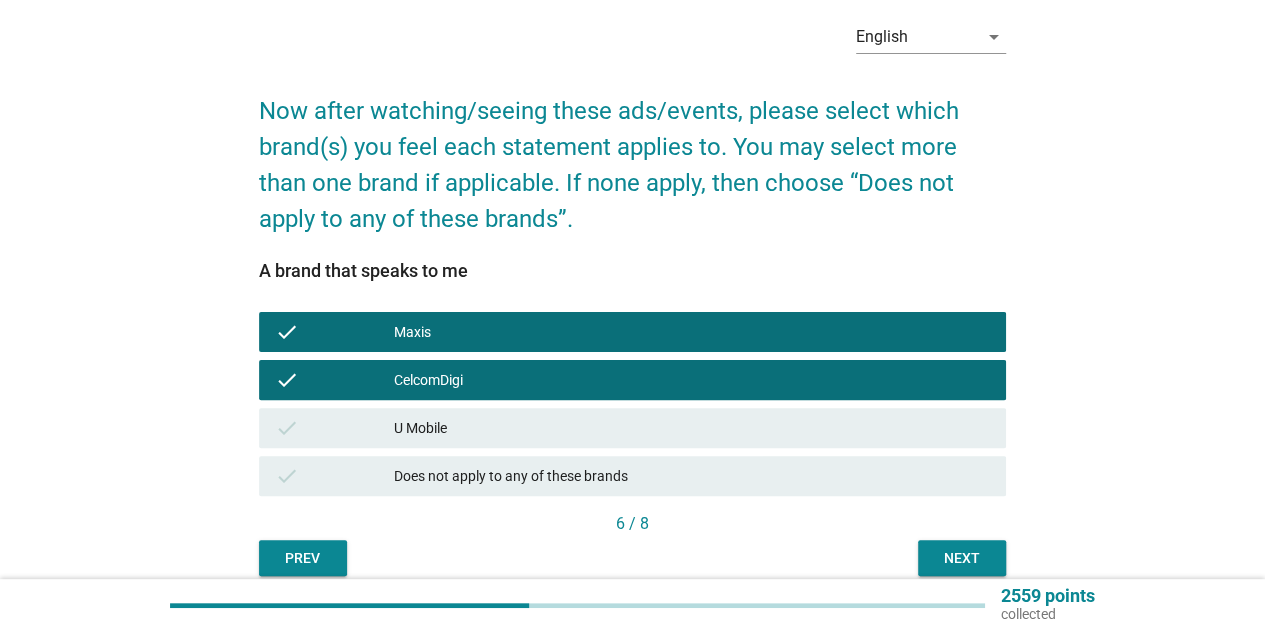 scroll, scrollTop: 172, scrollLeft: 0, axis: vertical 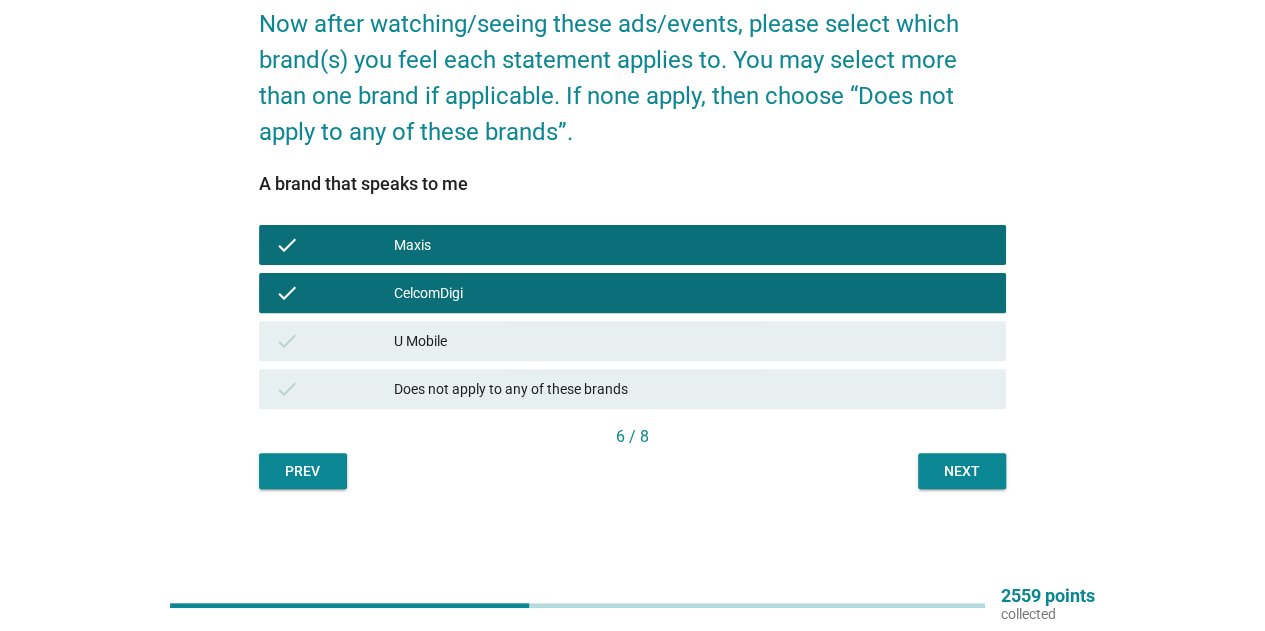 click on "Next" at bounding box center (962, 471) 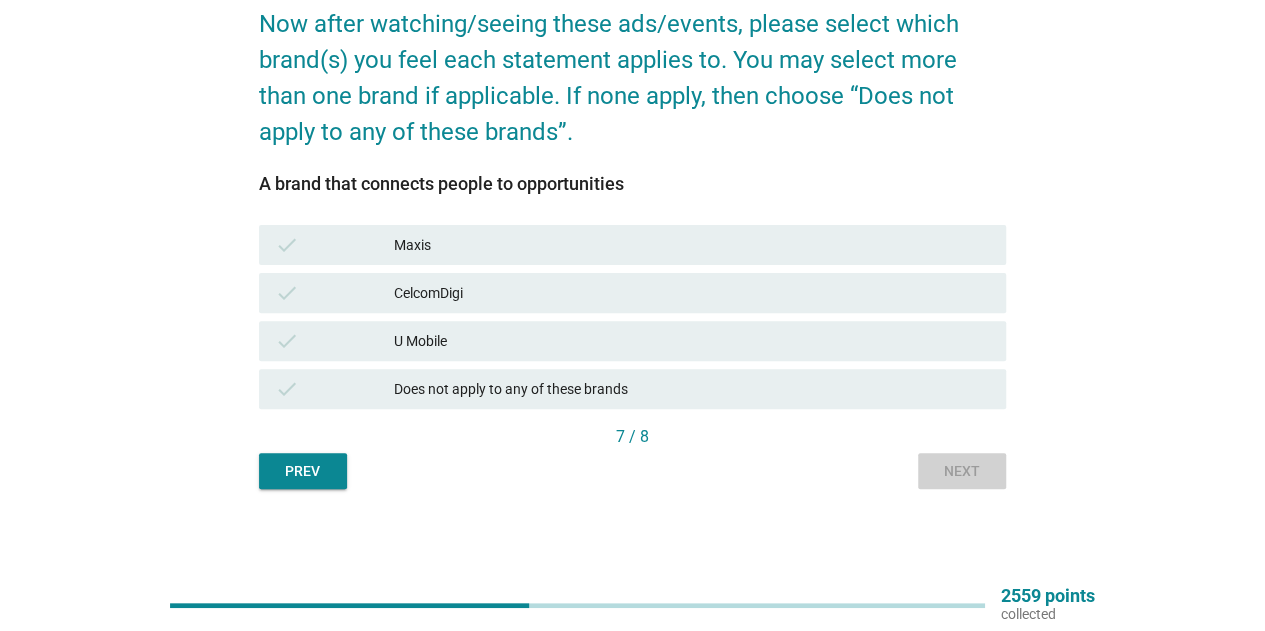 scroll, scrollTop: 0, scrollLeft: 0, axis: both 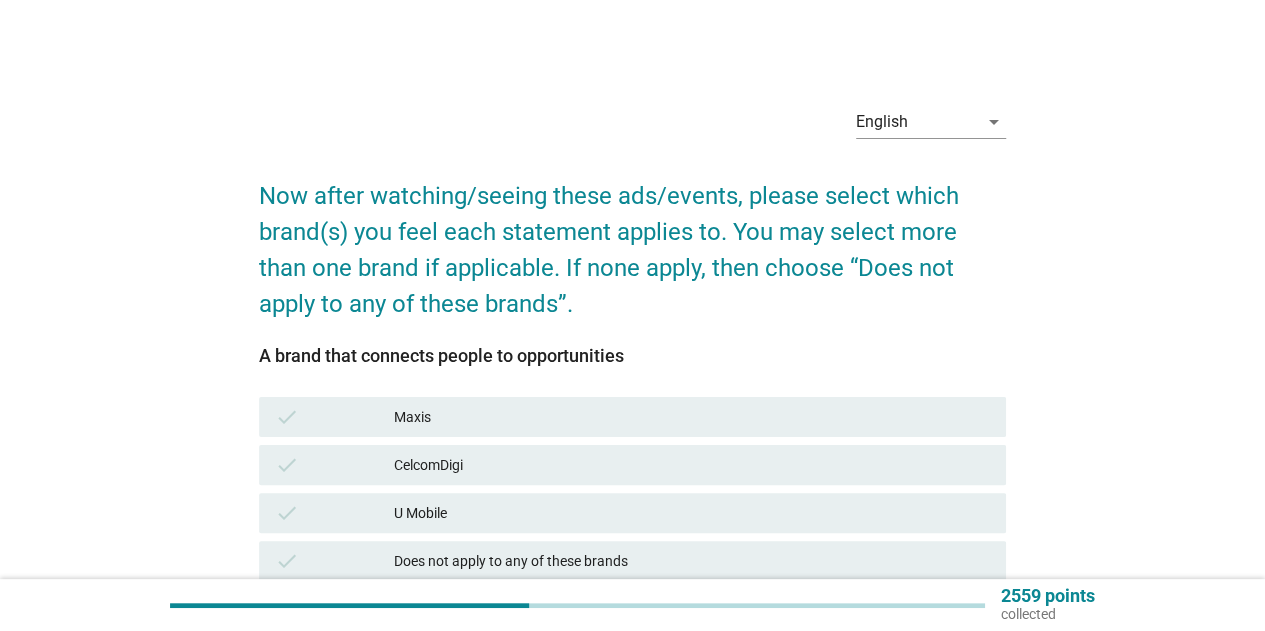 drag, startPoint x: 495, startPoint y: 407, endPoint x: 527, endPoint y: 438, distance: 44.553337 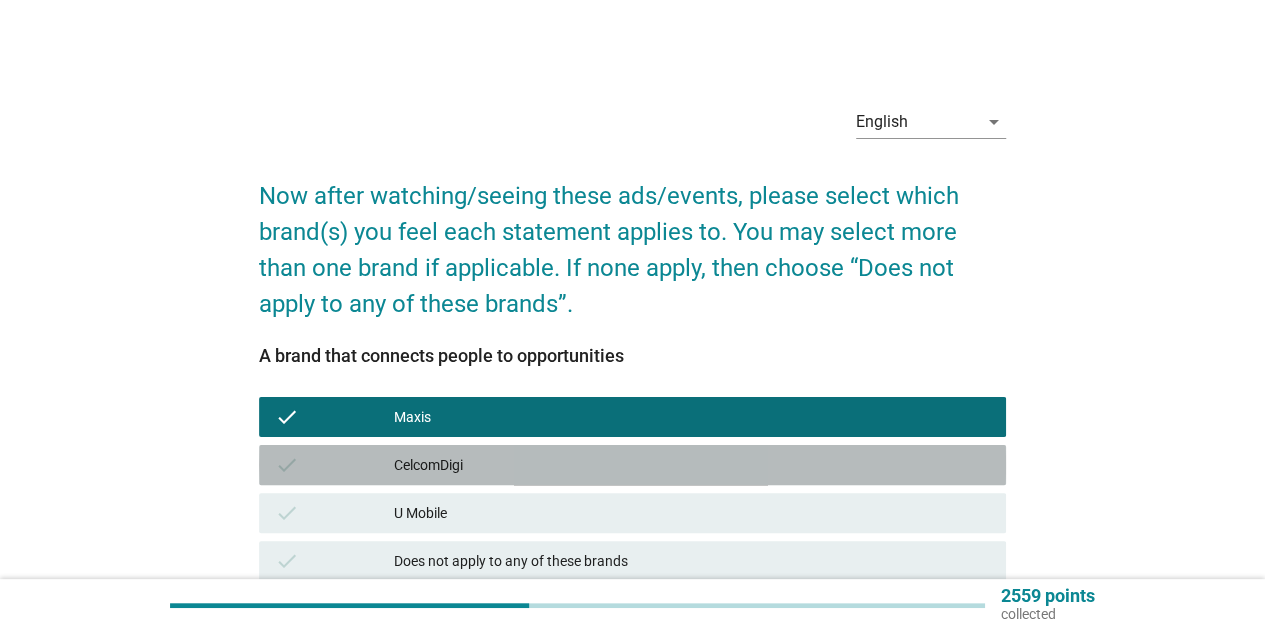 drag, startPoint x: 547, startPoint y: 455, endPoint x: 657, endPoint y: 465, distance: 110.45361 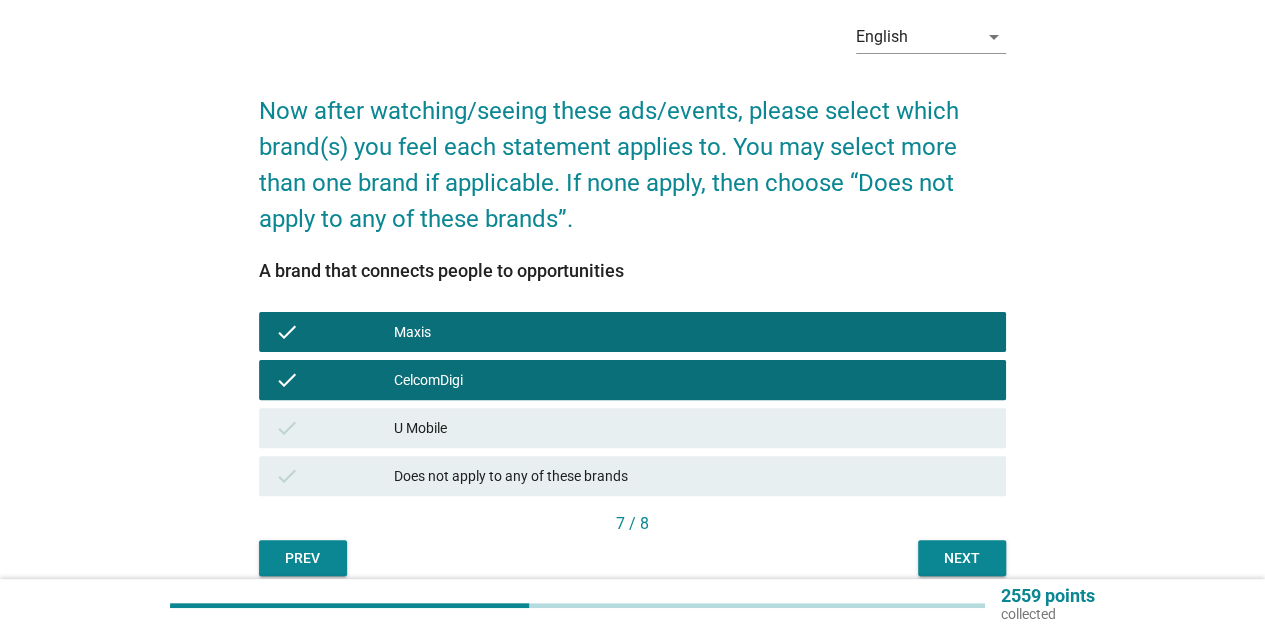 scroll, scrollTop: 172, scrollLeft: 0, axis: vertical 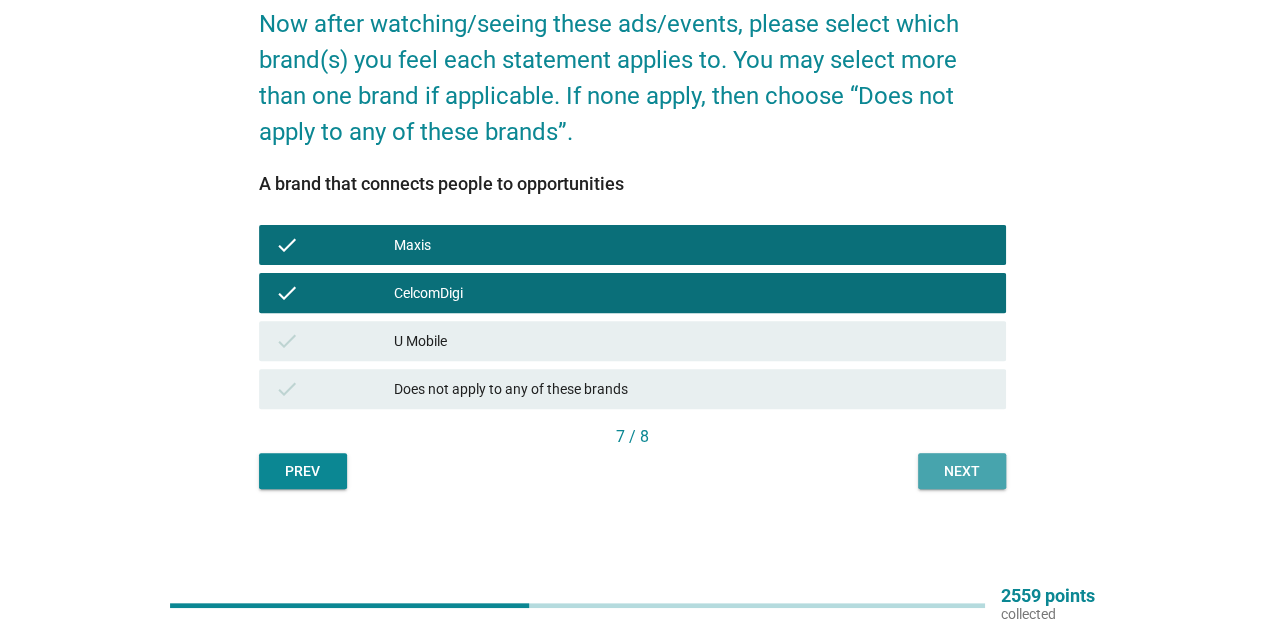 click on "Next" at bounding box center [962, 471] 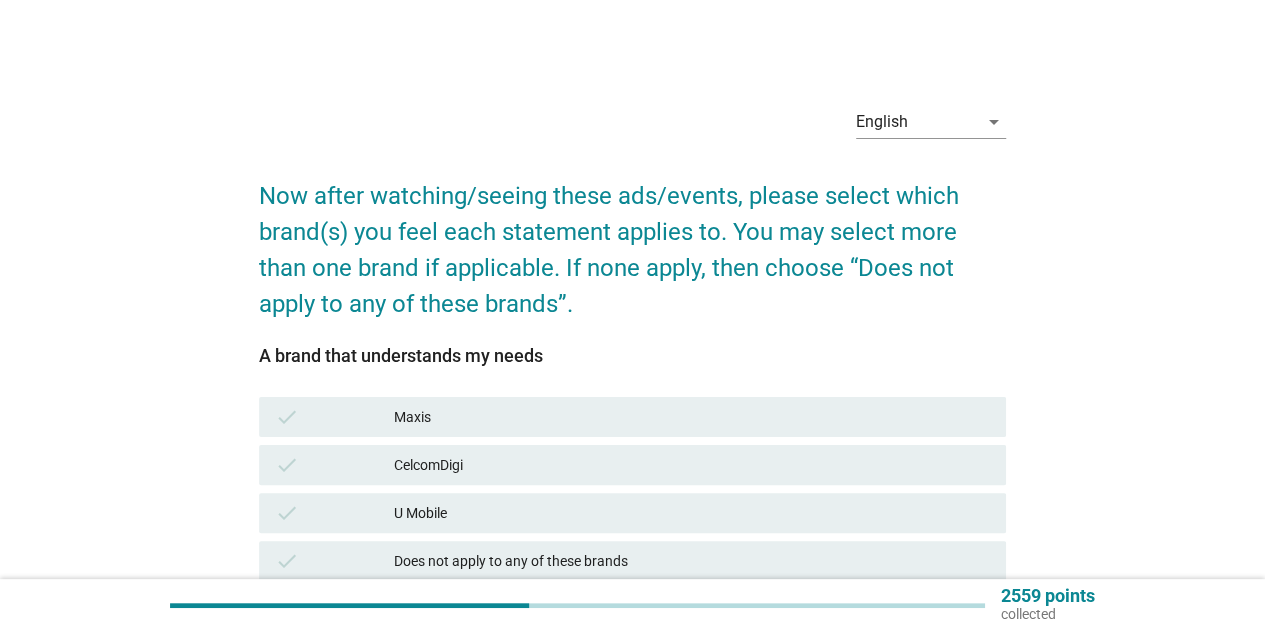 click on "Maxis" at bounding box center [692, 417] 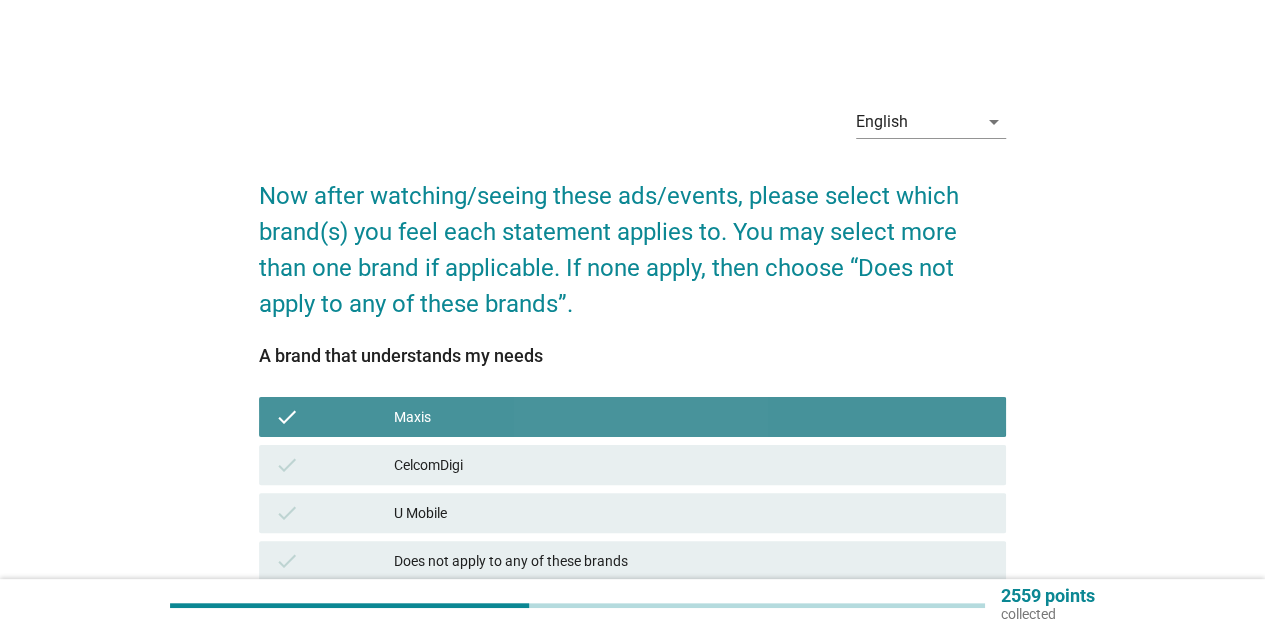 click on "CelcomDigi" at bounding box center (692, 465) 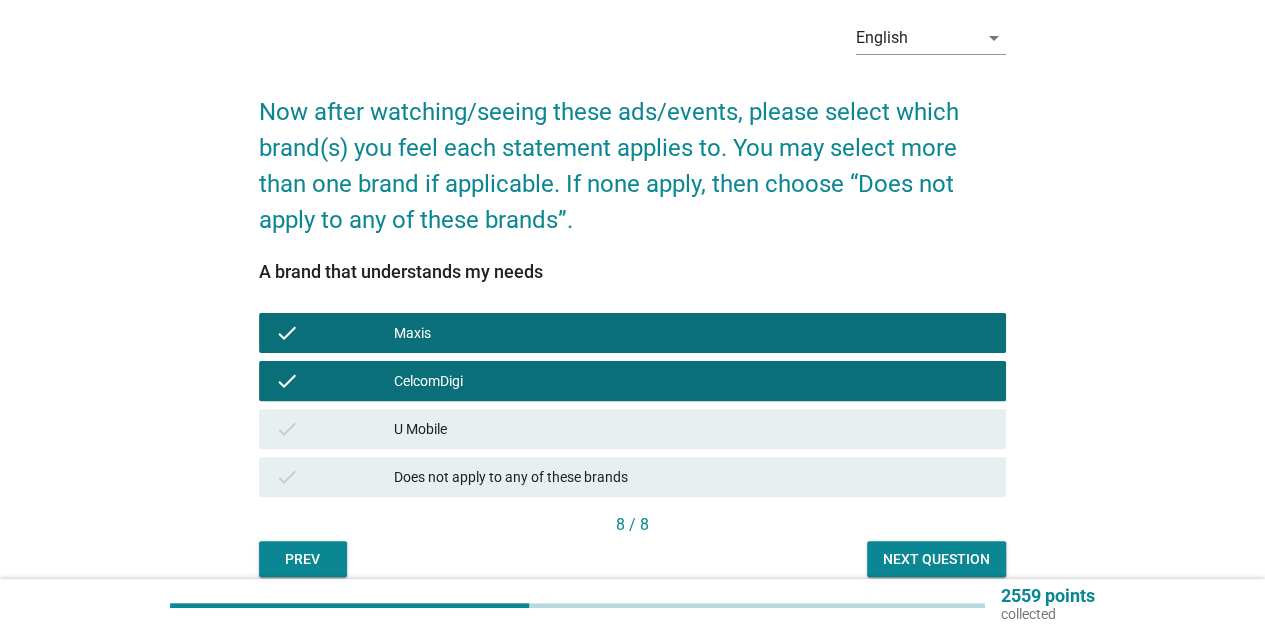 scroll, scrollTop: 172, scrollLeft: 0, axis: vertical 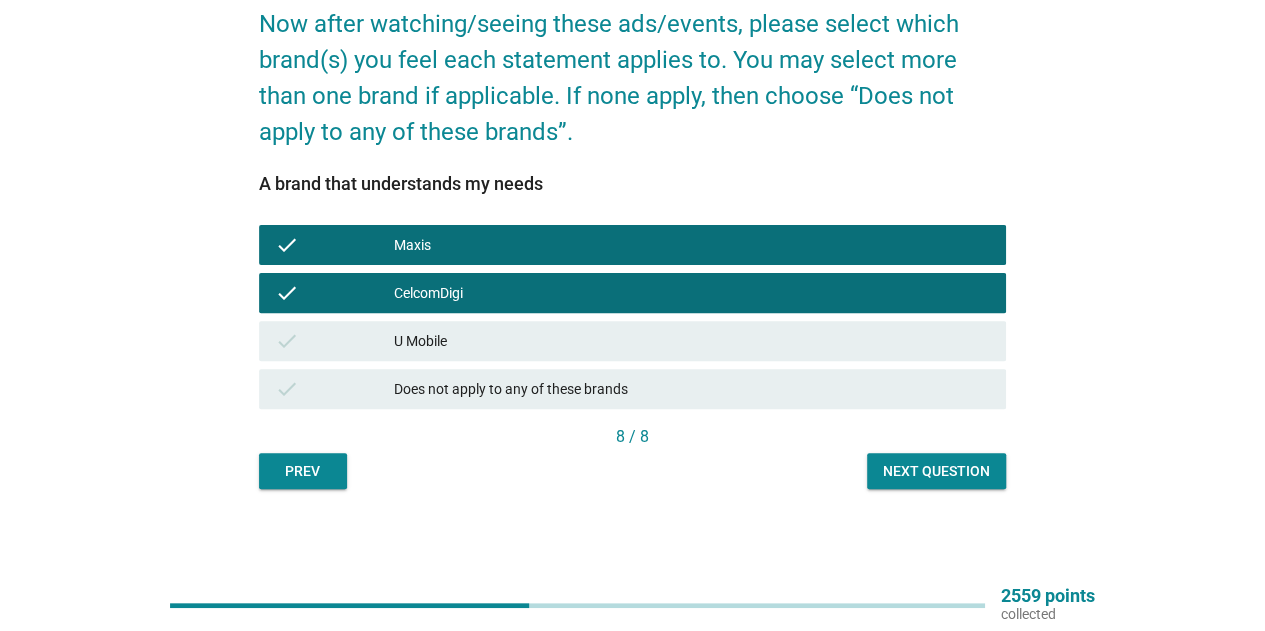 click on "Next question" at bounding box center [936, 471] 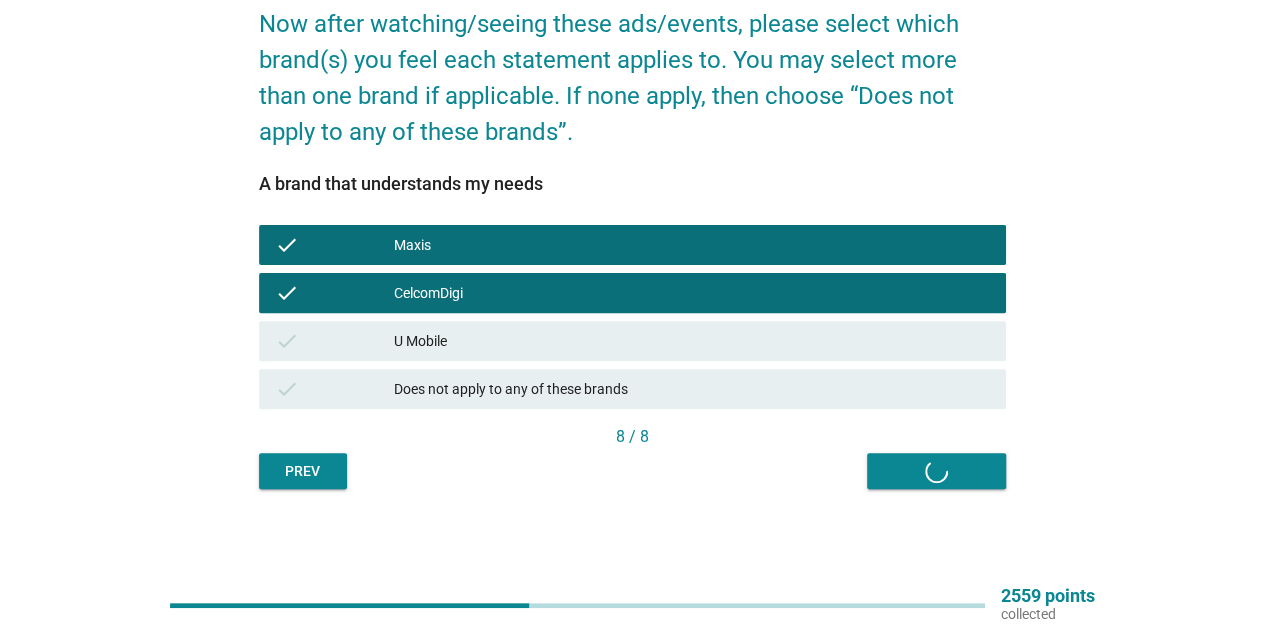 scroll, scrollTop: 0, scrollLeft: 0, axis: both 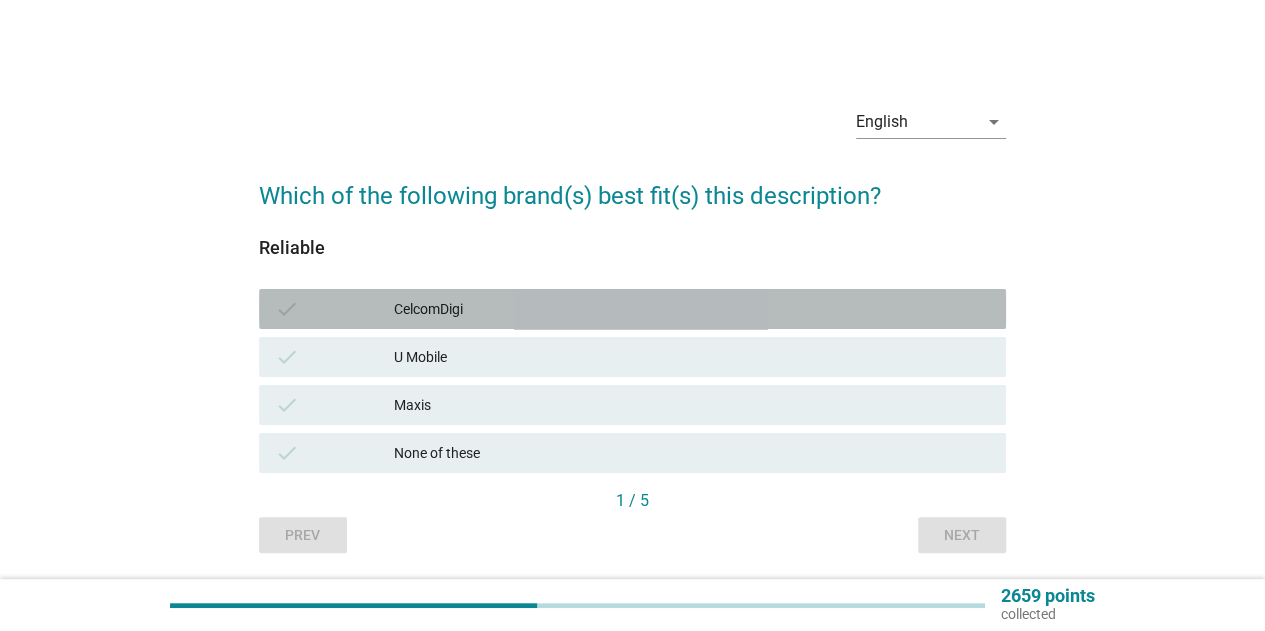 click on "CelcomDigi" at bounding box center (692, 309) 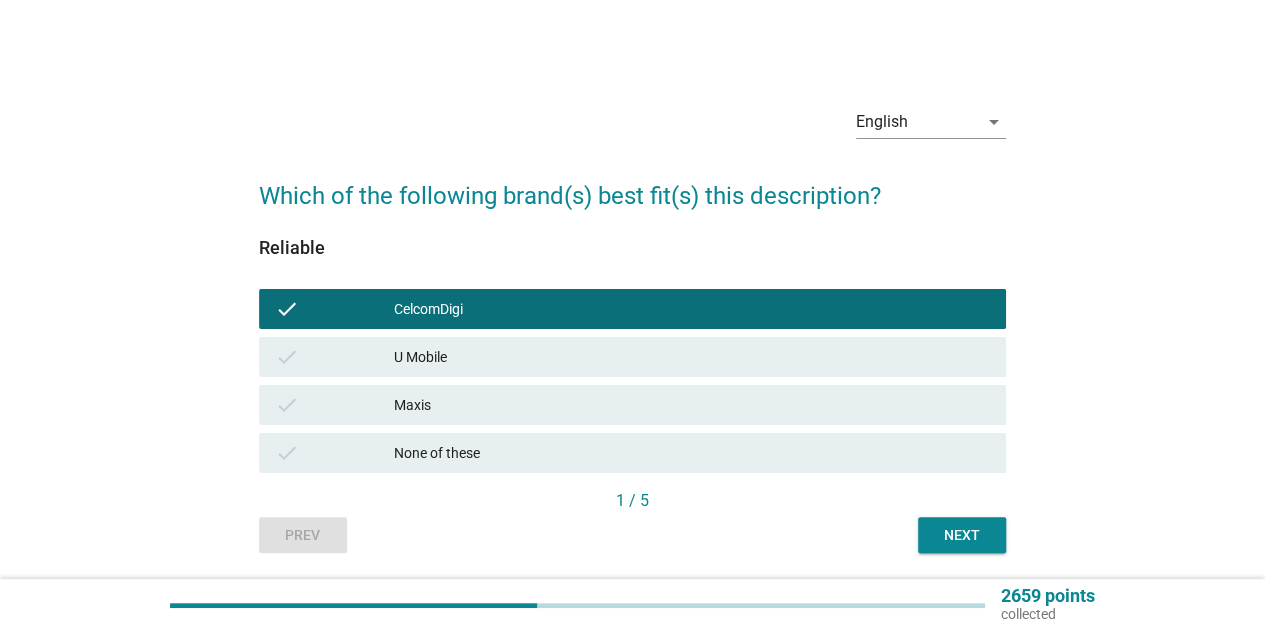 click on "U Mobile" at bounding box center (692, 357) 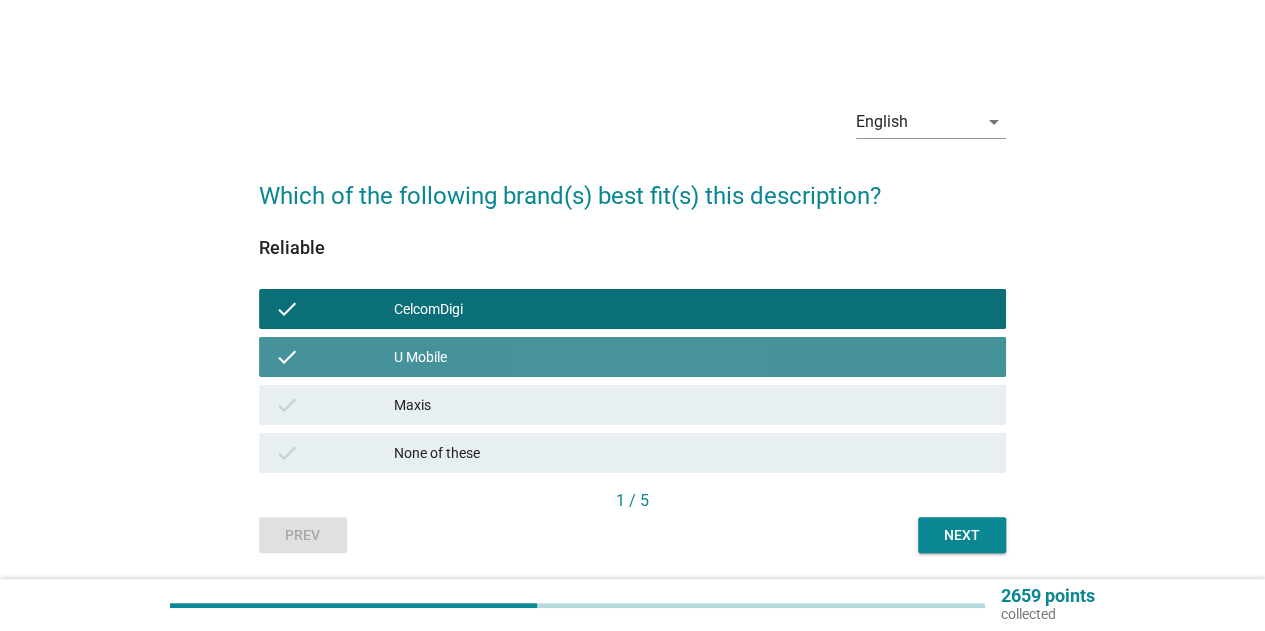 click on "U Mobile" at bounding box center (692, 357) 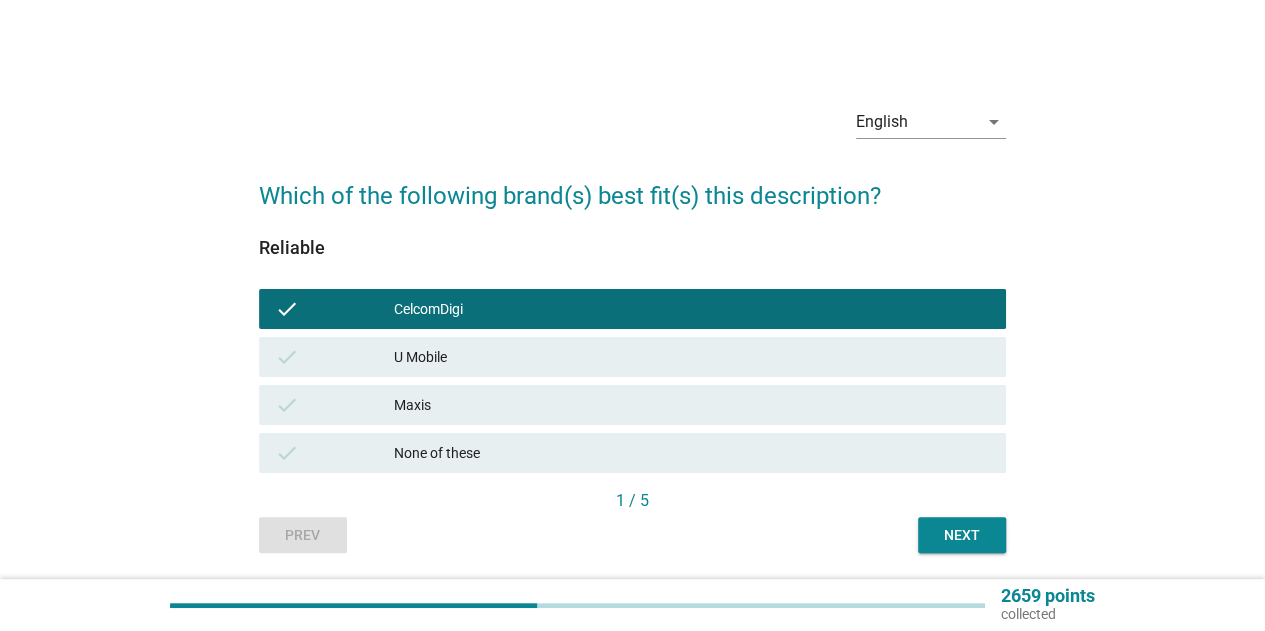 click on "Maxis" at bounding box center [692, 405] 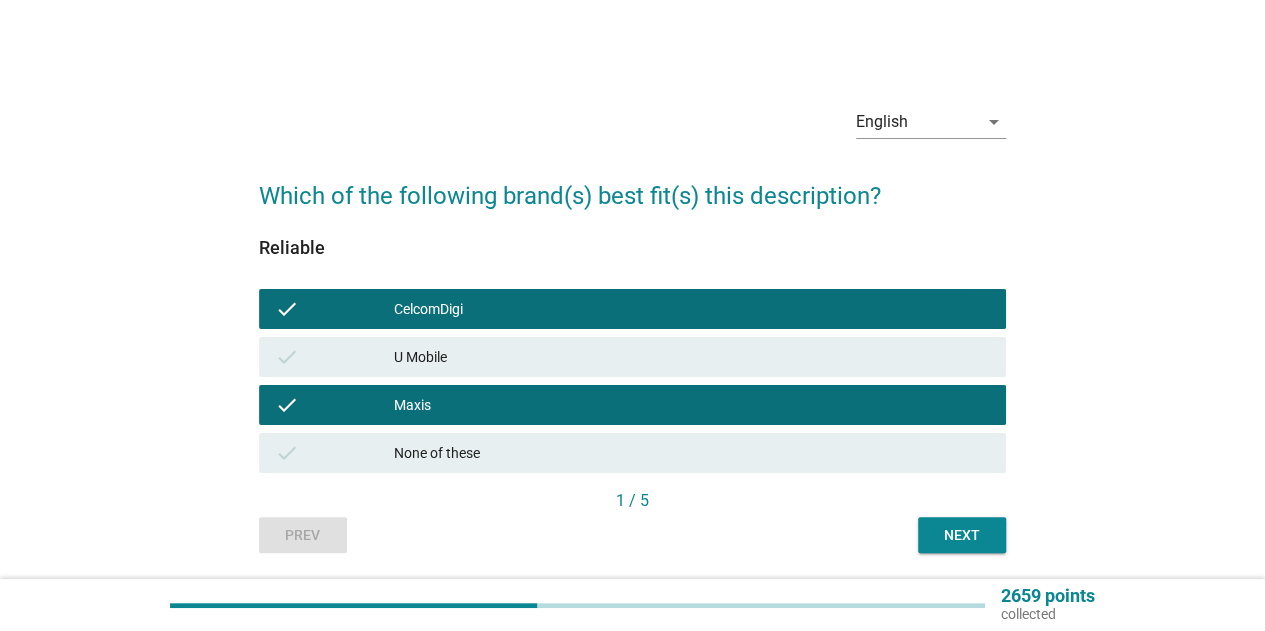 click on "Next" at bounding box center [962, 535] 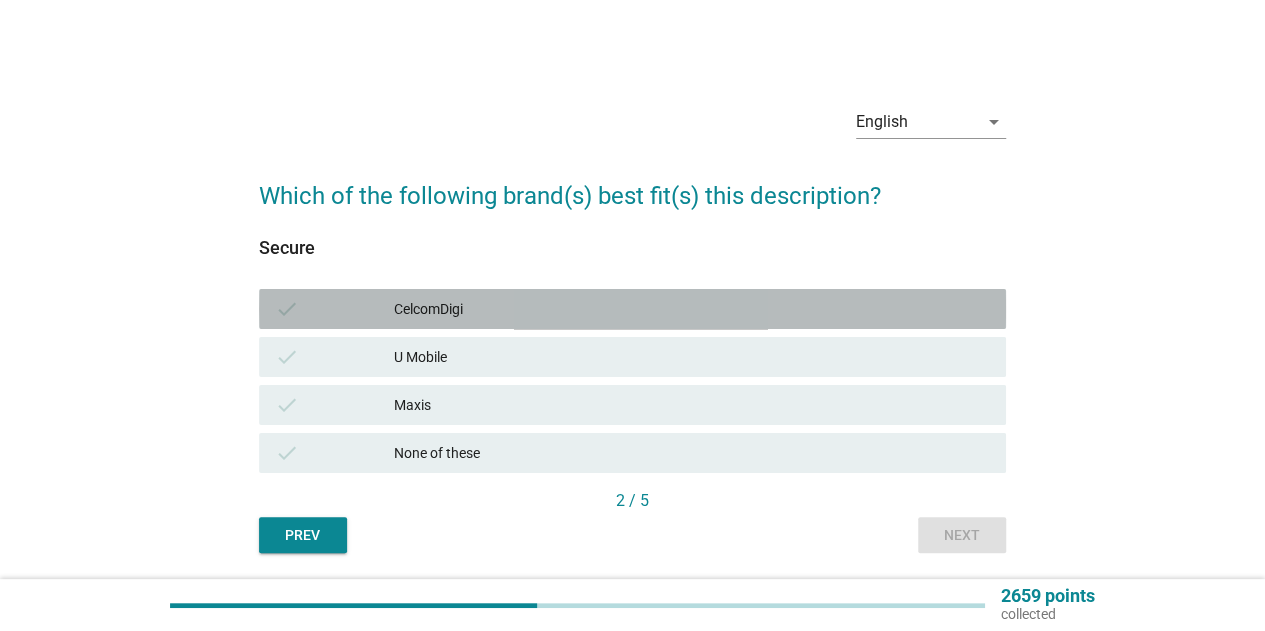 drag, startPoint x: 442, startPoint y: 317, endPoint x: 464, endPoint y: 367, distance: 54.626 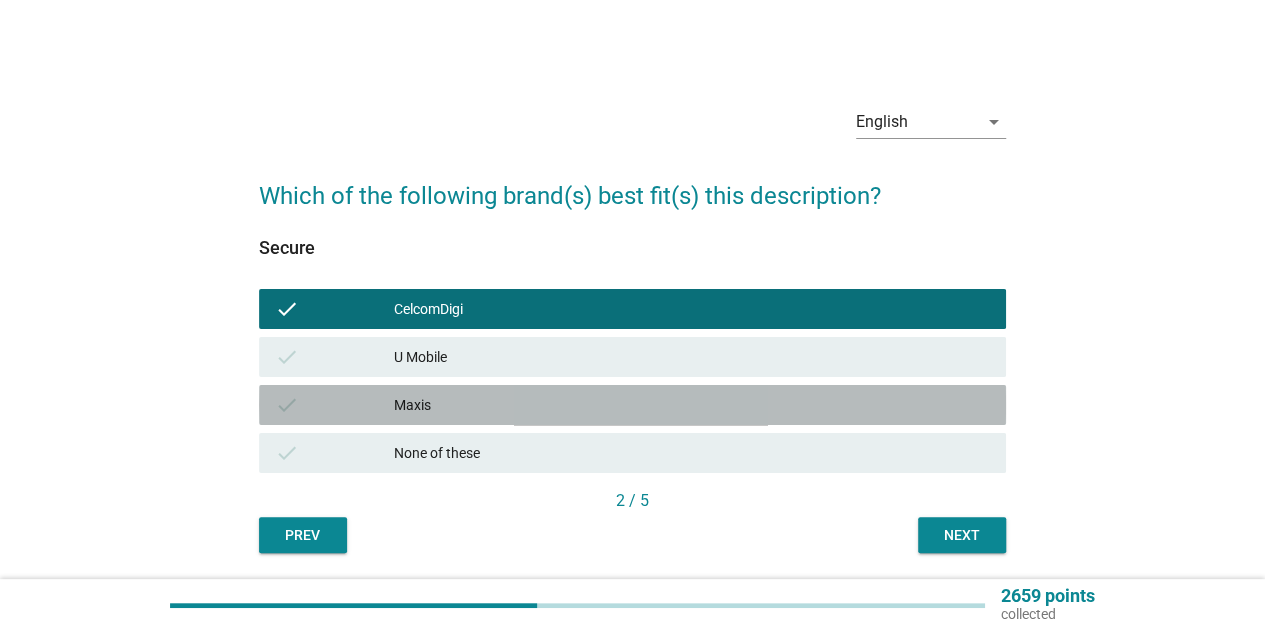 drag, startPoint x: 473, startPoint y: 407, endPoint x: 650, endPoint y: 453, distance: 182.87975 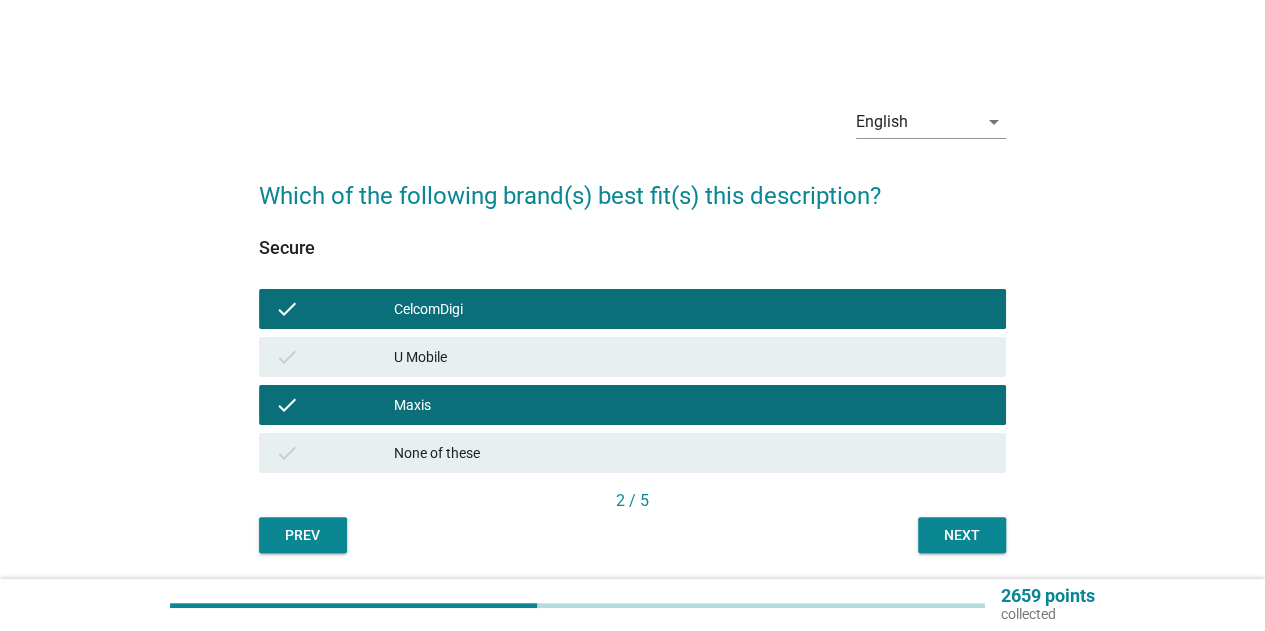 click on "Next" at bounding box center [962, 535] 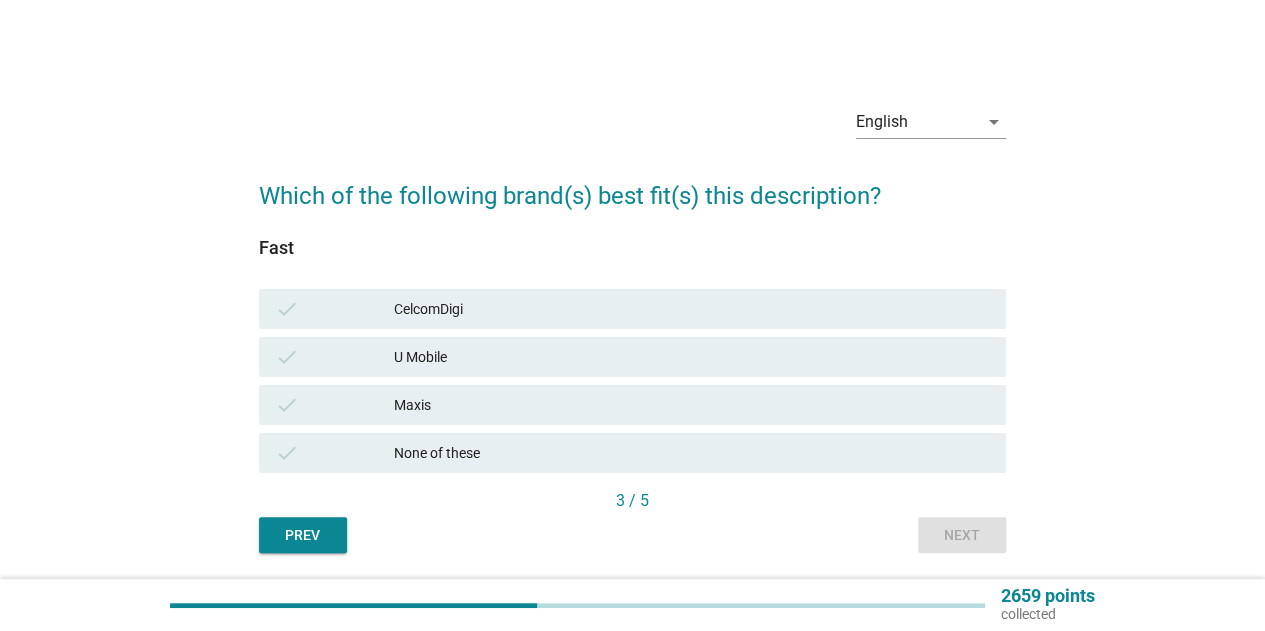 drag, startPoint x: 444, startPoint y: 323, endPoint x: 455, endPoint y: 347, distance: 26.400757 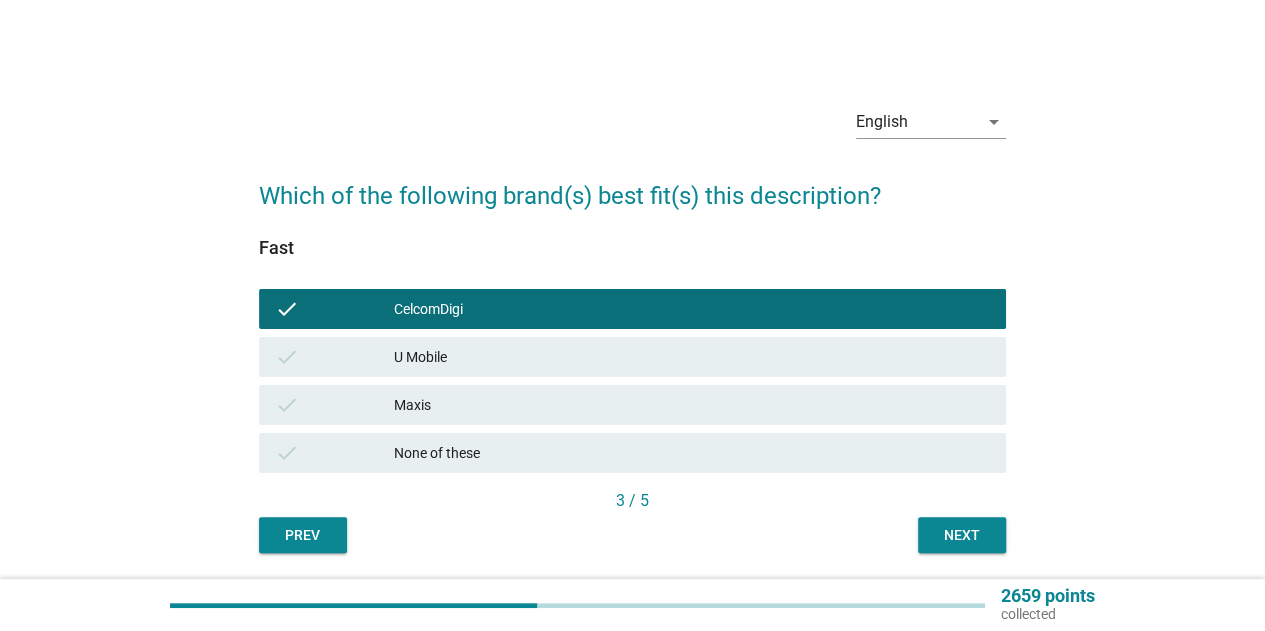 click on "Maxis" at bounding box center [692, 405] 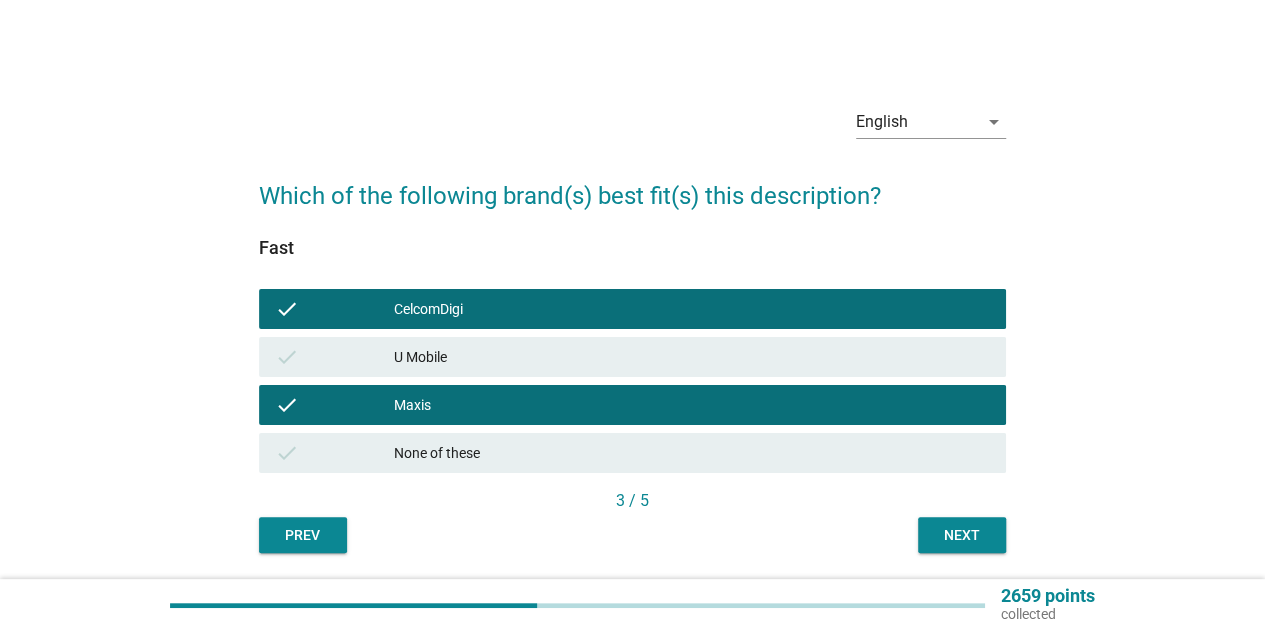 click on "Next" at bounding box center [962, 535] 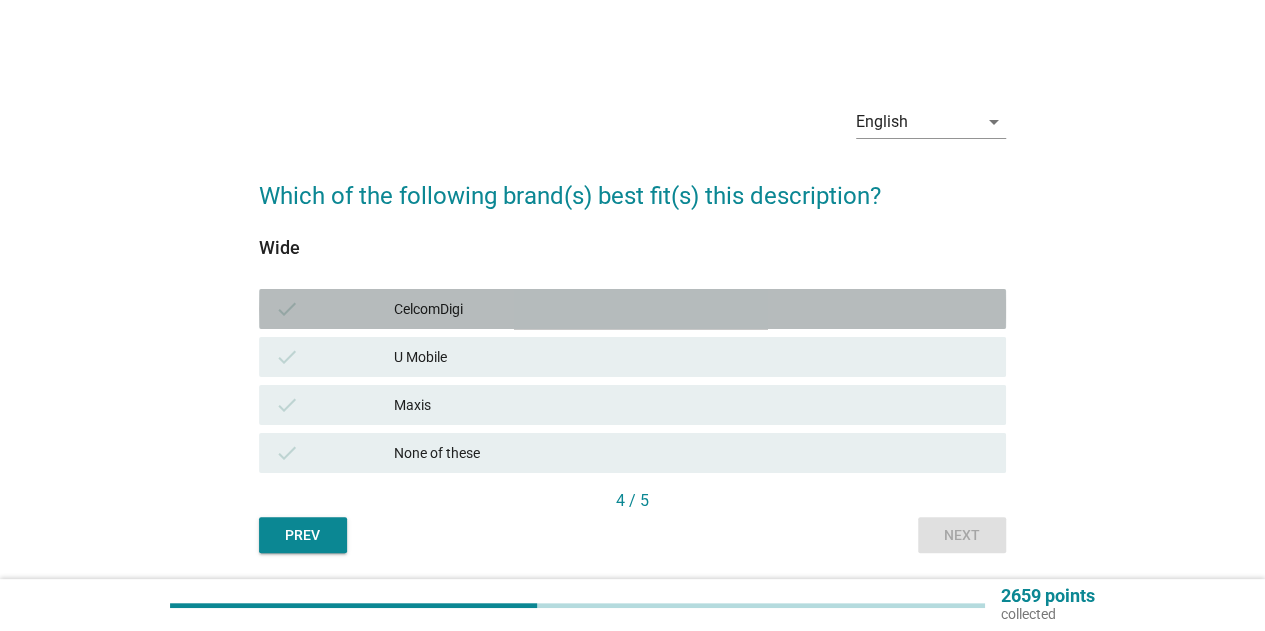click on "CelcomDigi" at bounding box center [692, 309] 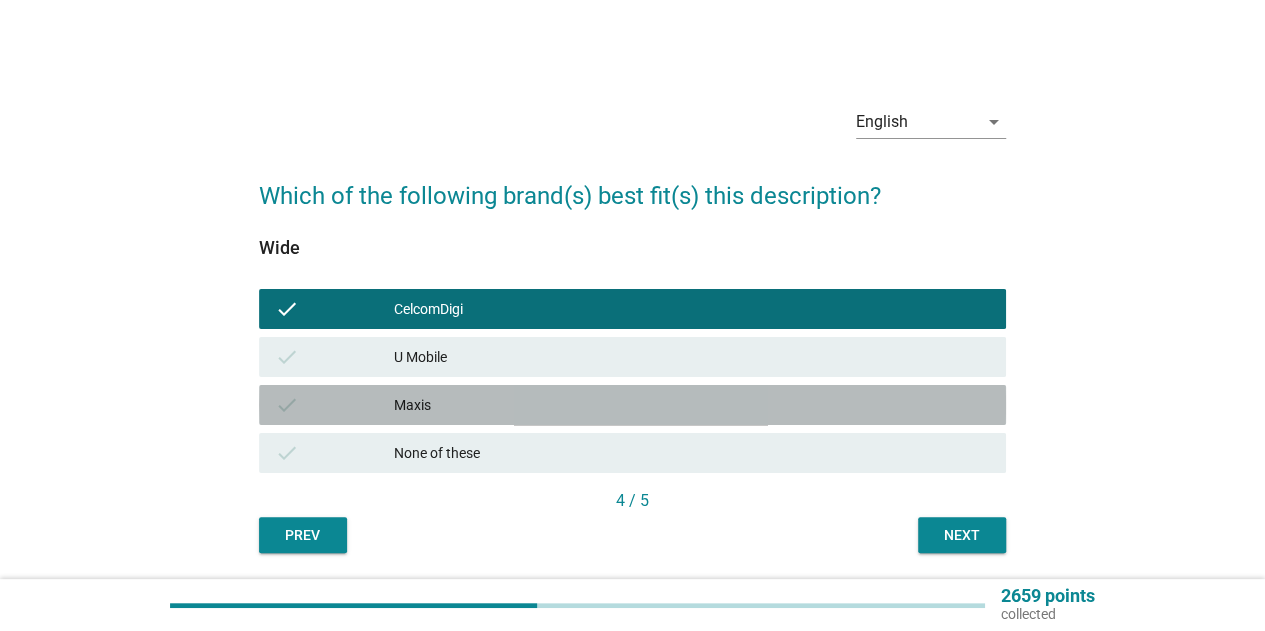 drag, startPoint x: 499, startPoint y: 409, endPoint x: 621, endPoint y: 424, distance: 122.91867 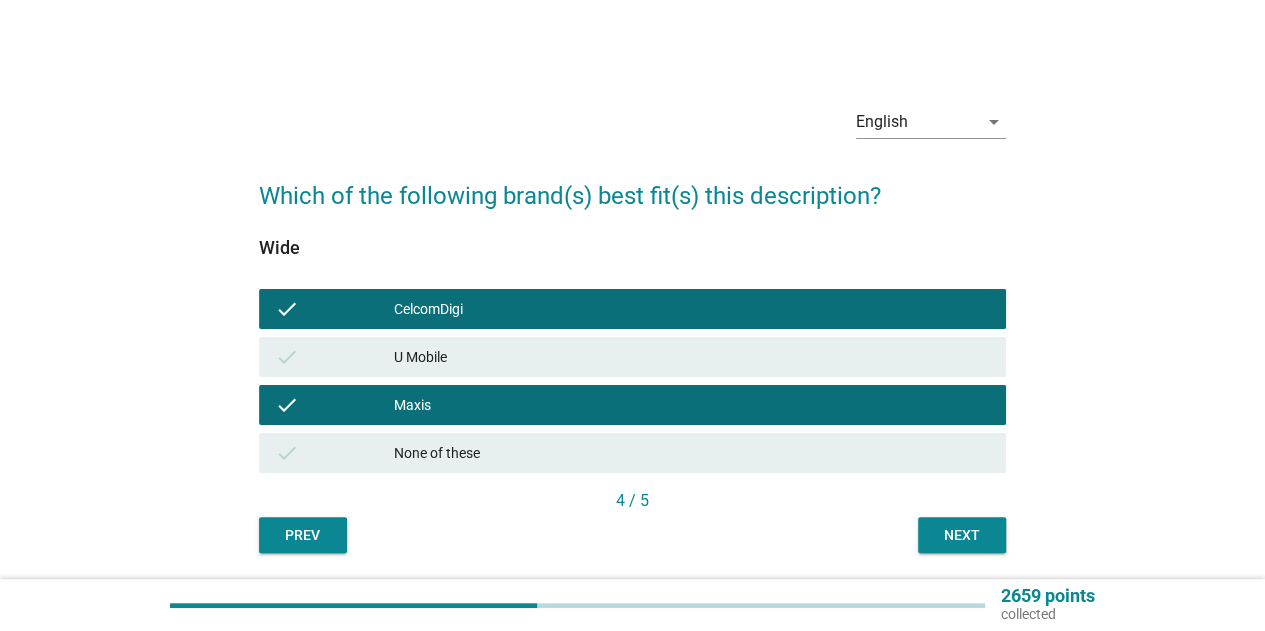 click on "Next" at bounding box center (962, 535) 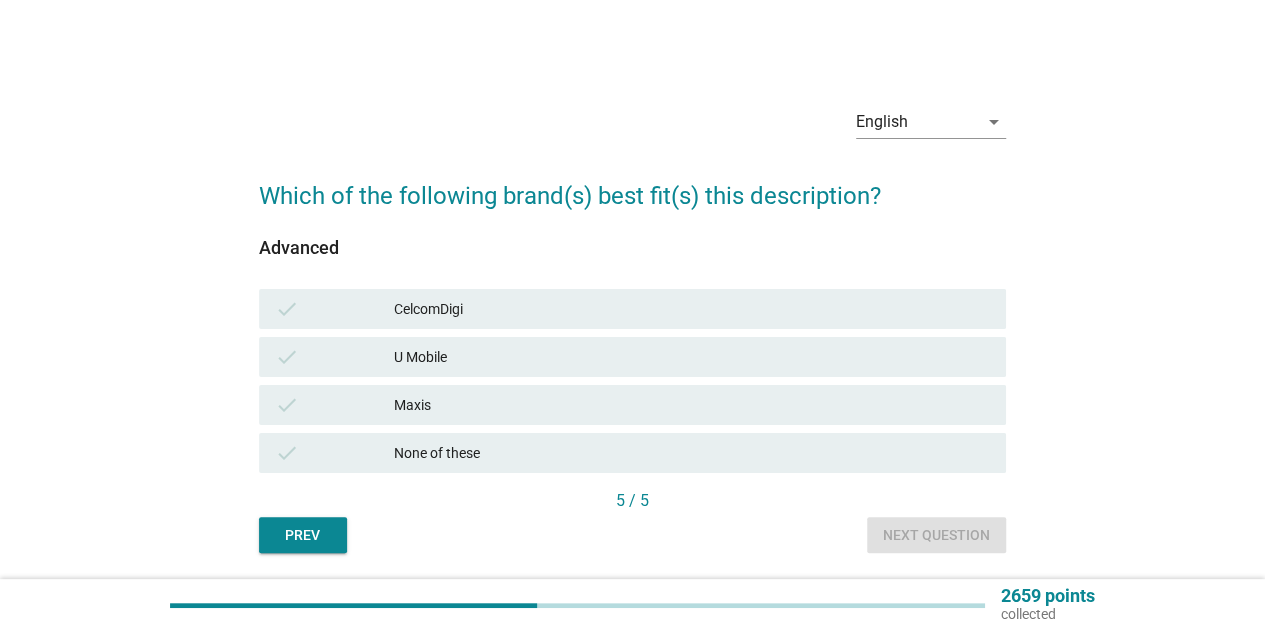 drag, startPoint x: 481, startPoint y: 309, endPoint x: 481, endPoint y: 323, distance: 14 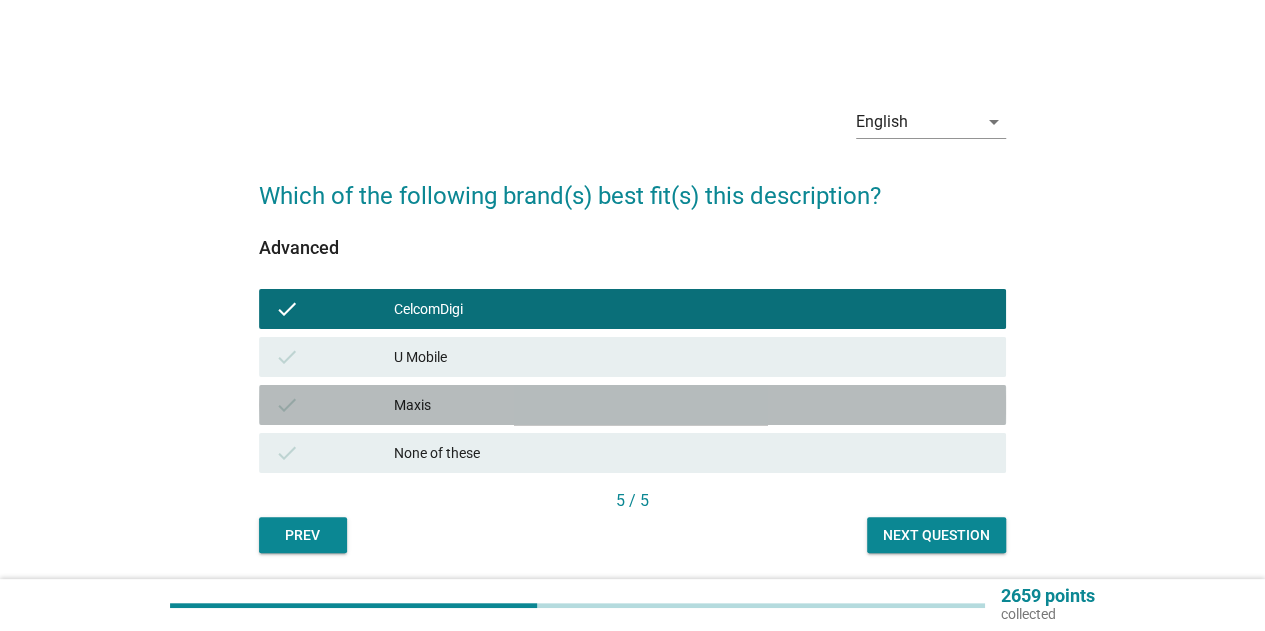 drag, startPoint x: 500, startPoint y: 409, endPoint x: 607, endPoint y: 436, distance: 110.35397 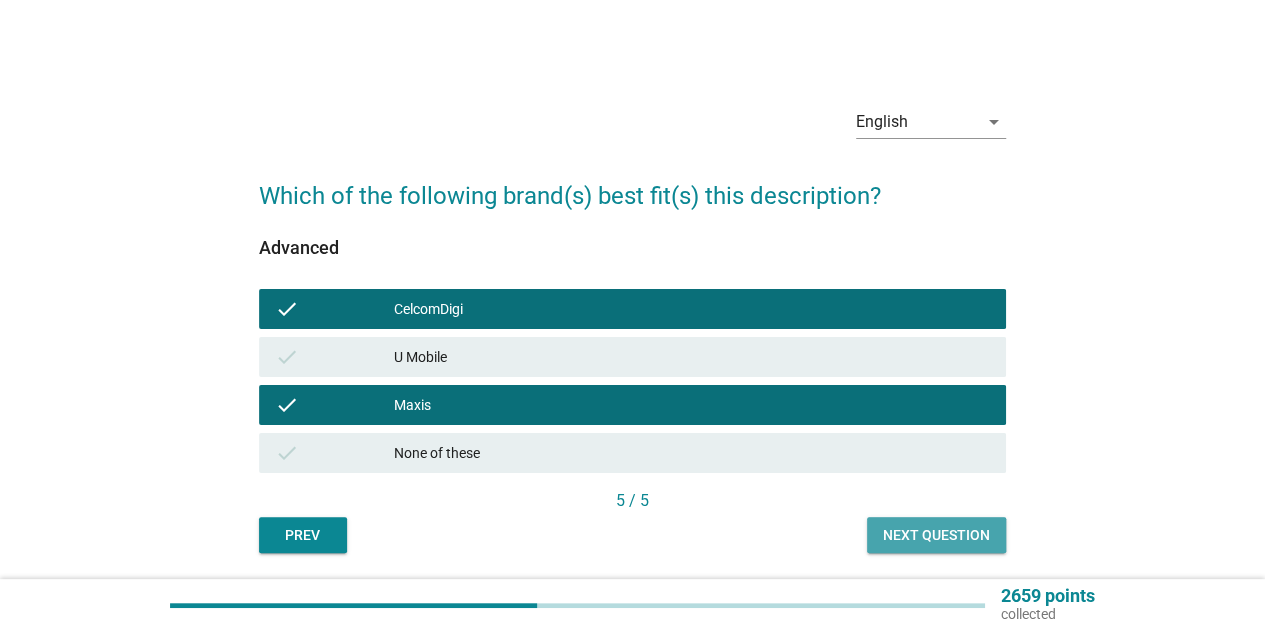 click on "Next question" at bounding box center (936, 535) 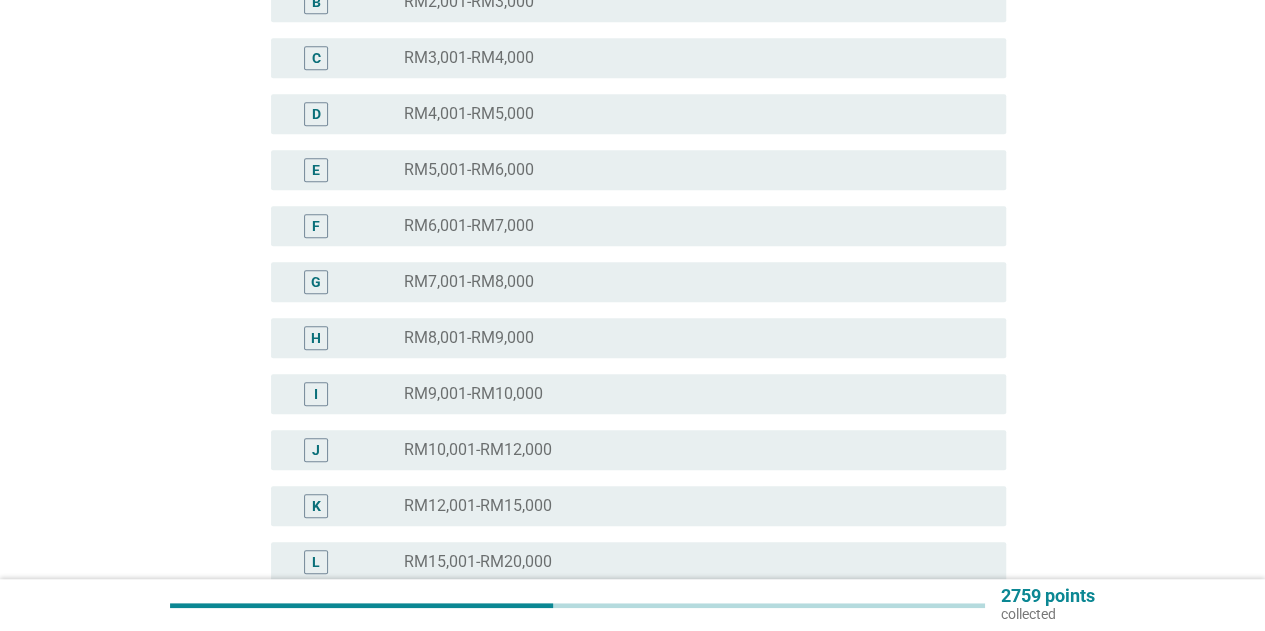 click on "RM9,001-RM10,000" at bounding box center (473, 394) 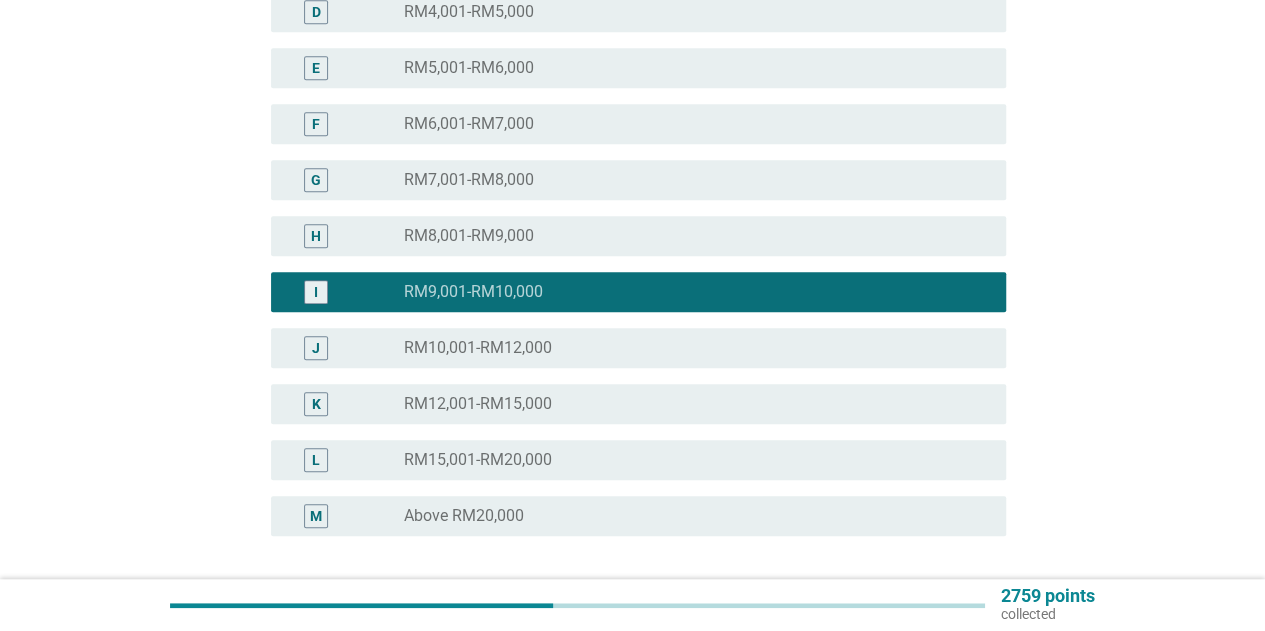 scroll, scrollTop: 700, scrollLeft: 0, axis: vertical 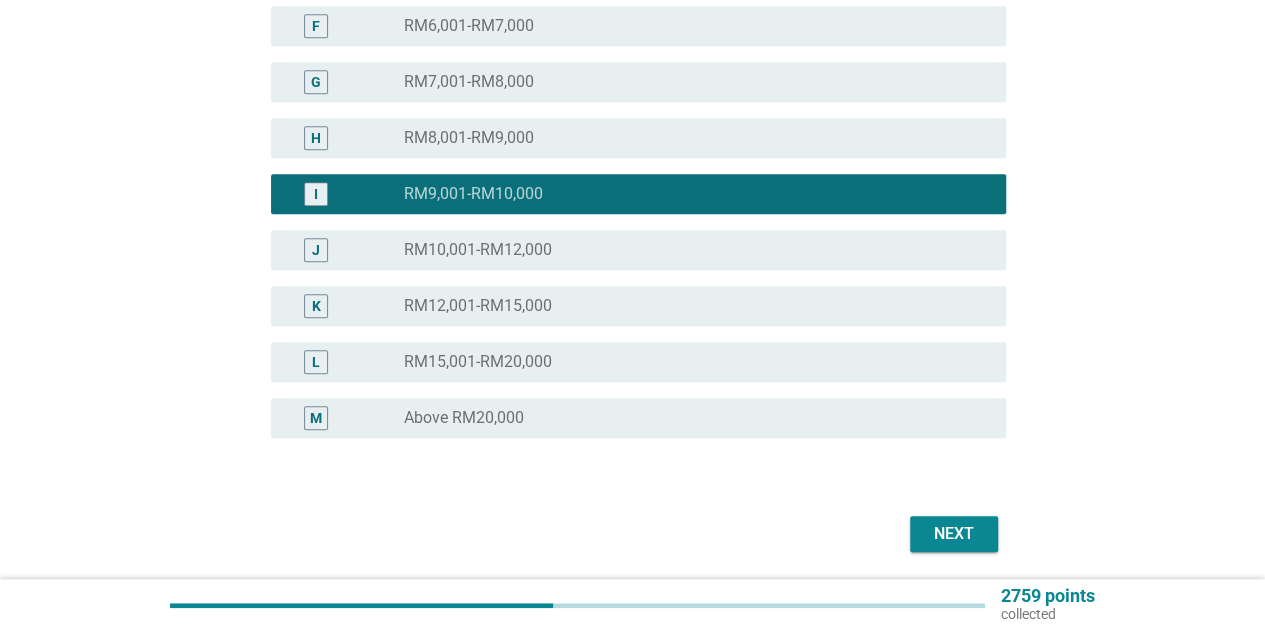 click on "Next" at bounding box center [954, 534] 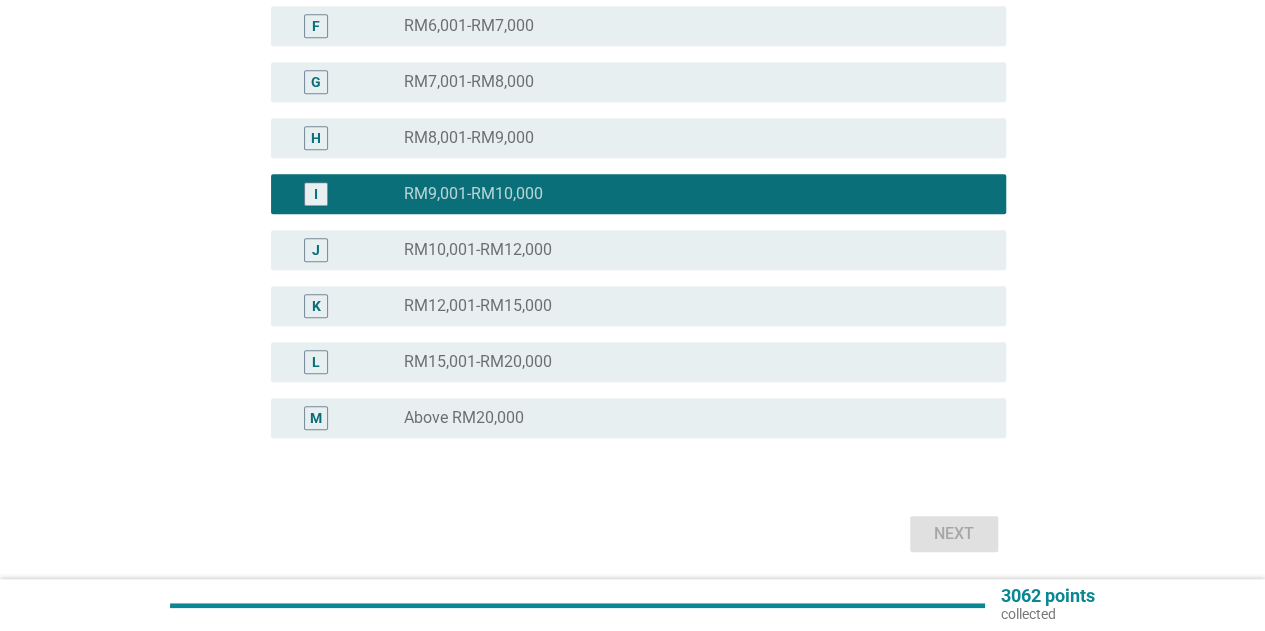 scroll, scrollTop: 0, scrollLeft: 0, axis: both 